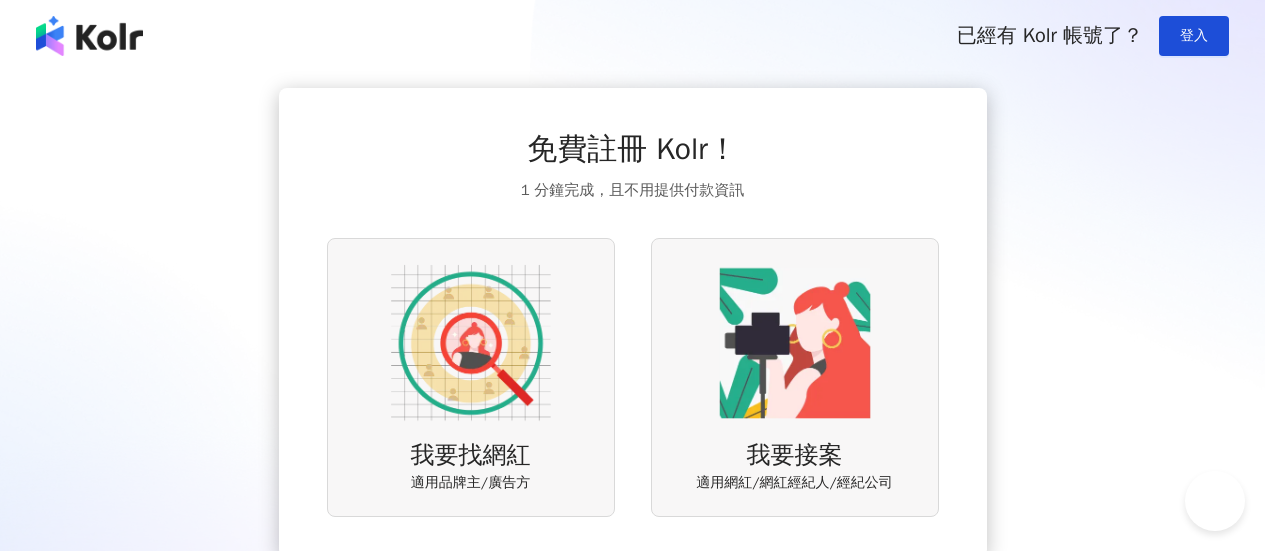 scroll, scrollTop: 0, scrollLeft: 0, axis: both 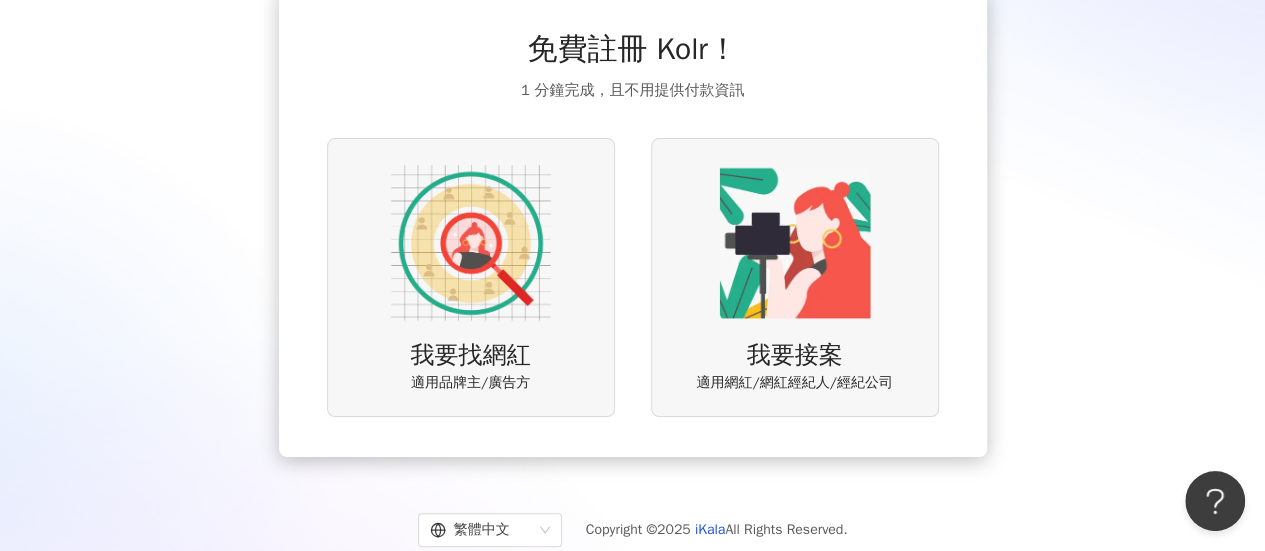 click on "我要找網紅 適用品牌主/廣告方" at bounding box center (471, 277) 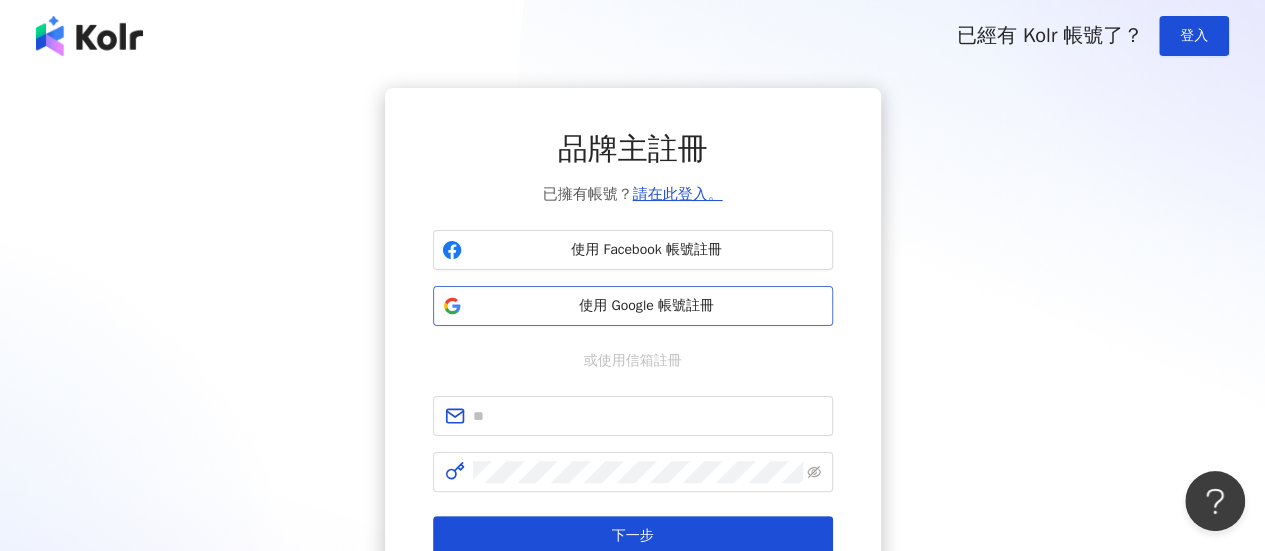 click on "使用 Google 帳號註冊" at bounding box center [633, 306] 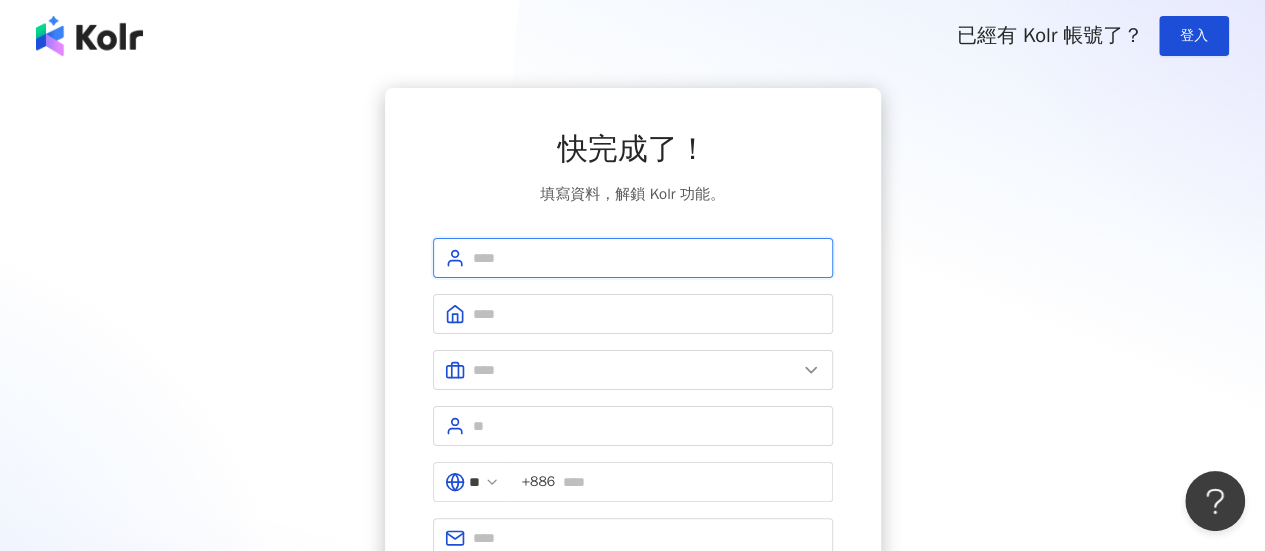 click at bounding box center (647, 258) 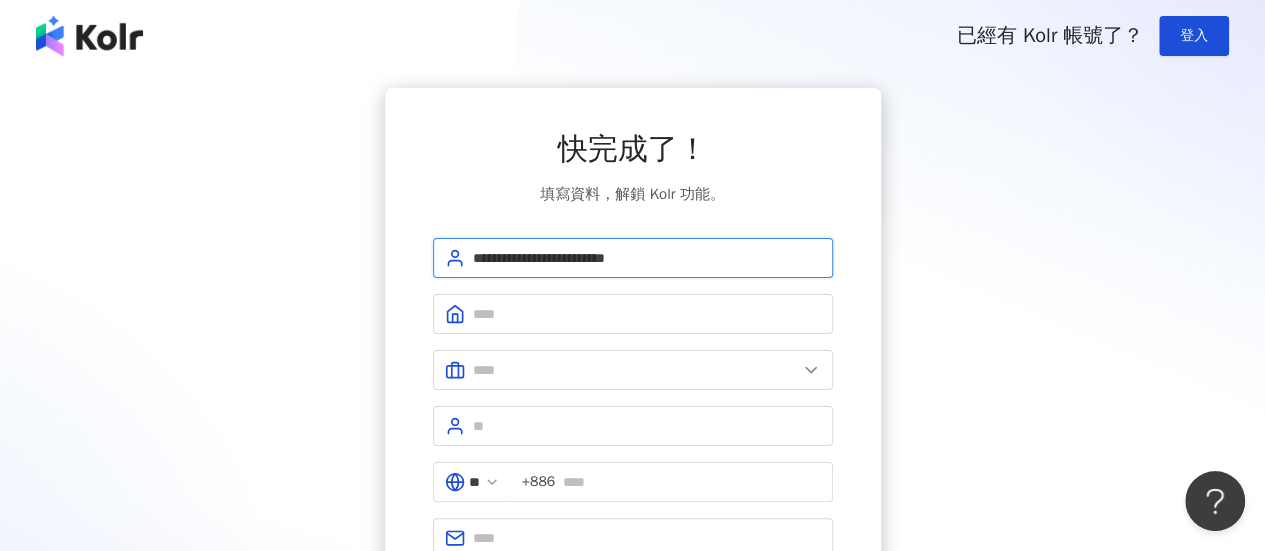 drag, startPoint x: 711, startPoint y: 265, endPoint x: 521, endPoint y: 258, distance: 190.1289 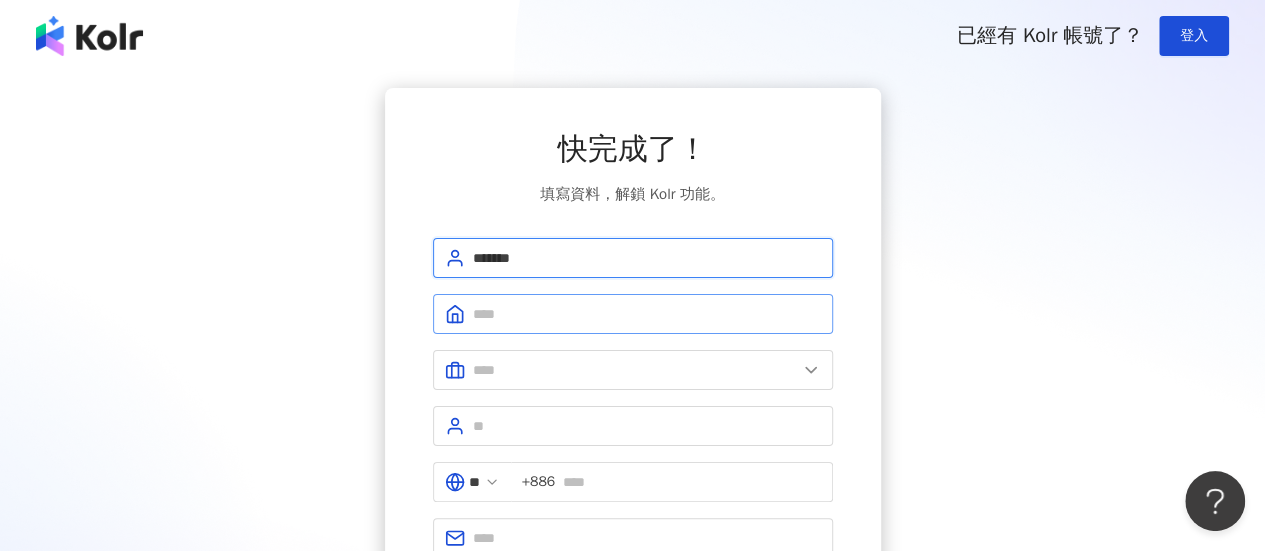 type on "*******" 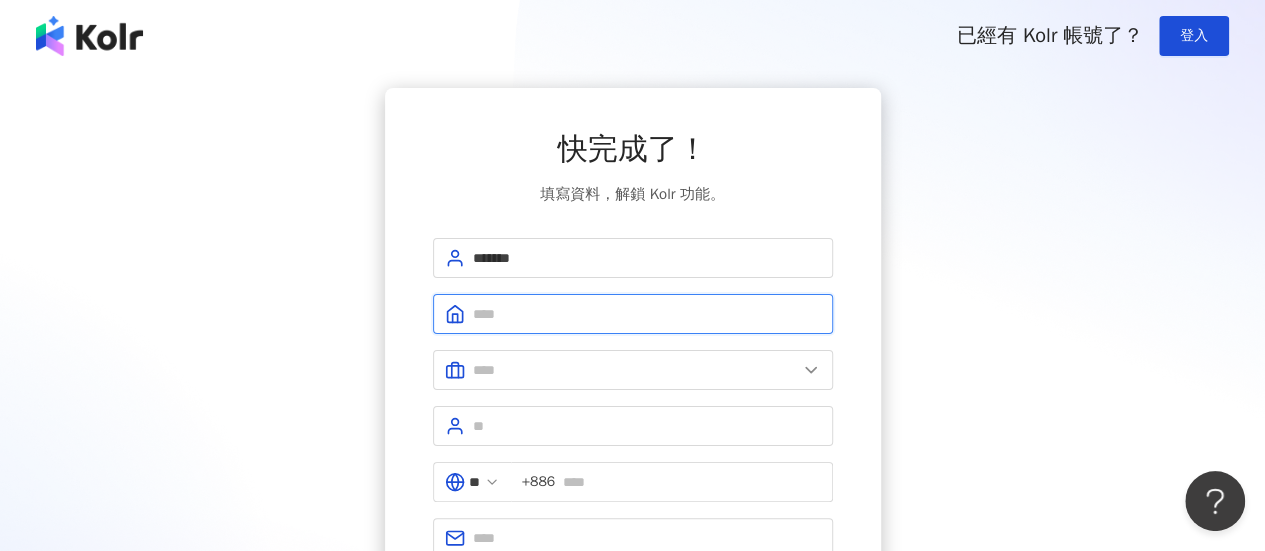drag, startPoint x: 479, startPoint y: 313, endPoint x: 494, endPoint y: 334, distance: 25.806976 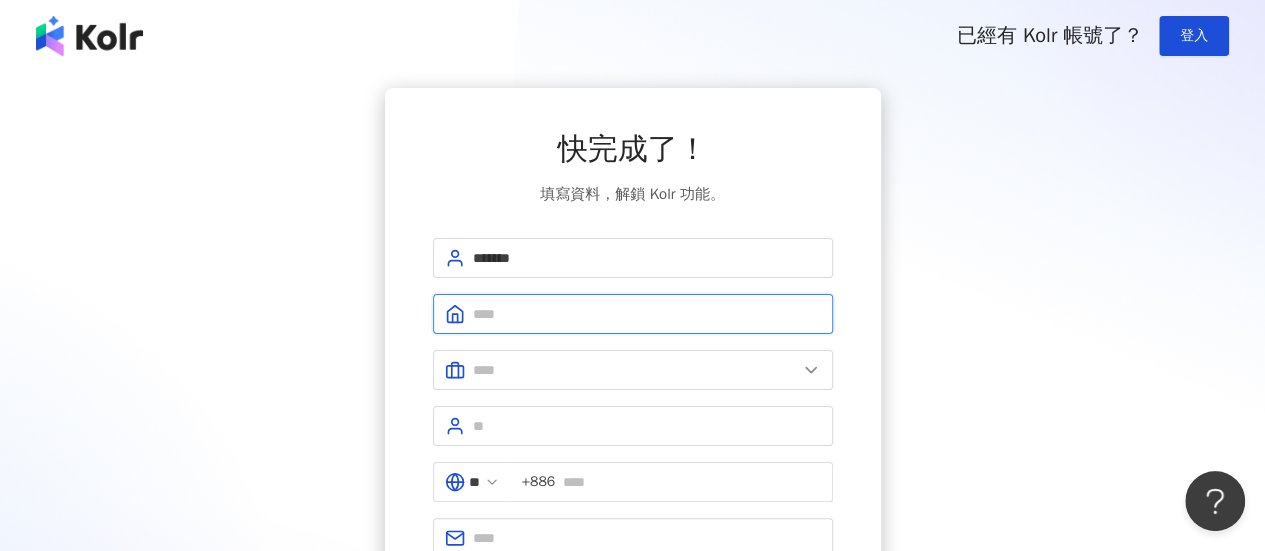 click at bounding box center [633, 314] 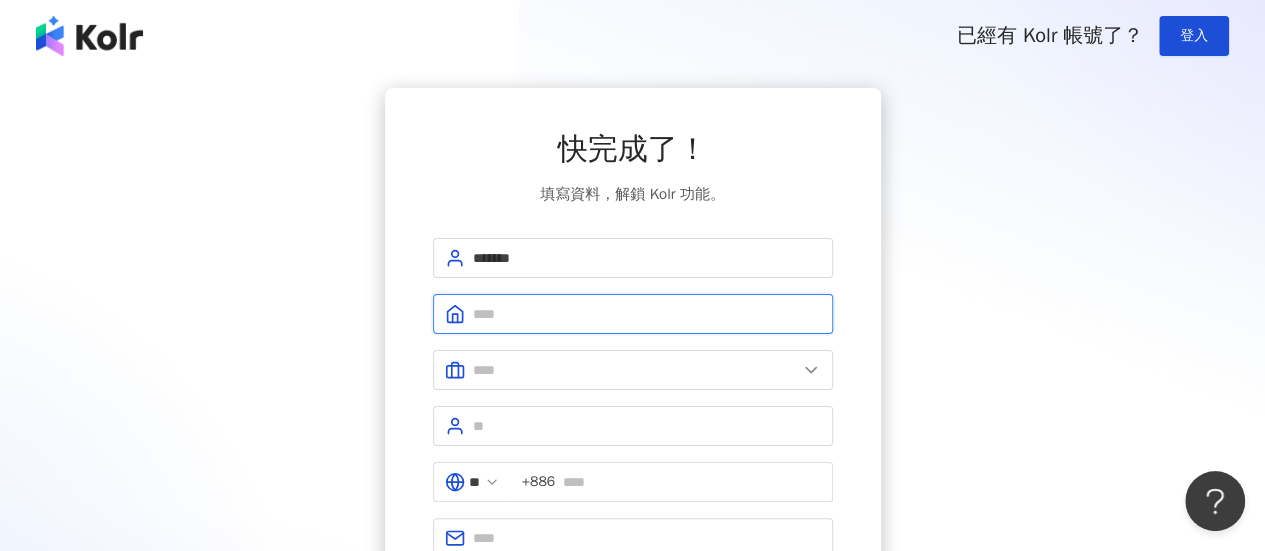 type on "**********" 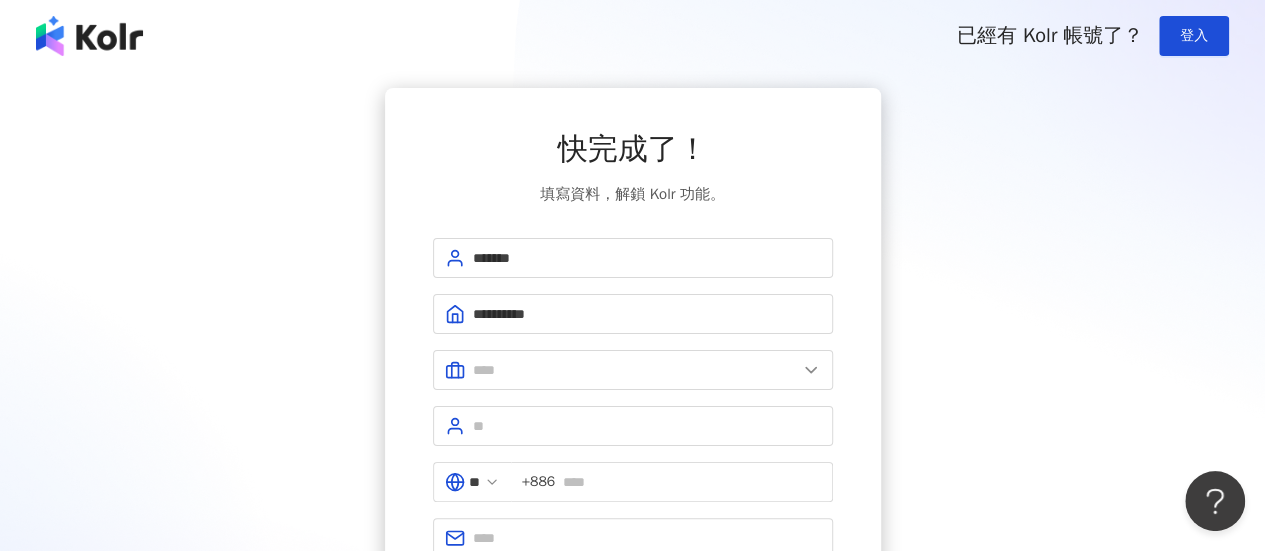 click on "**********" at bounding box center (633, 434) 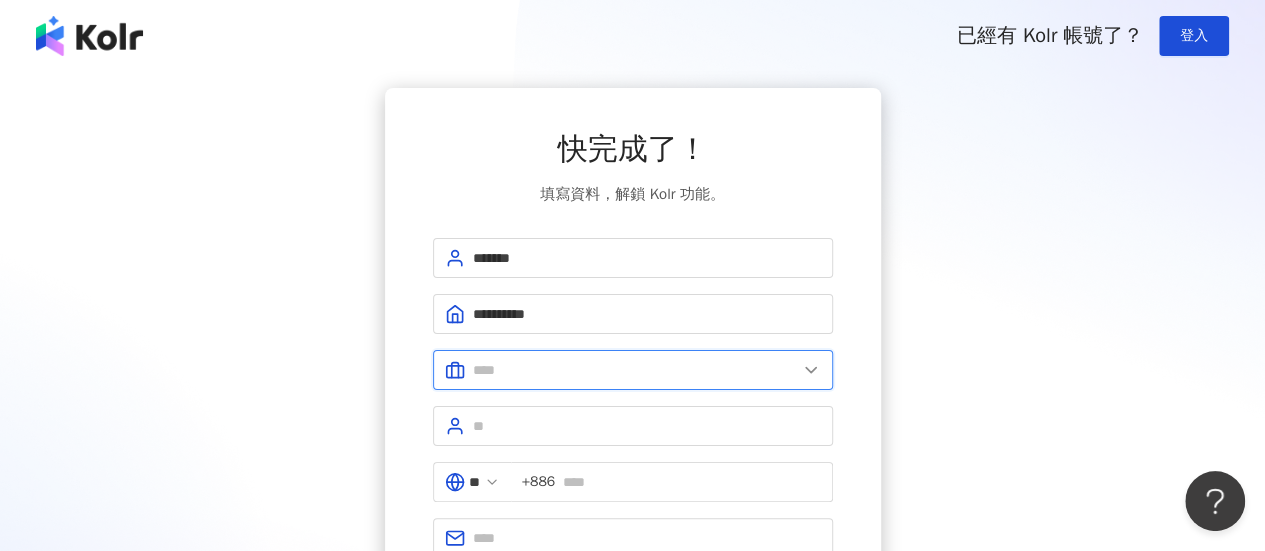 click at bounding box center (635, 370) 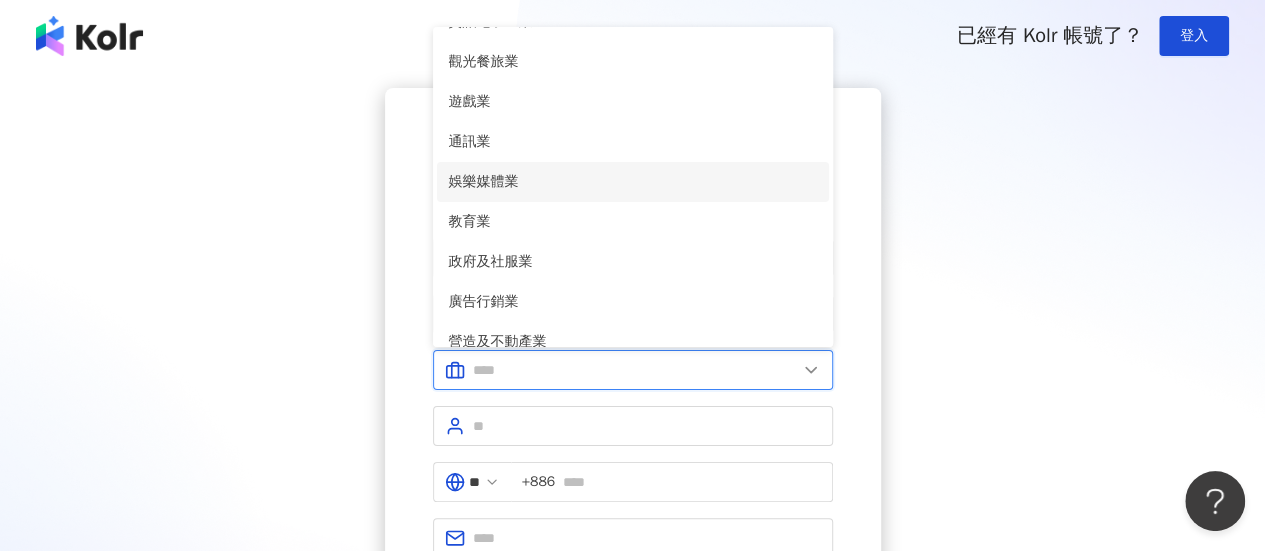scroll, scrollTop: 300, scrollLeft: 0, axis: vertical 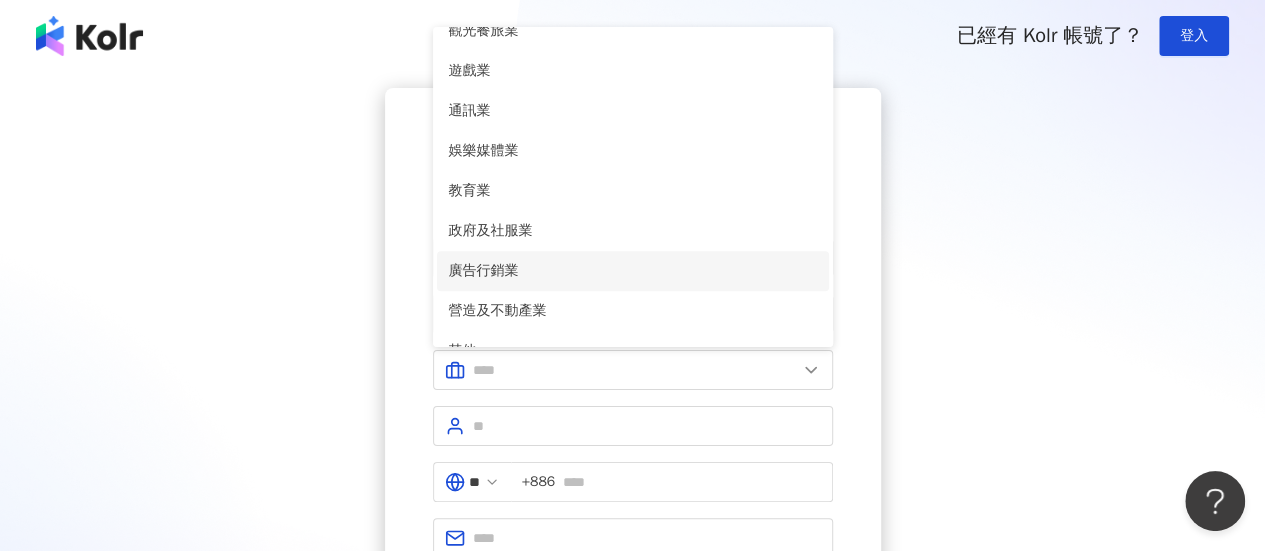 click on "廣告行銷業" at bounding box center (633, 271) 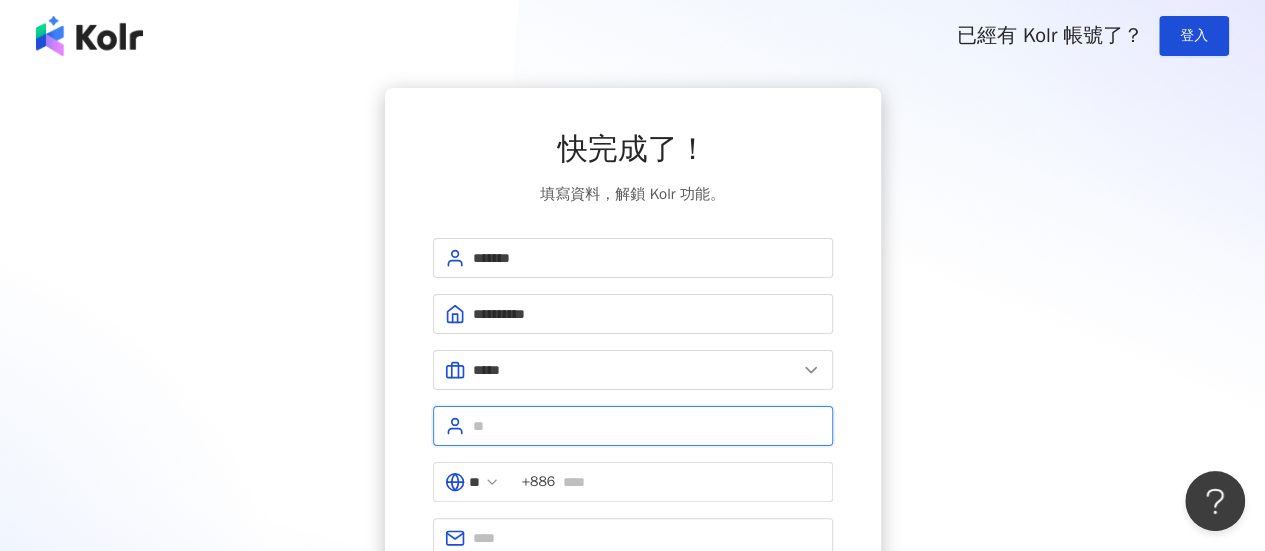 click at bounding box center (647, 426) 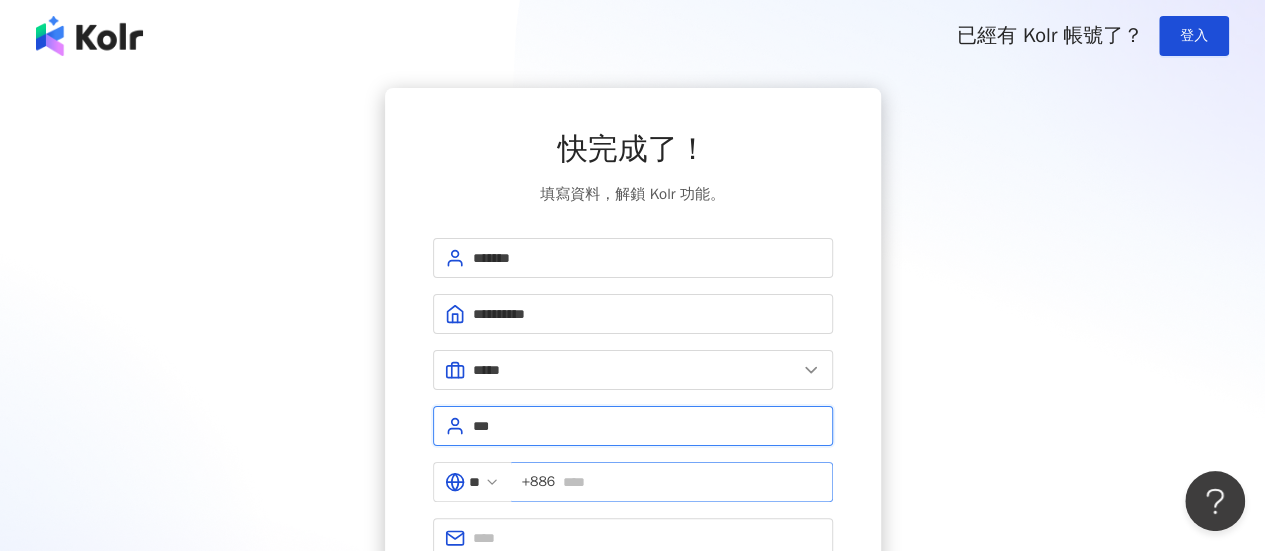 type on "***" 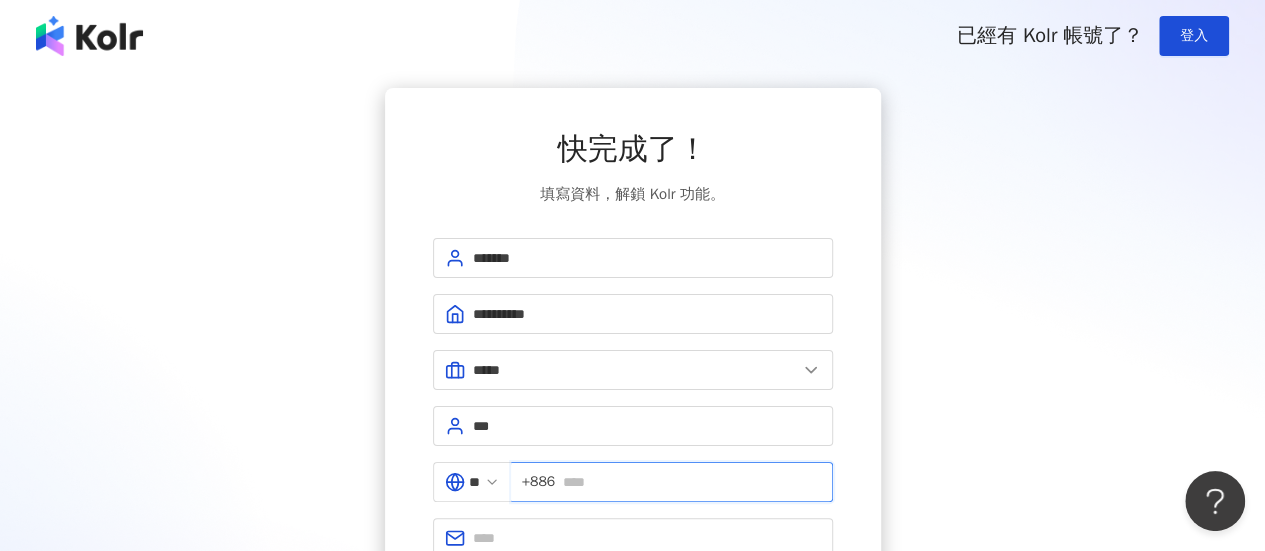 click at bounding box center [691, 482] 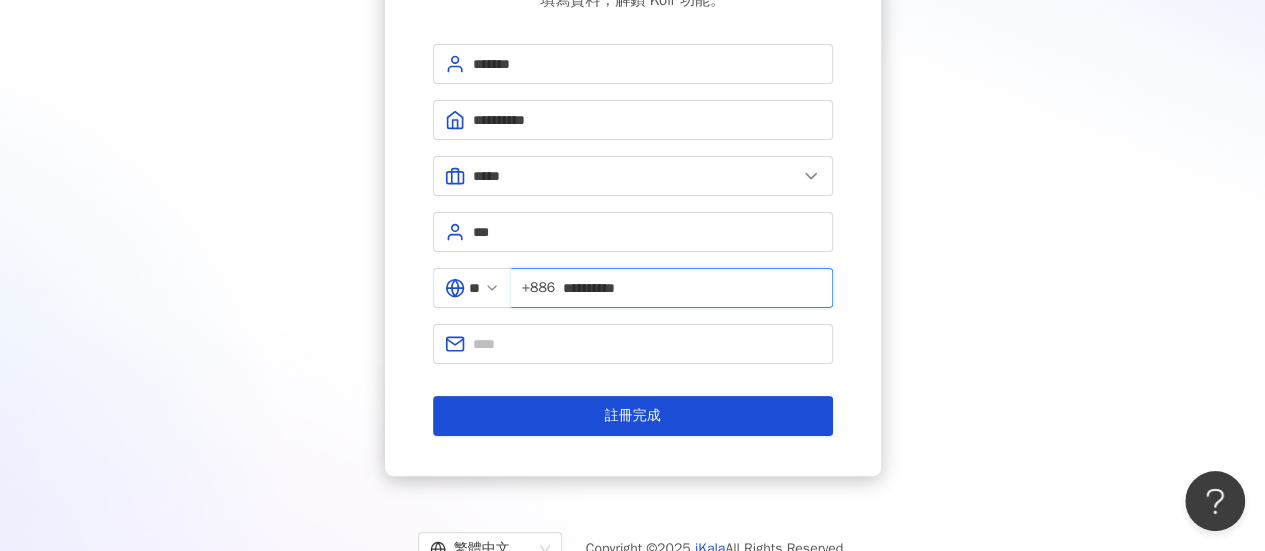 scroll, scrollTop: 200, scrollLeft: 0, axis: vertical 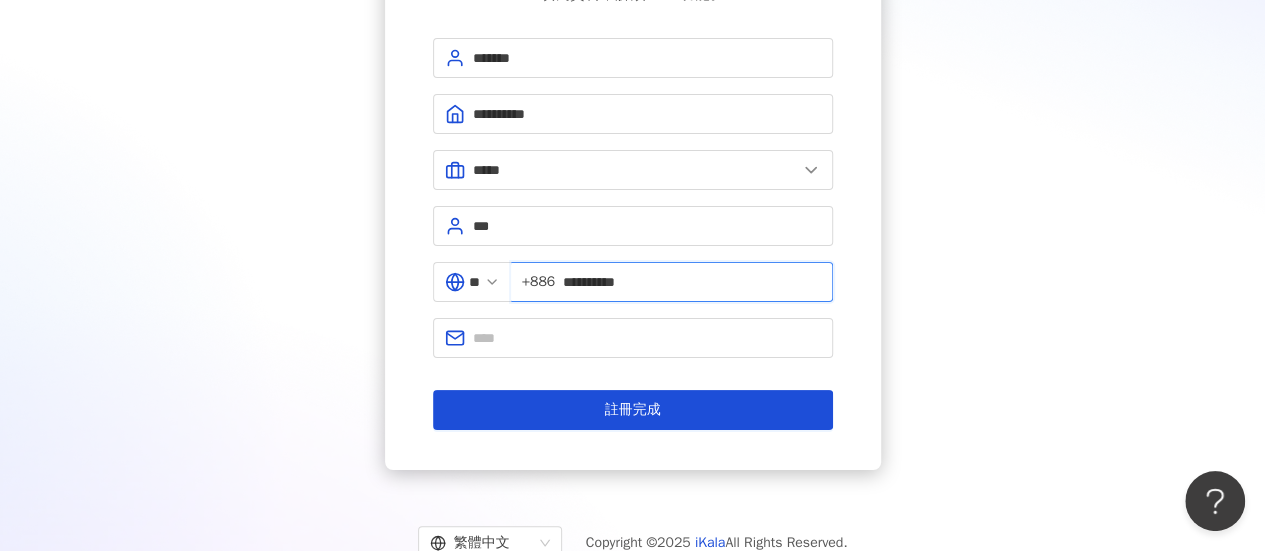 type on "**********" 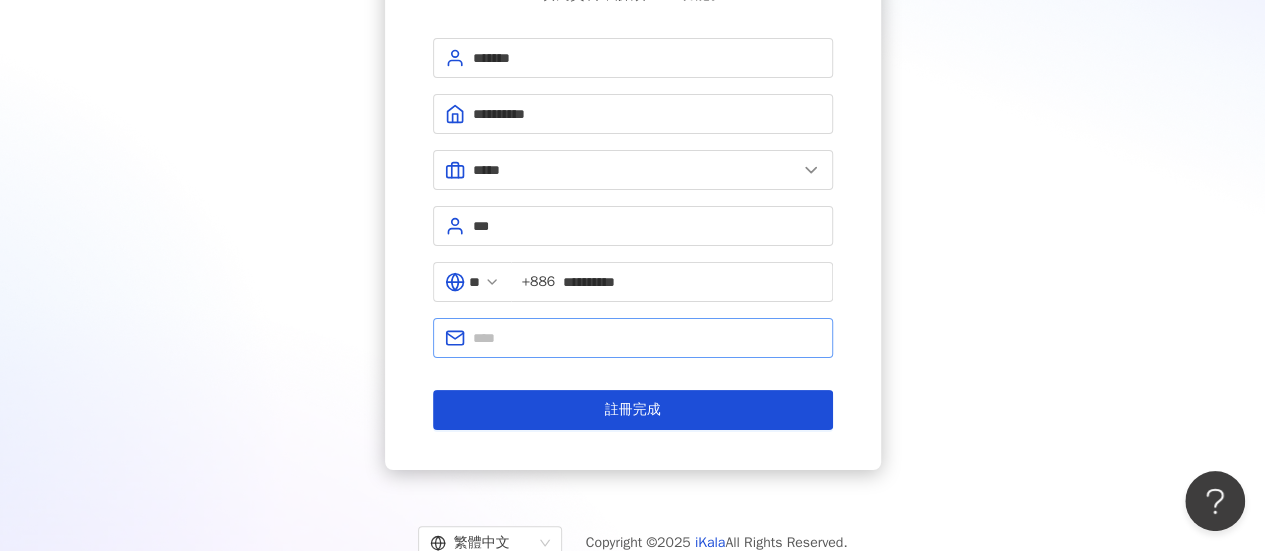 click at bounding box center (633, 338) 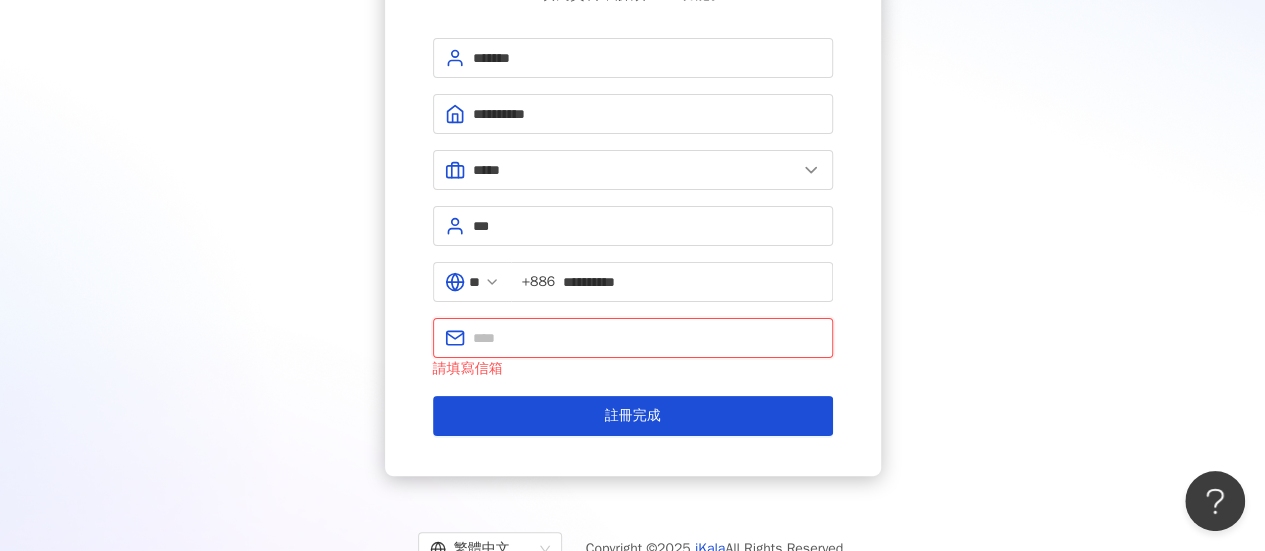 click at bounding box center (647, 338) 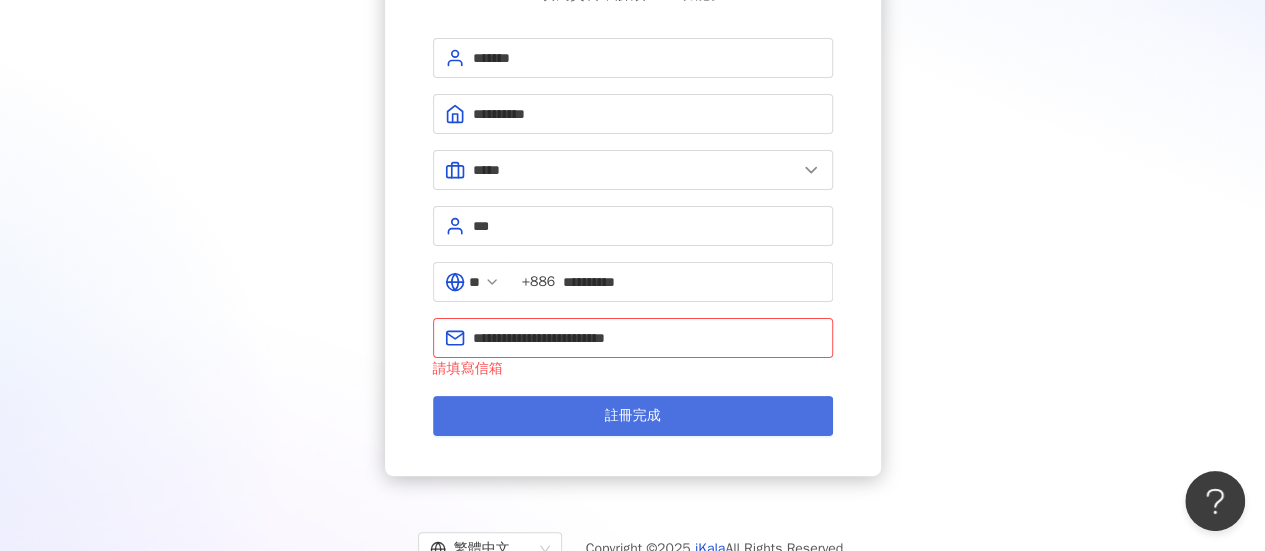 click on "註冊完成" at bounding box center (633, 416) 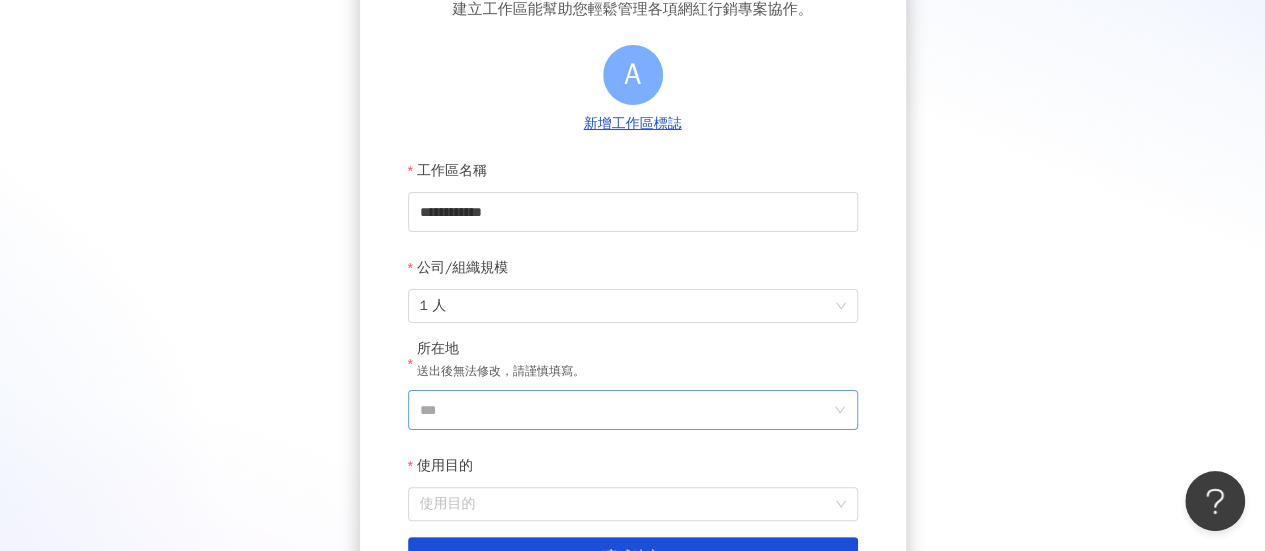 scroll, scrollTop: 200, scrollLeft: 0, axis: vertical 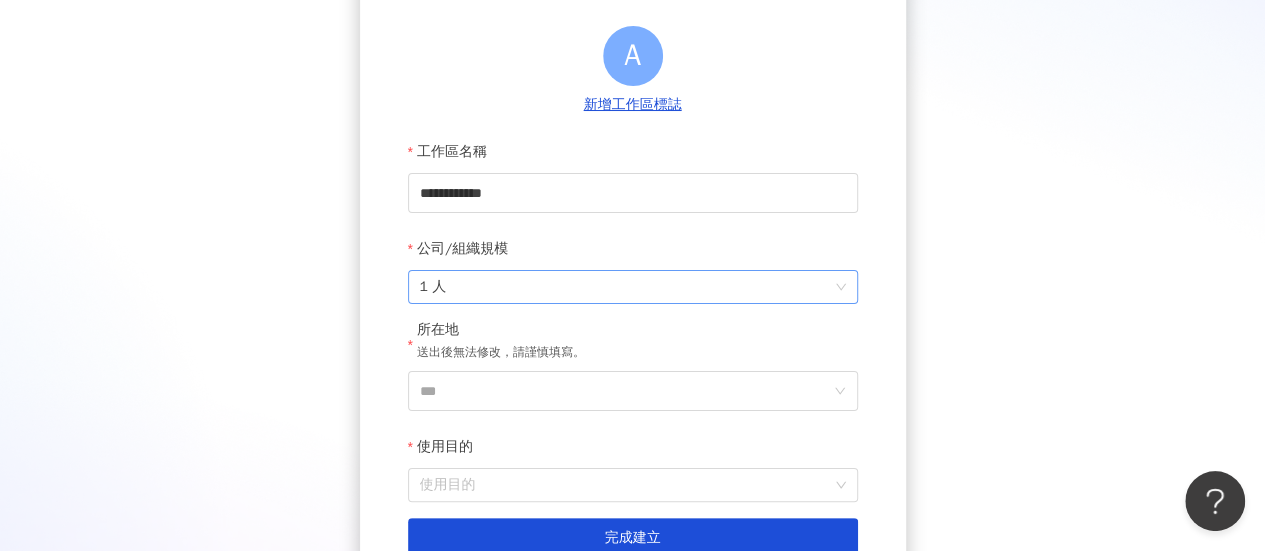 click on "1 人" at bounding box center [633, 287] 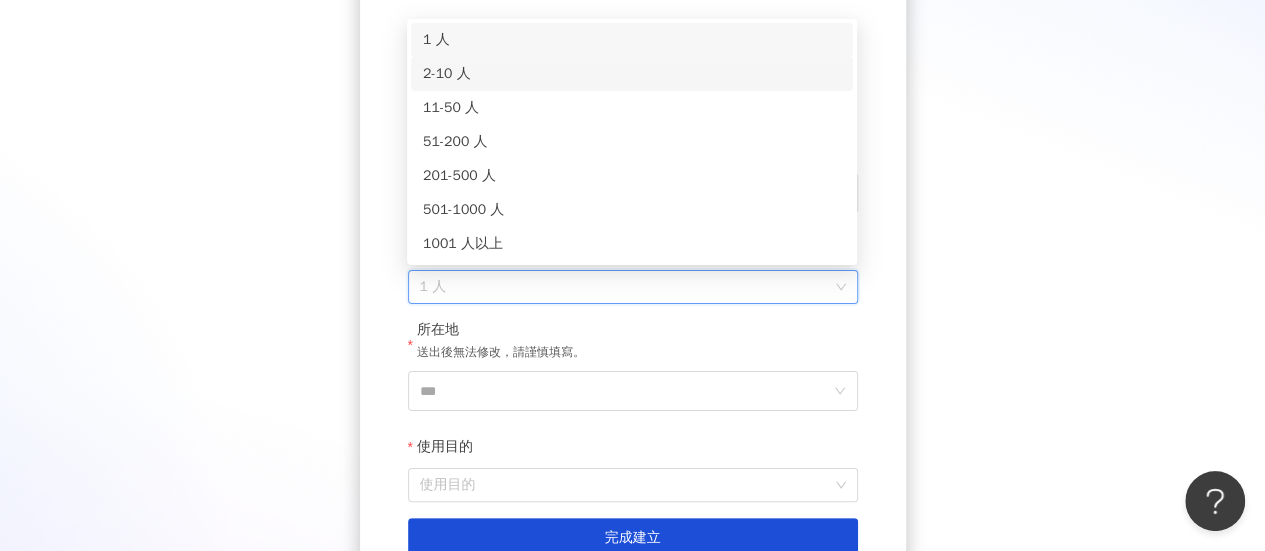 click on "2-10 人" at bounding box center [632, 74] 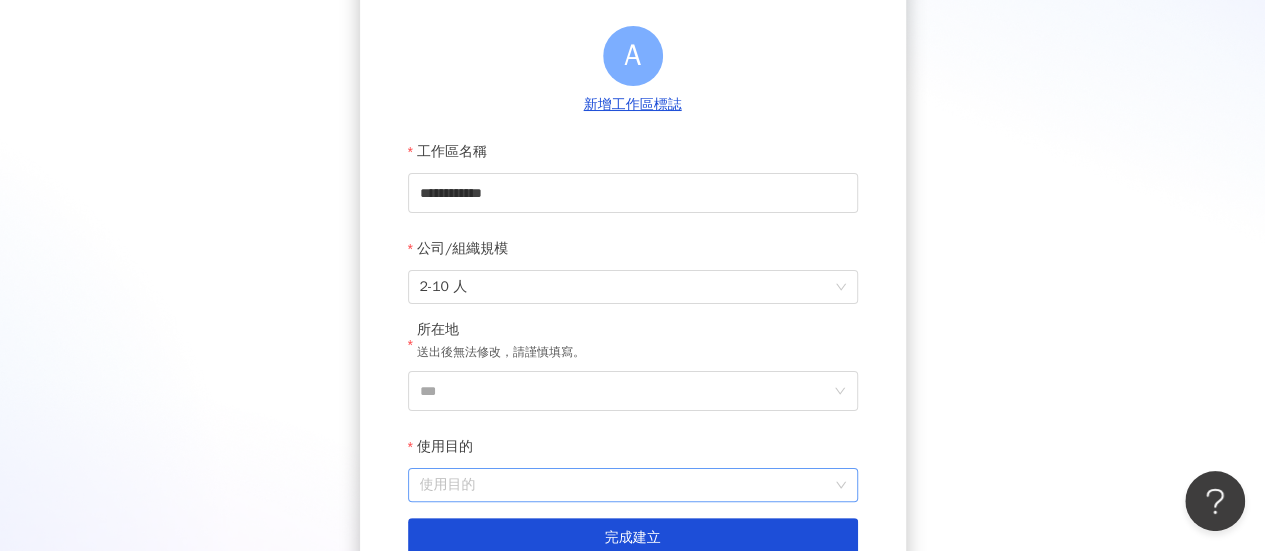 click on "使用目的" at bounding box center [633, 485] 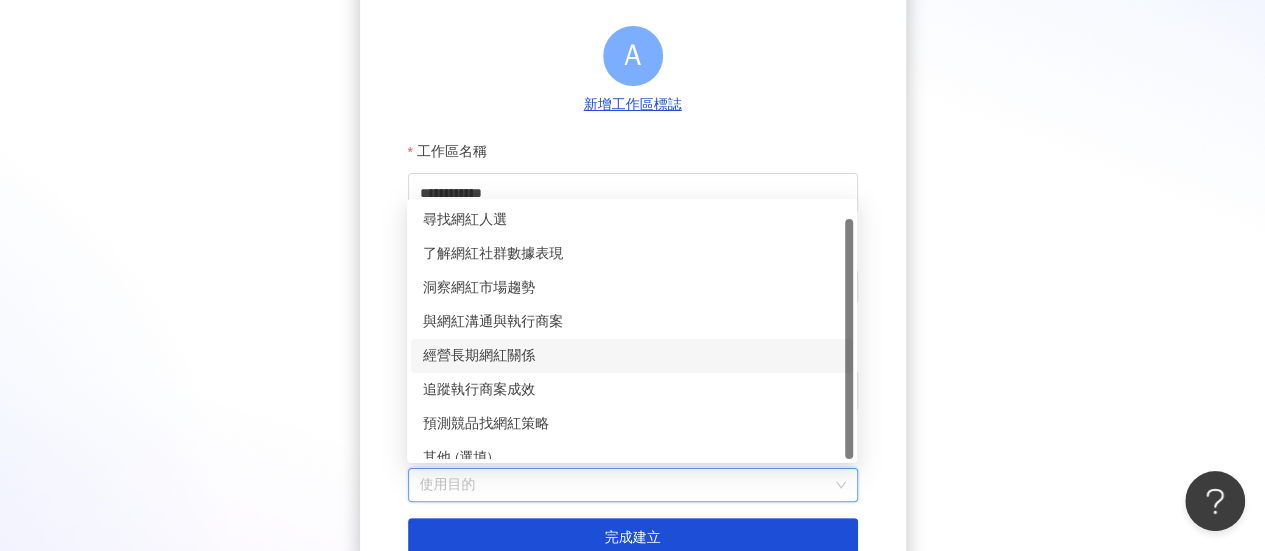 scroll, scrollTop: 16, scrollLeft: 0, axis: vertical 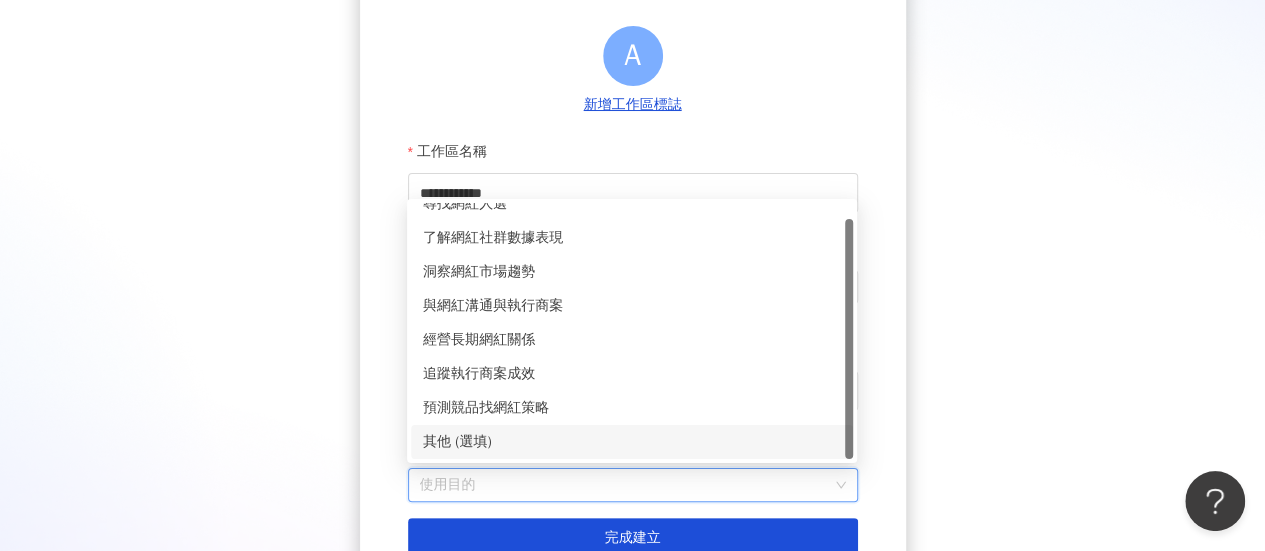 click on "其他 (選填)" at bounding box center (632, 442) 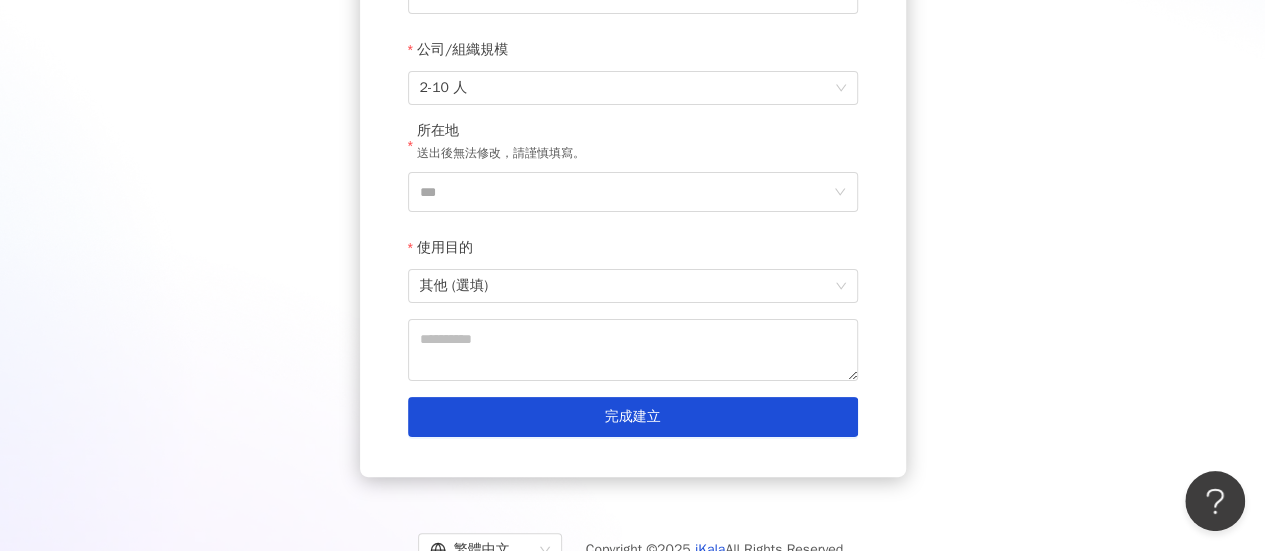 scroll, scrollTop: 400, scrollLeft: 0, axis: vertical 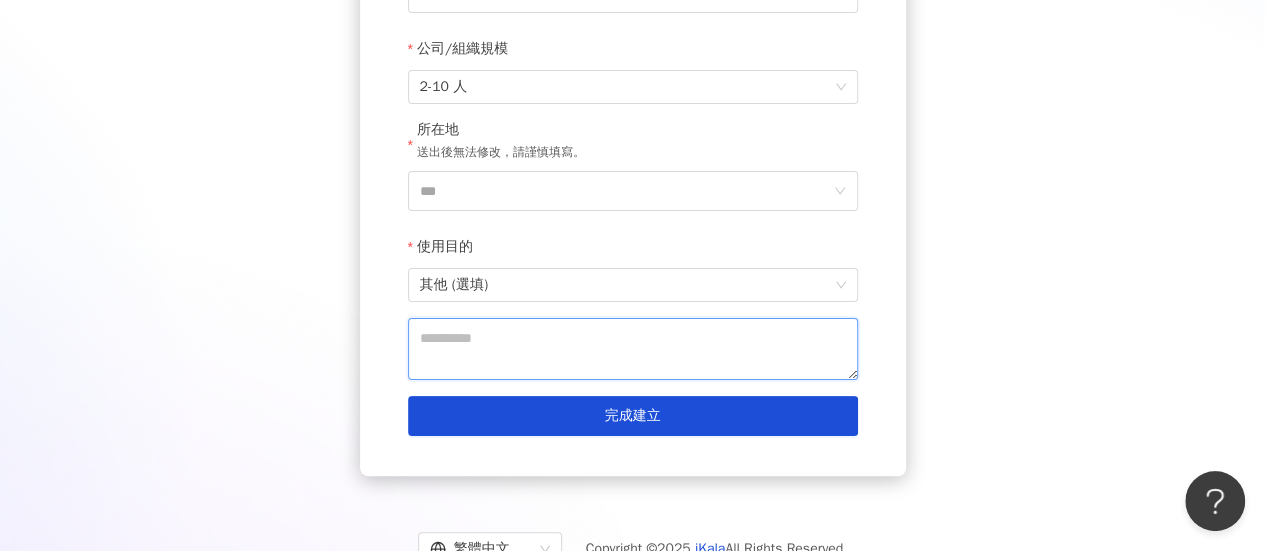 click at bounding box center (633, 349) 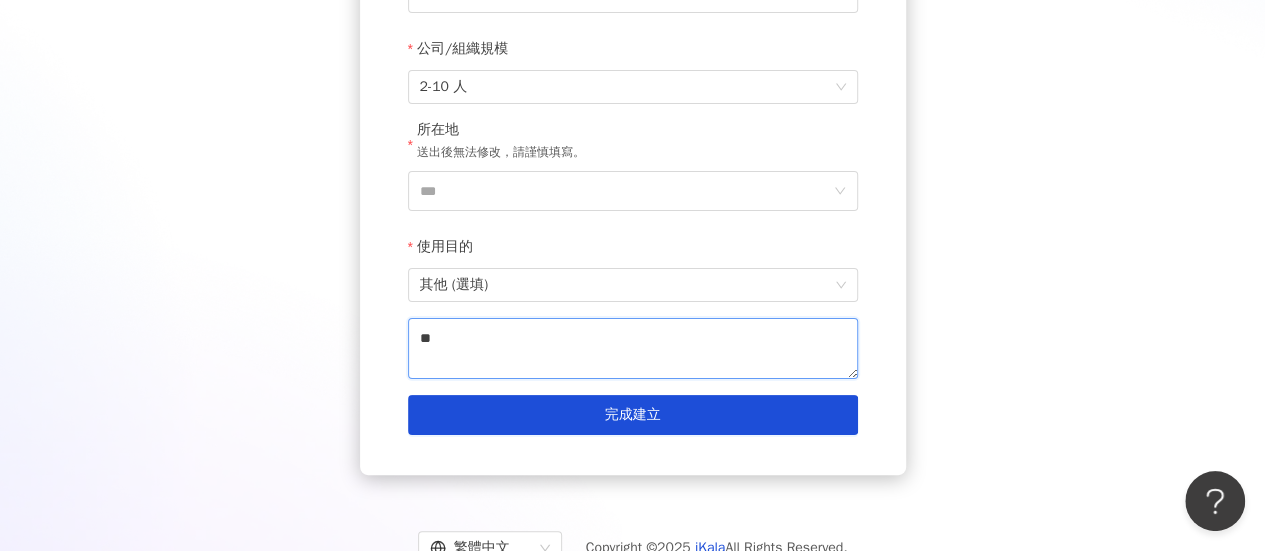 type on "*" 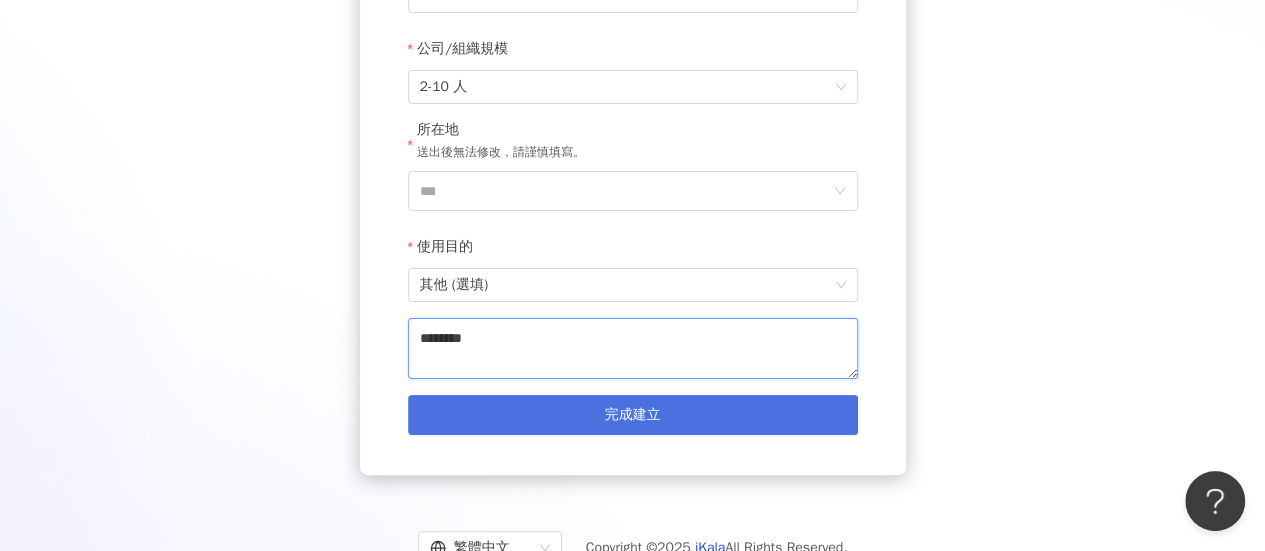 type on "********" 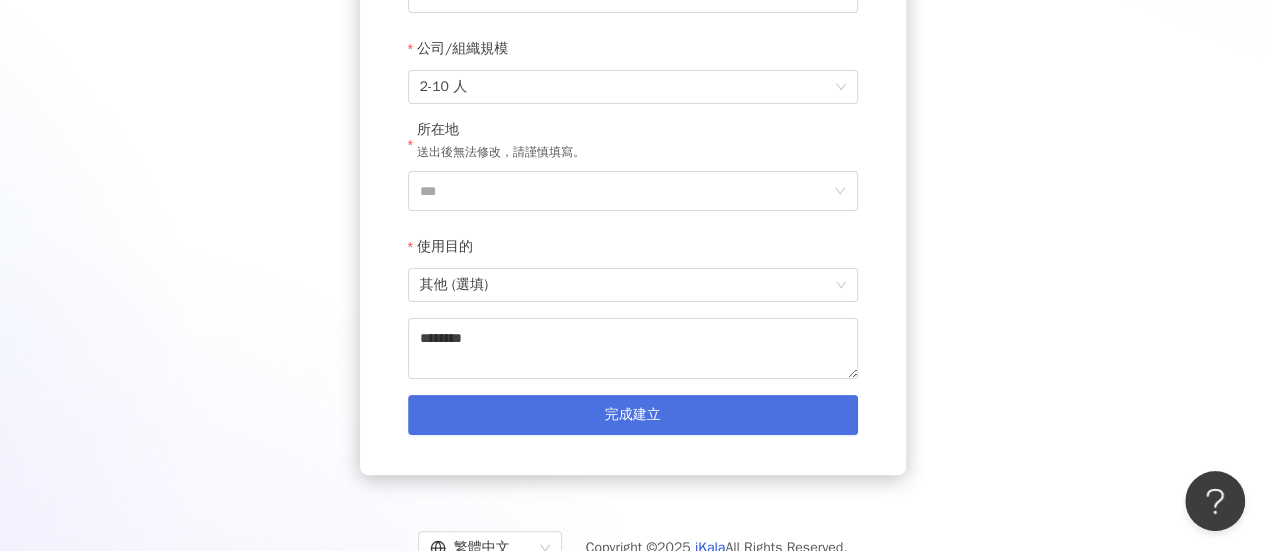 click on "完成建立" at bounding box center [633, 415] 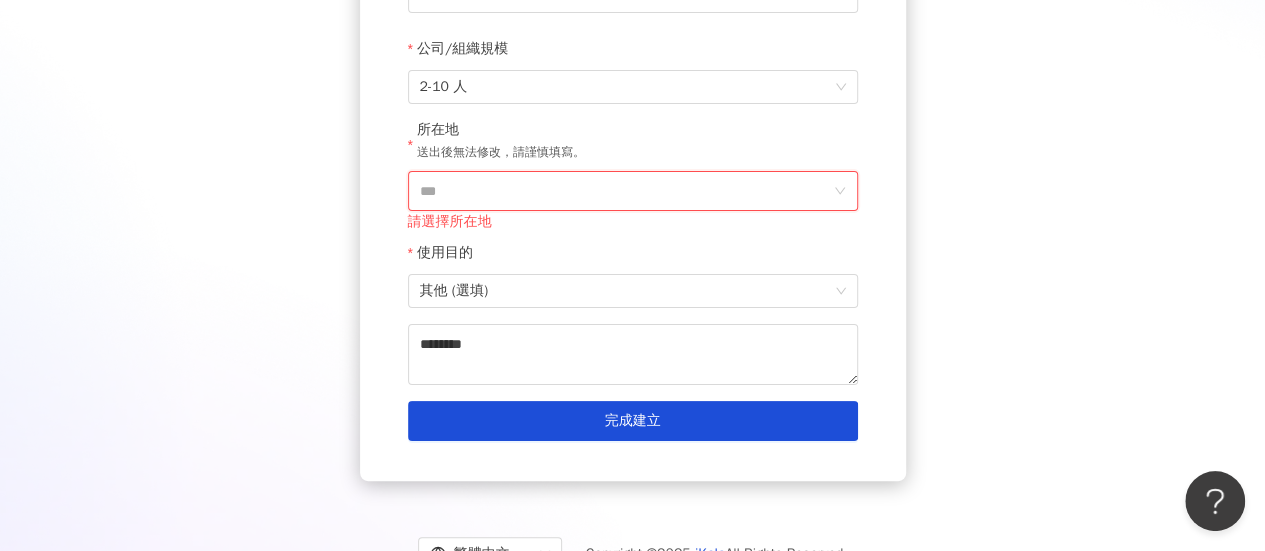 click on "***" at bounding box center [625, 191] 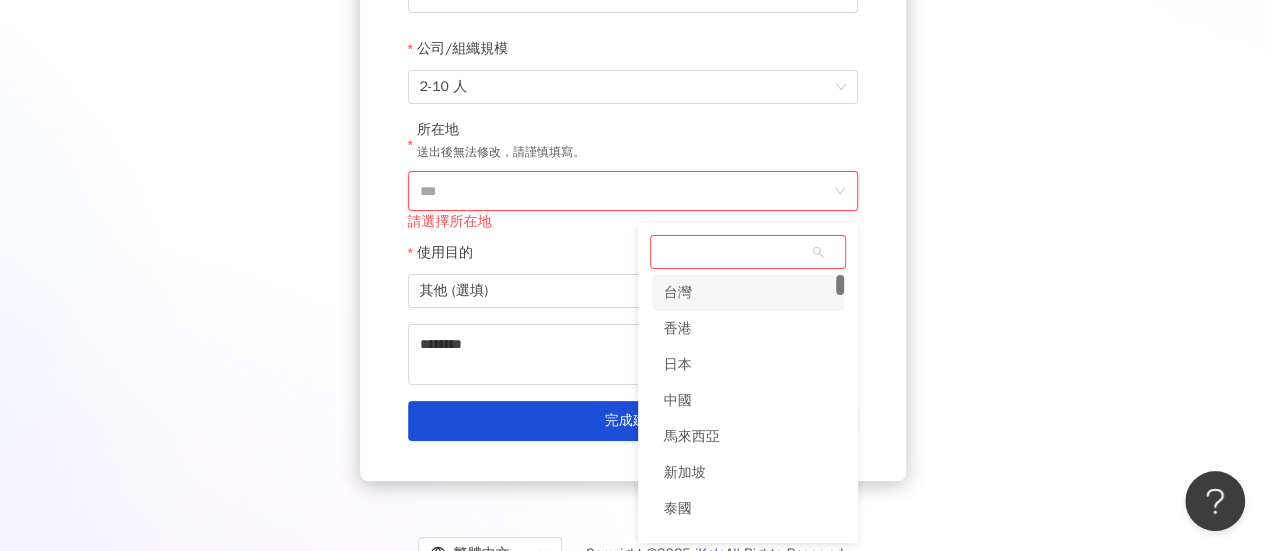 click on "台灣" at bounding box center [748, 293] 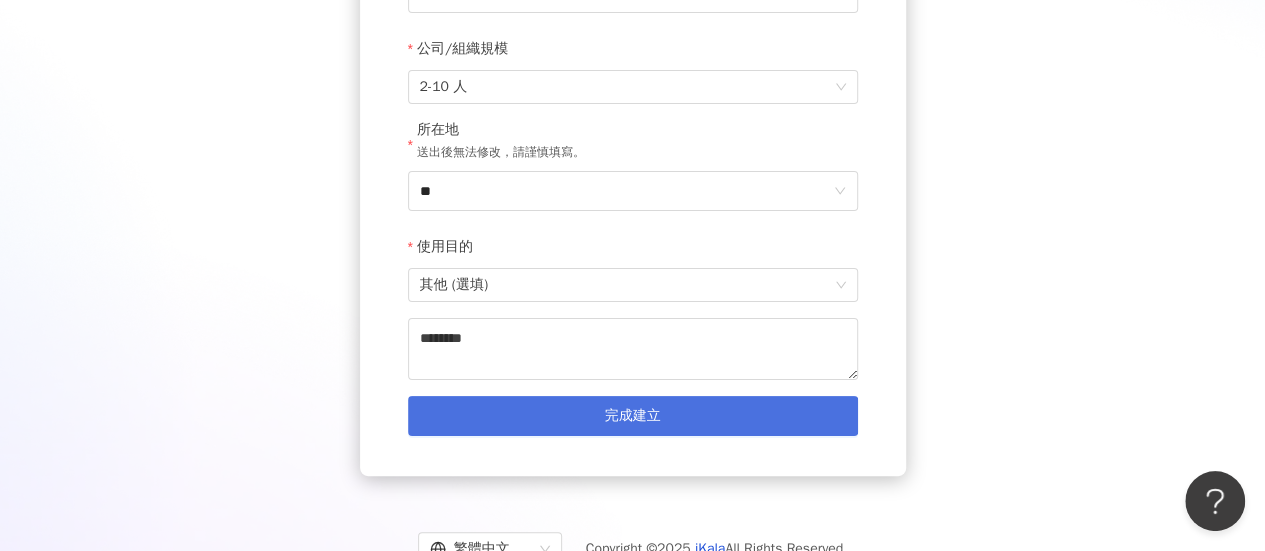 scroll, scrollTop: 394, scrollLeft: 0, axis: vertical 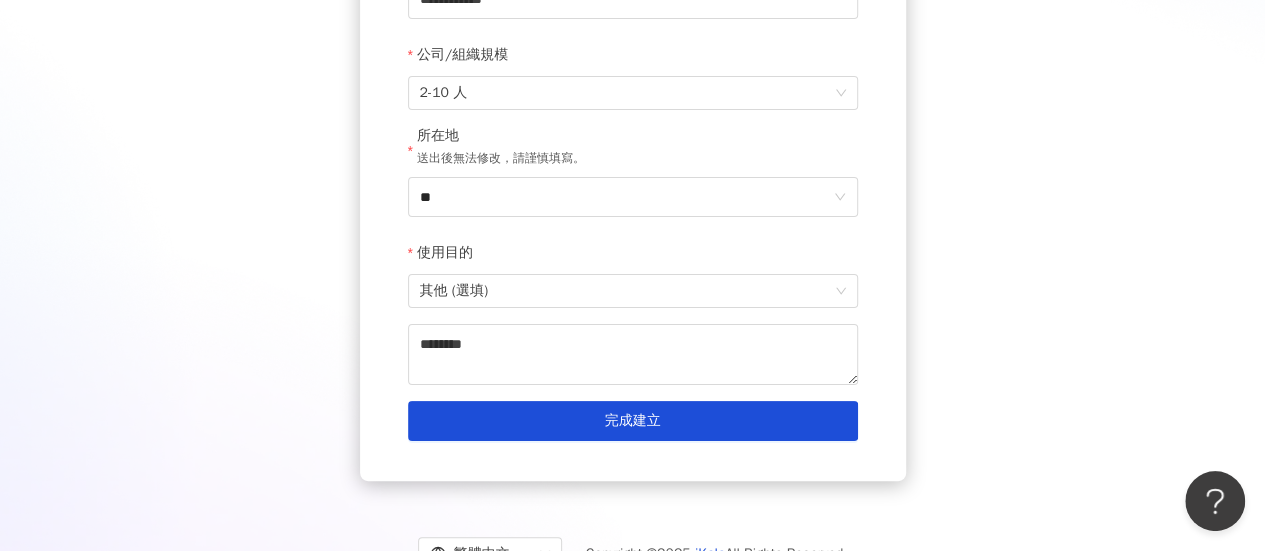 click on "**********" at bounding box center (633, 87) 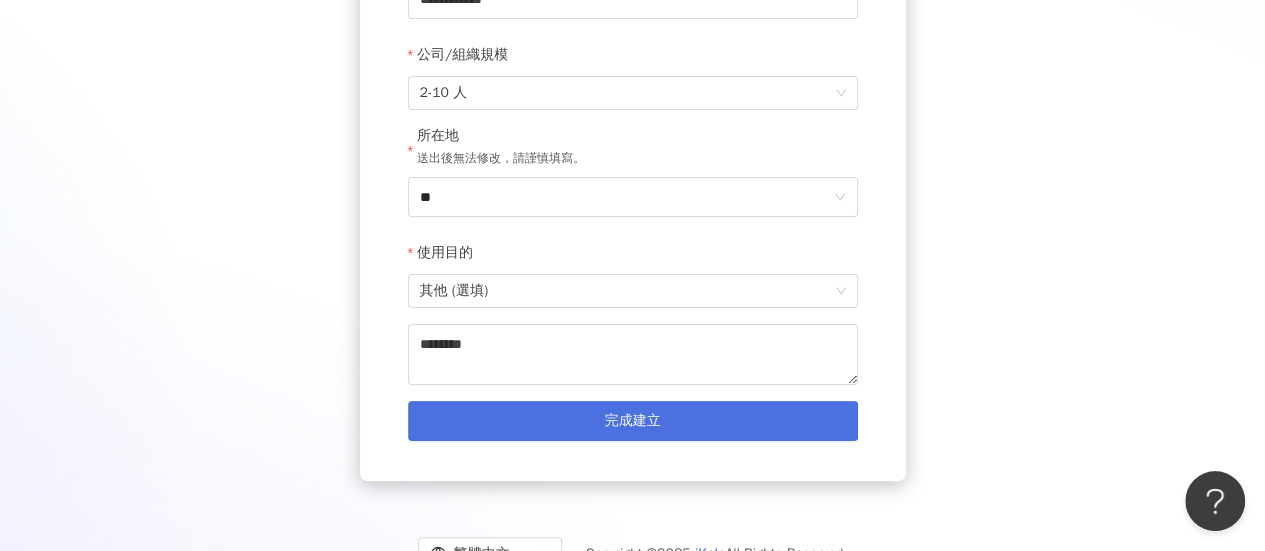 click on "完成建立" at bounding box center [633, 421] 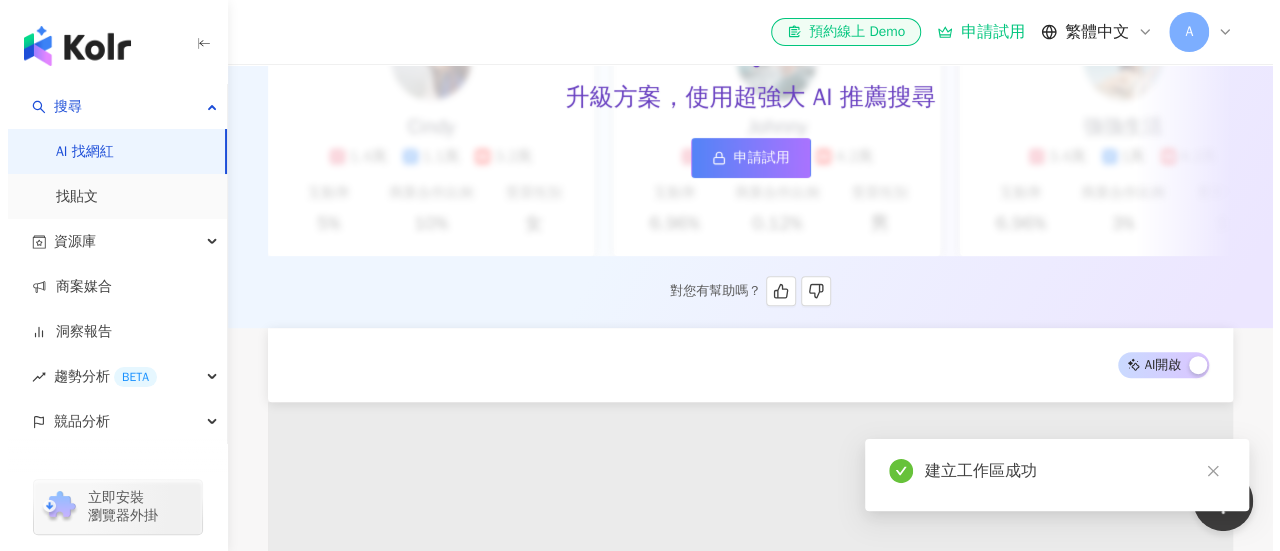 scroll, scrollTop: 0, scrollLeft: 0, axis: both 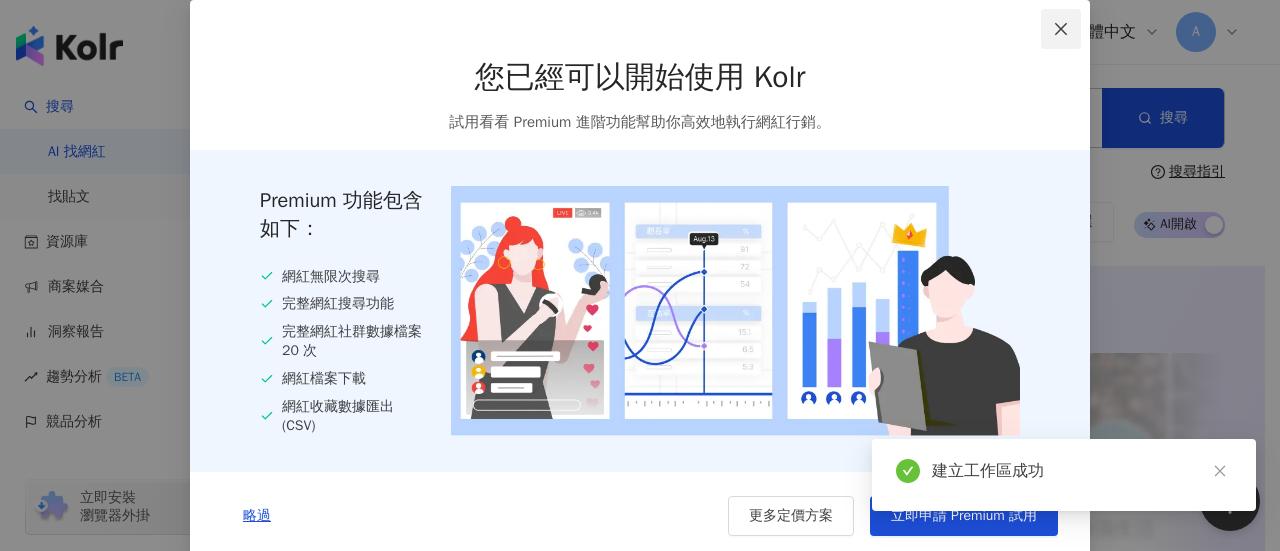 click 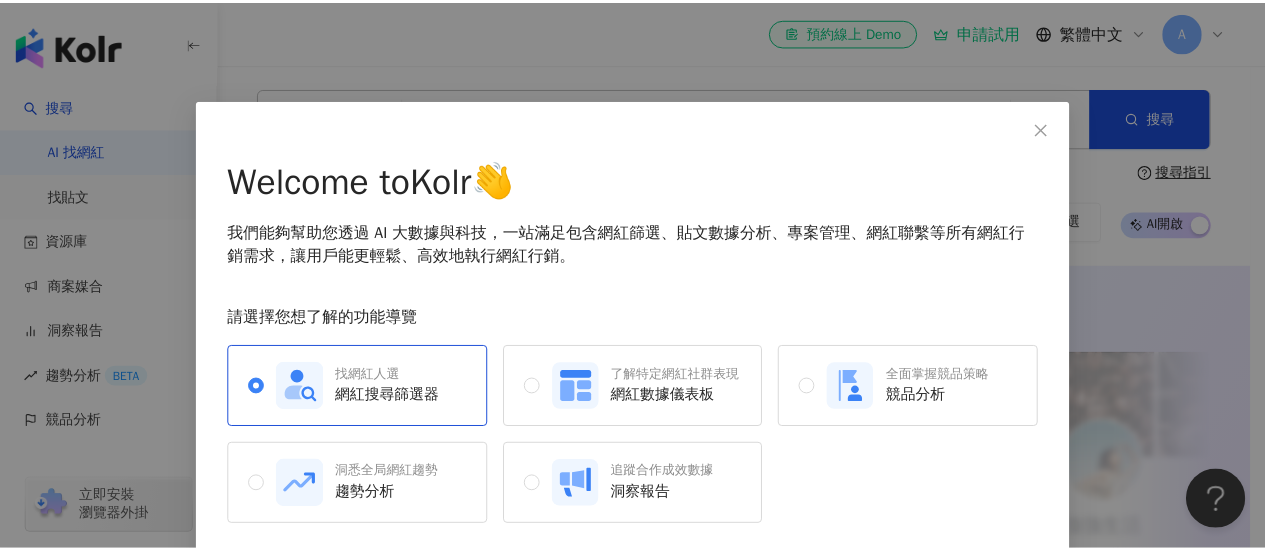 scroll, scrollTop: 76, scrollLeft: 0, axis: vertical 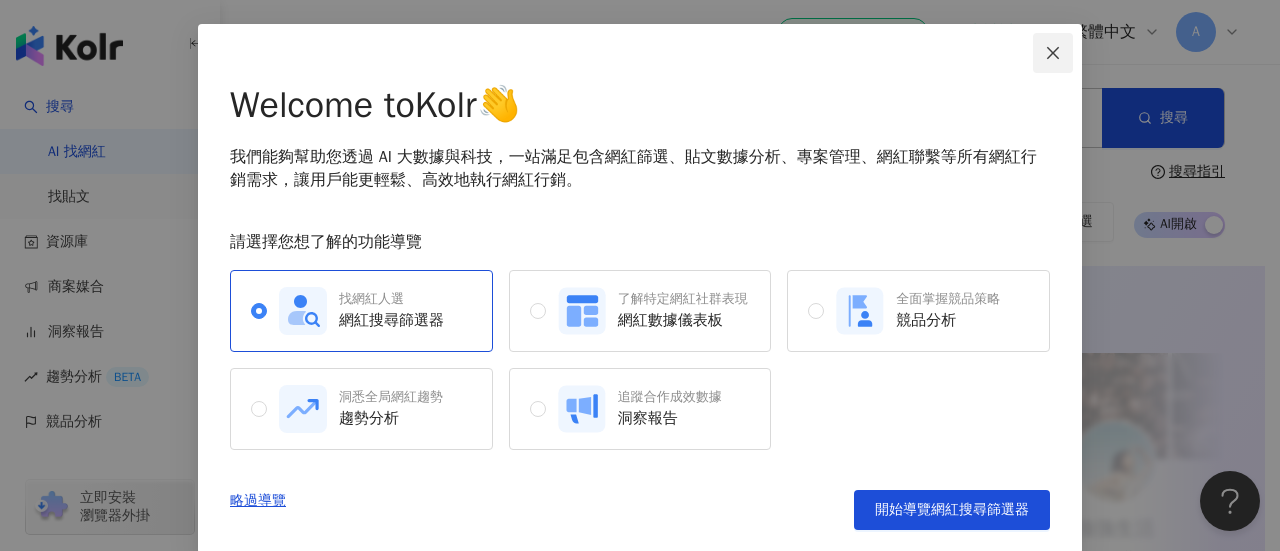 click at bounding box center (1053, 53) 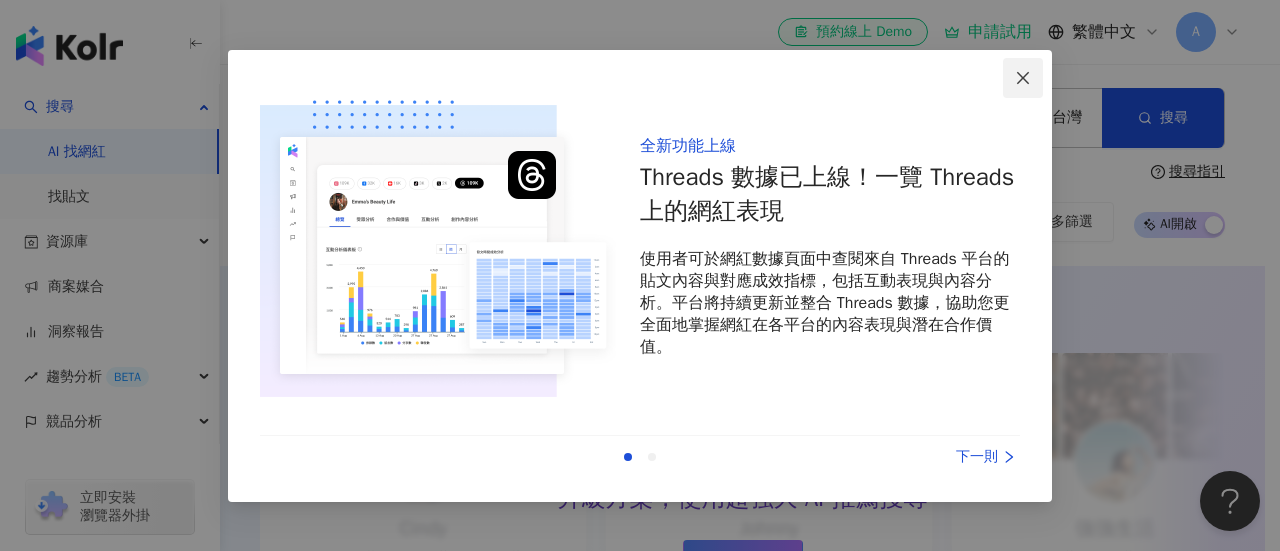 click 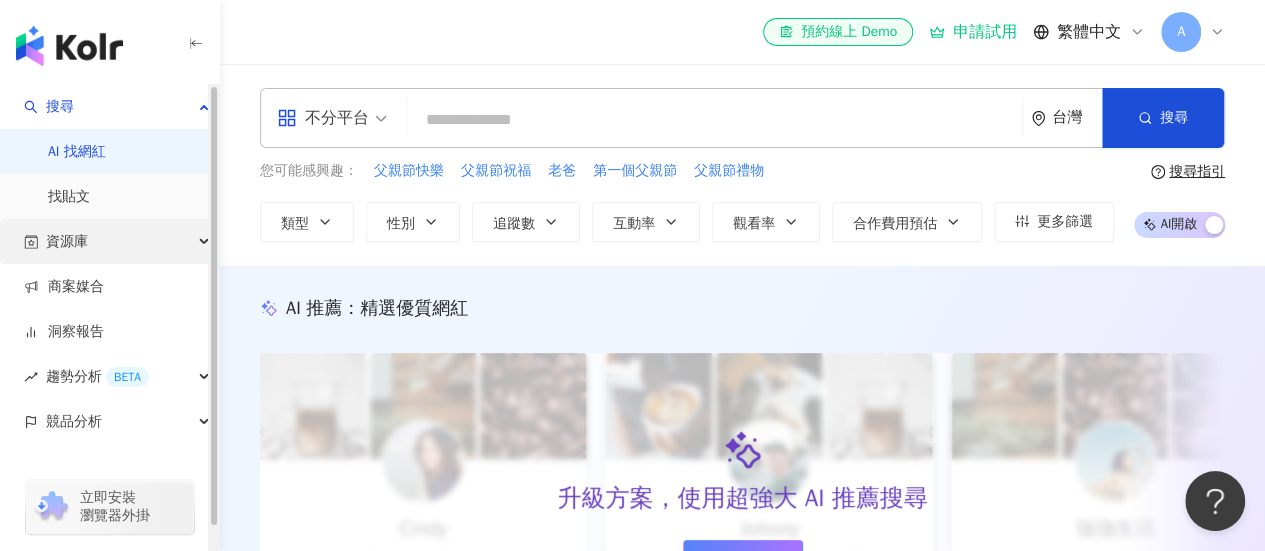 click on "資源庫" at bounding box center [109, 241] 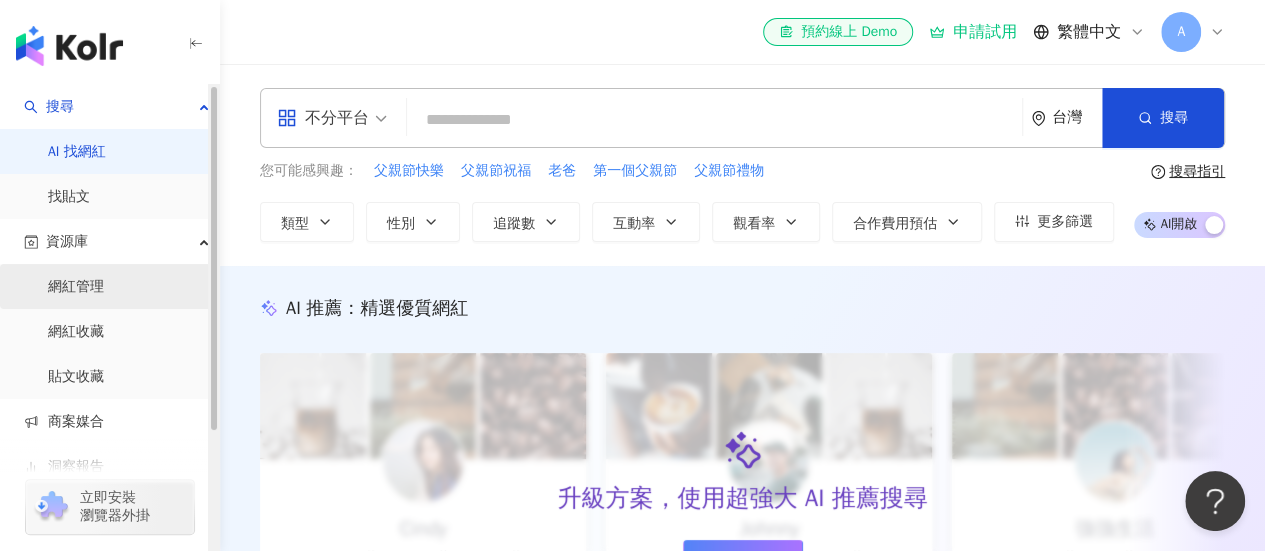 click on "網紅管理" at bounding box center [76, 287] 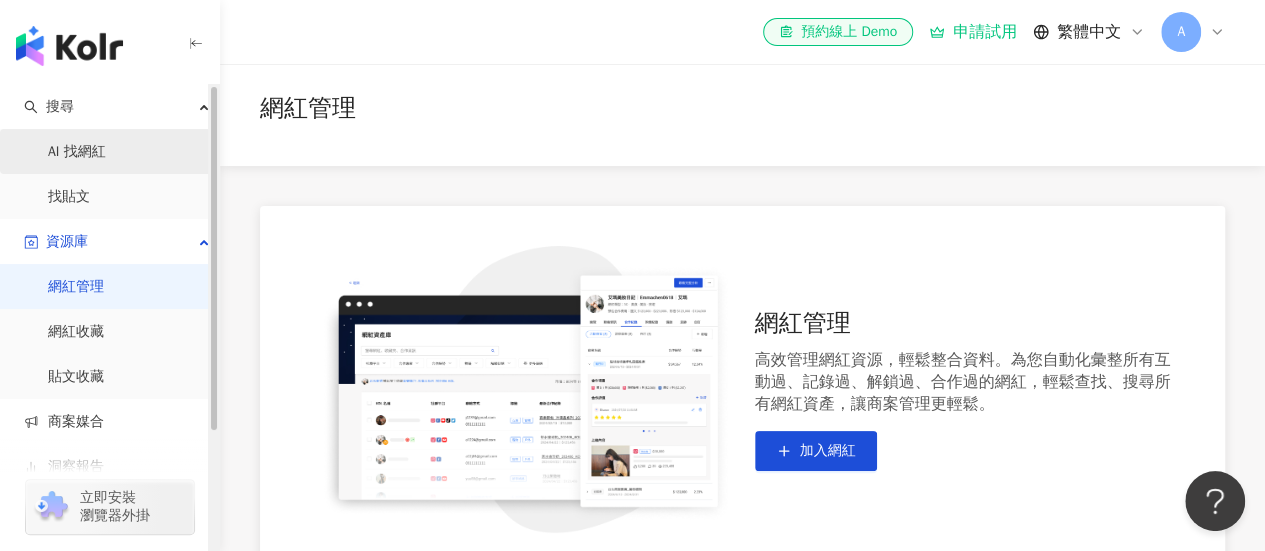 scroll, scrollTop: 0, scrollLeft: 0, axis: both 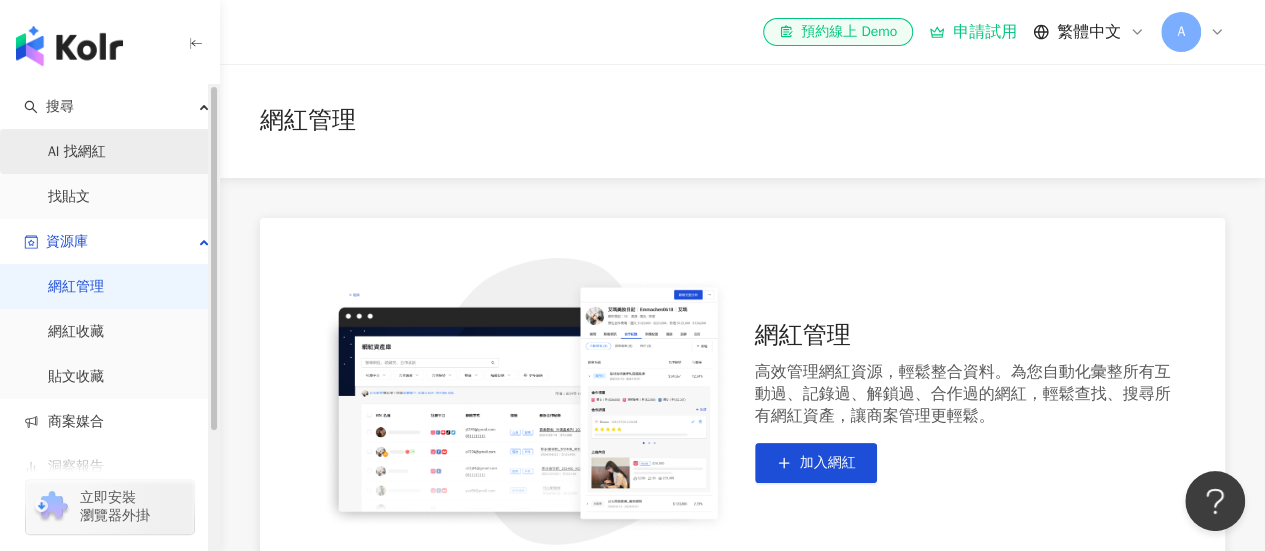 click on "AI 找網紅" at bounding box center [77, 152] 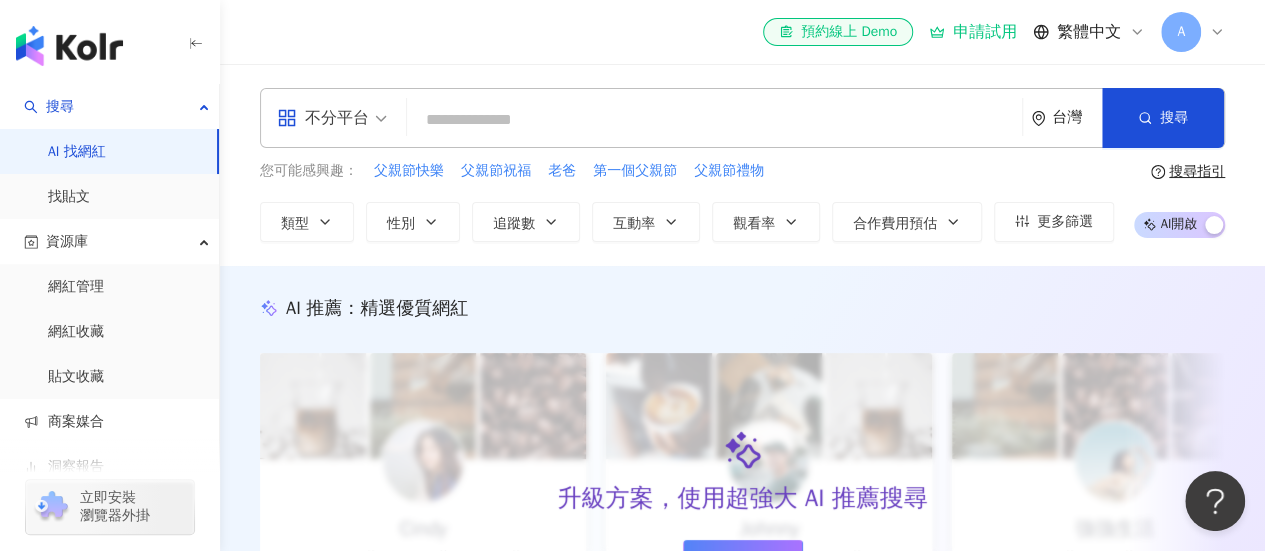 click on "不分平台 台灣 搜尋" at bounding box center (742, 118) 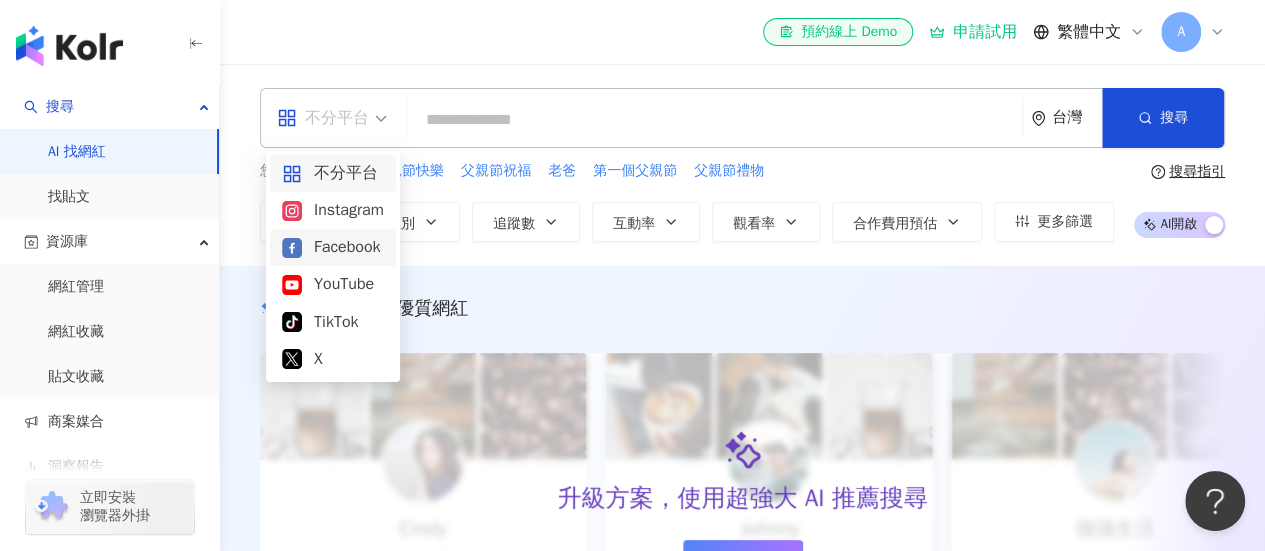 click on "Facebook" at bounding box center [333, 247] 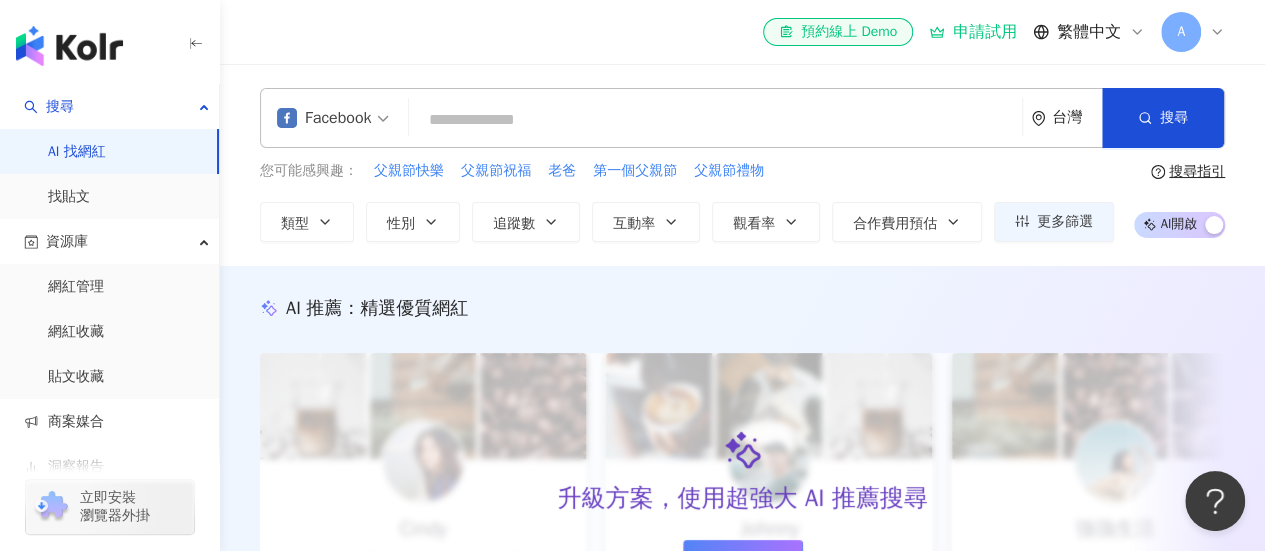 click at bounding box center [715, 120] 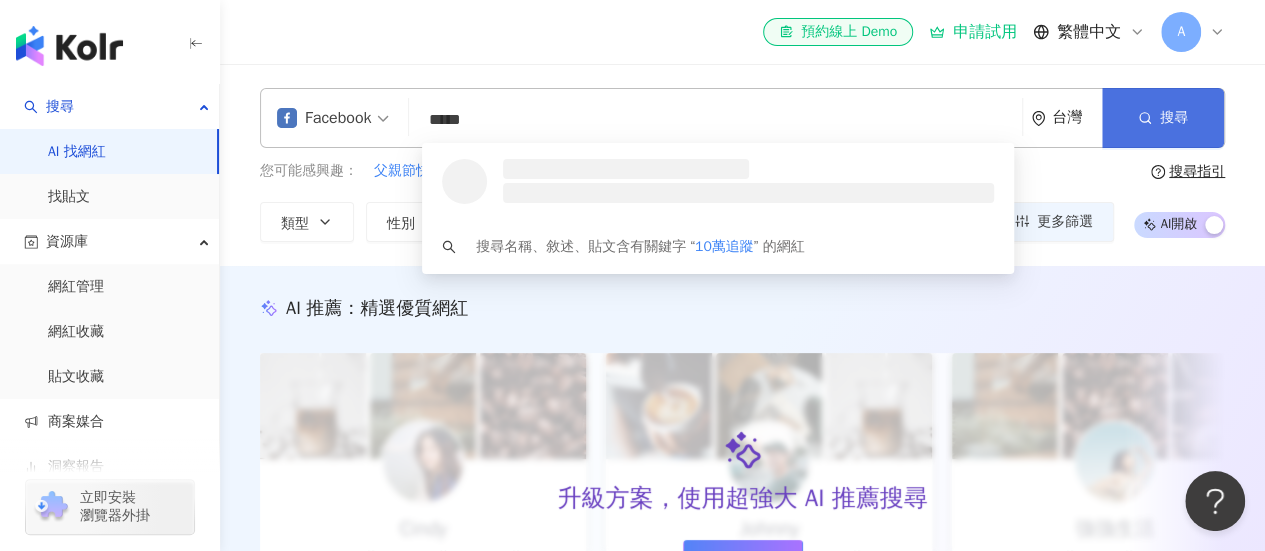 type on "*****" 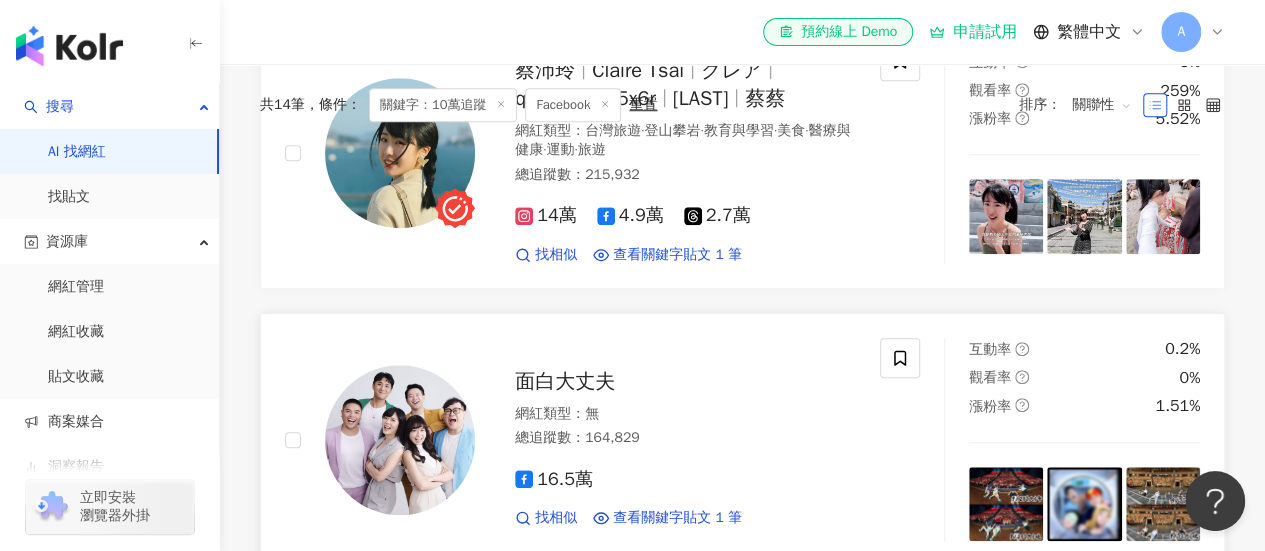 scroll, scrollTop: 594, scrollLeft: 0, axis: vertical 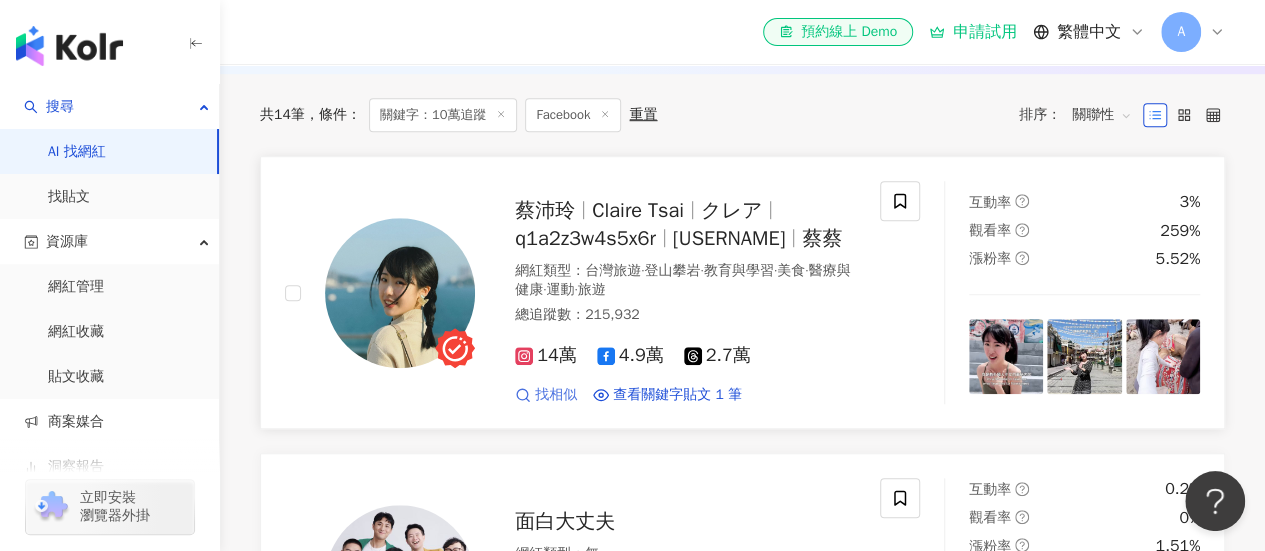 click on "找相似" 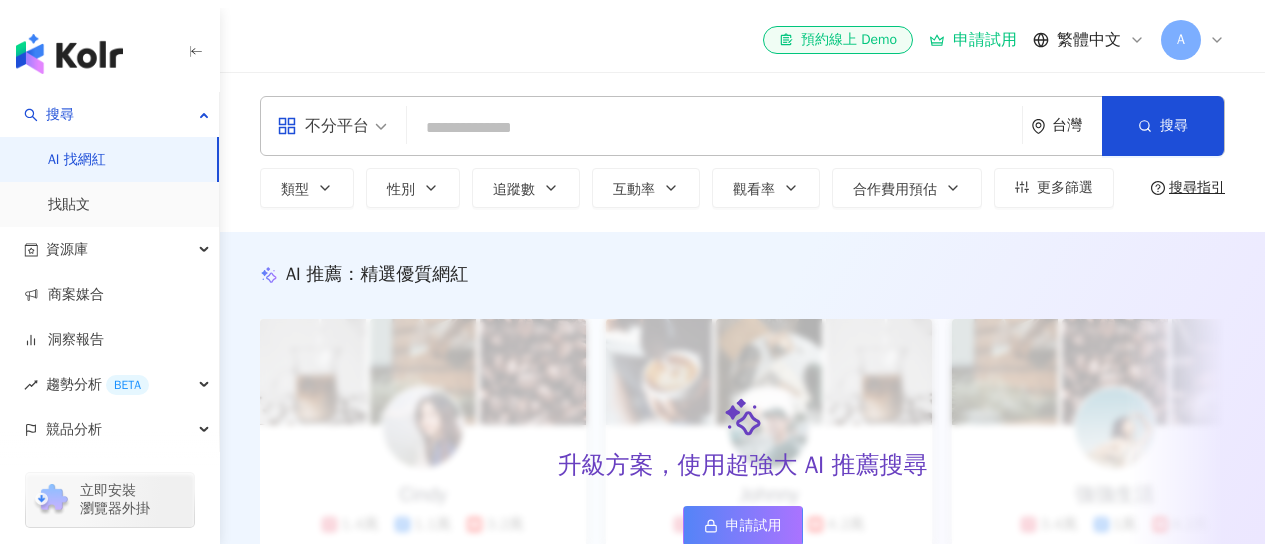 scroll, scrollTop: 0, scrollLeft: 0, axis: both 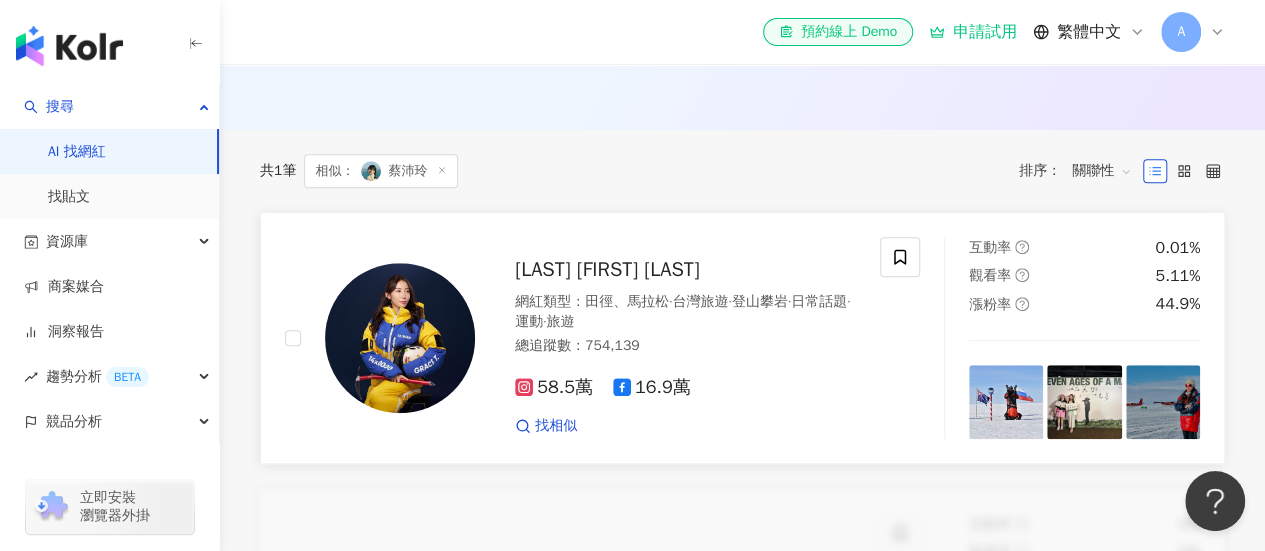 click on "曾格爾 Grace Tseng" at bounding box center [607, 269] 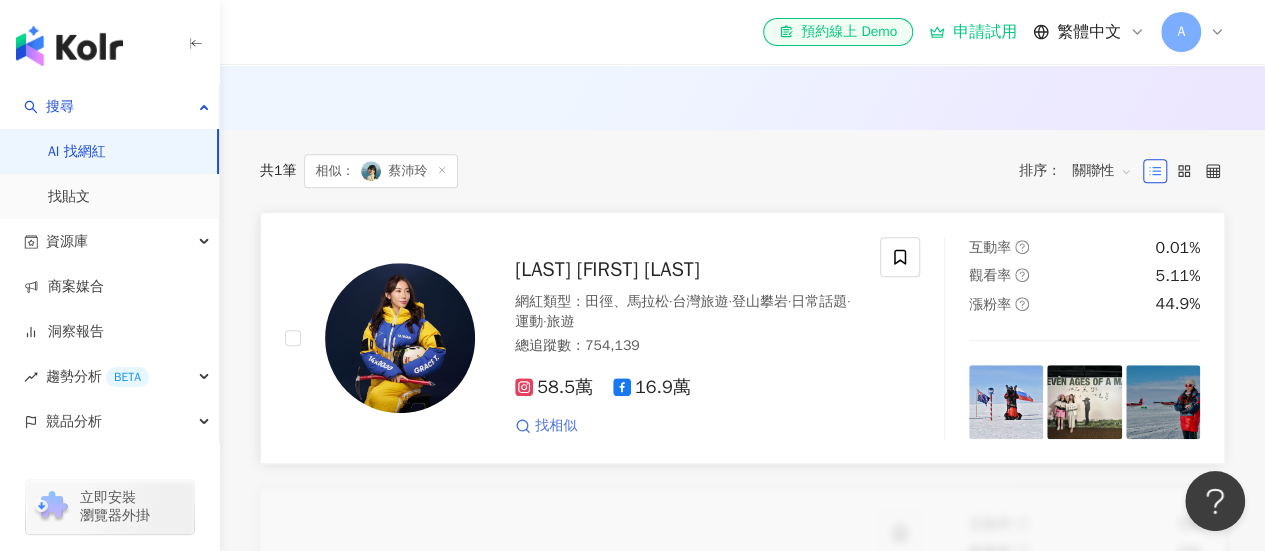 click on "找相似" at bounding box center [556, 426] 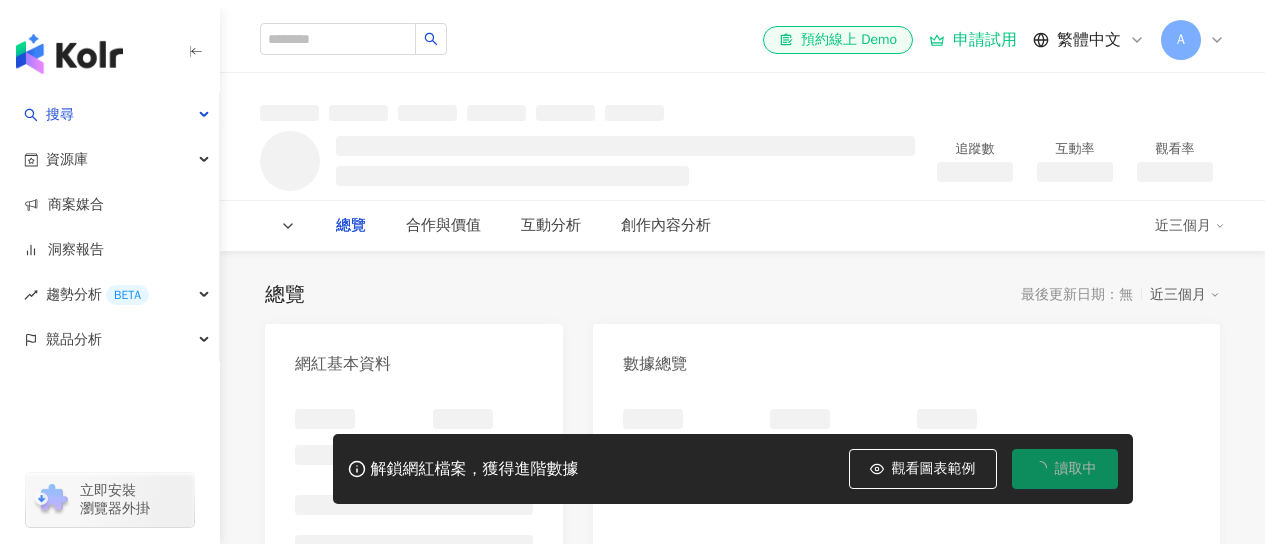 scroll, scrollTop: 0, scrollLeft: 0, axis: both 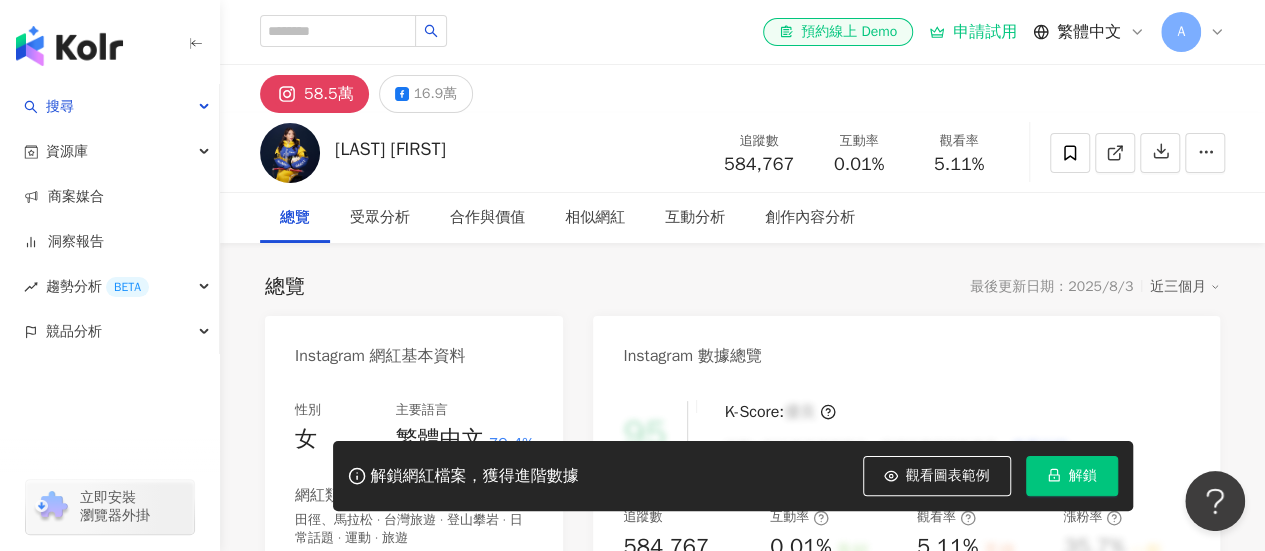 drag, startPoint x: 338, startPoint y: 149, endPoint x: 523, endPoint y: 154, distance: 185.06755 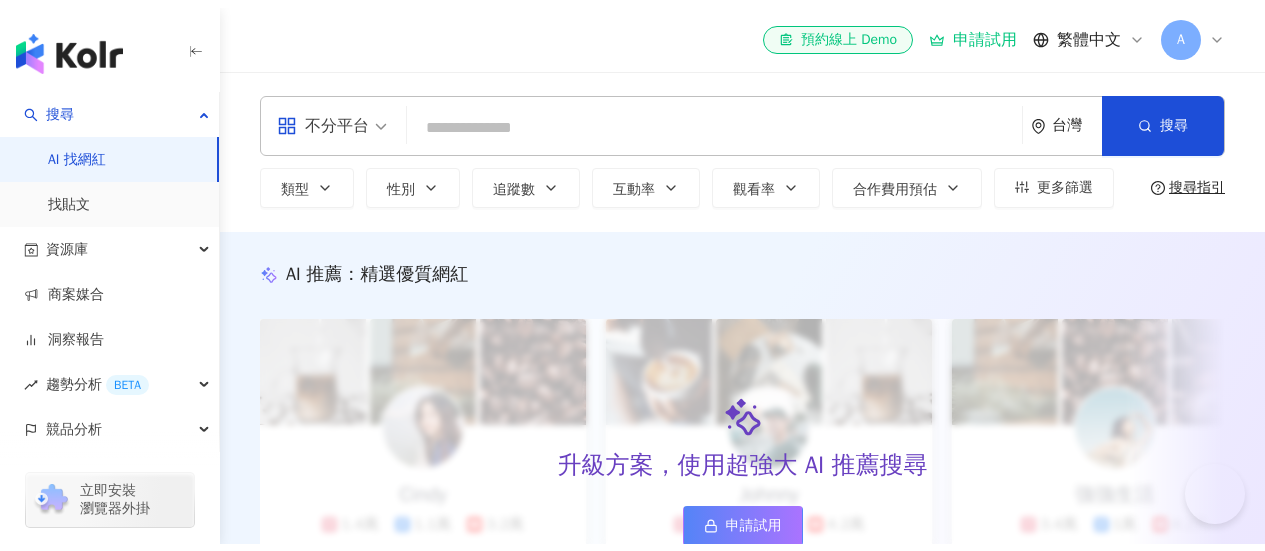 scroll, scrollTop: 0, scrollLeft: 0, axis: both 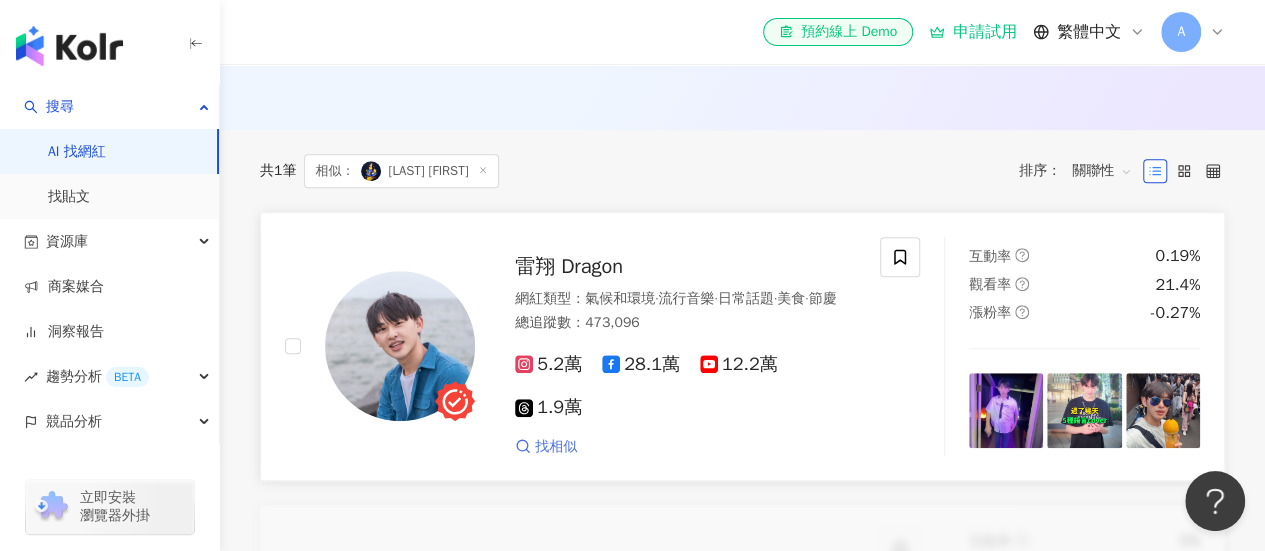 click on "找相似" at bounding box center [556, 447] 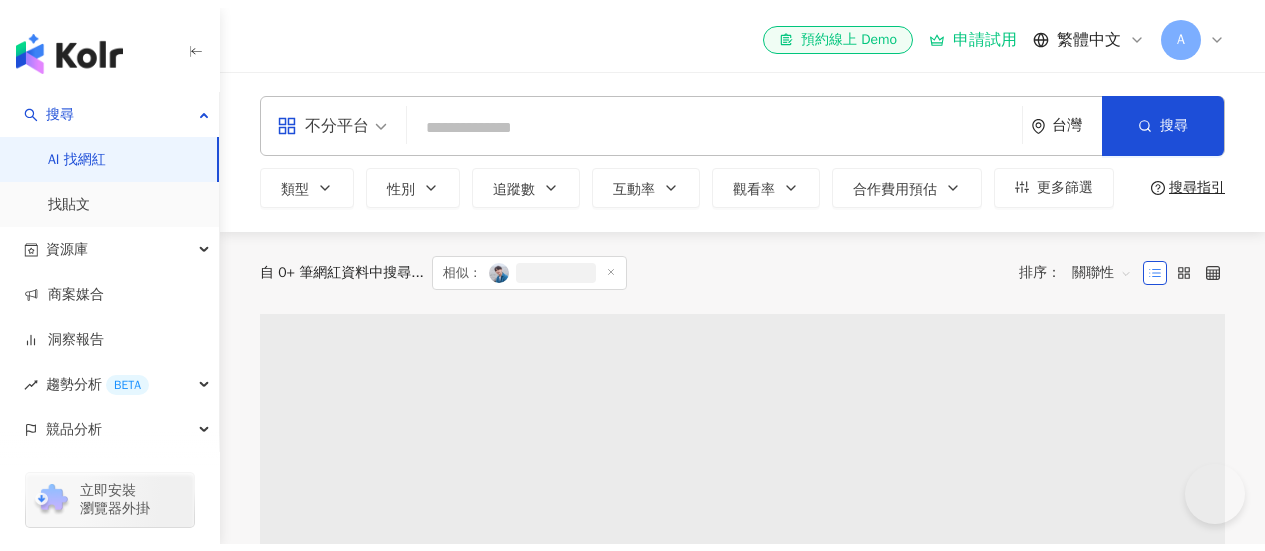 scroll, scrollTop: 0, scrollLeft: 0, axis: both 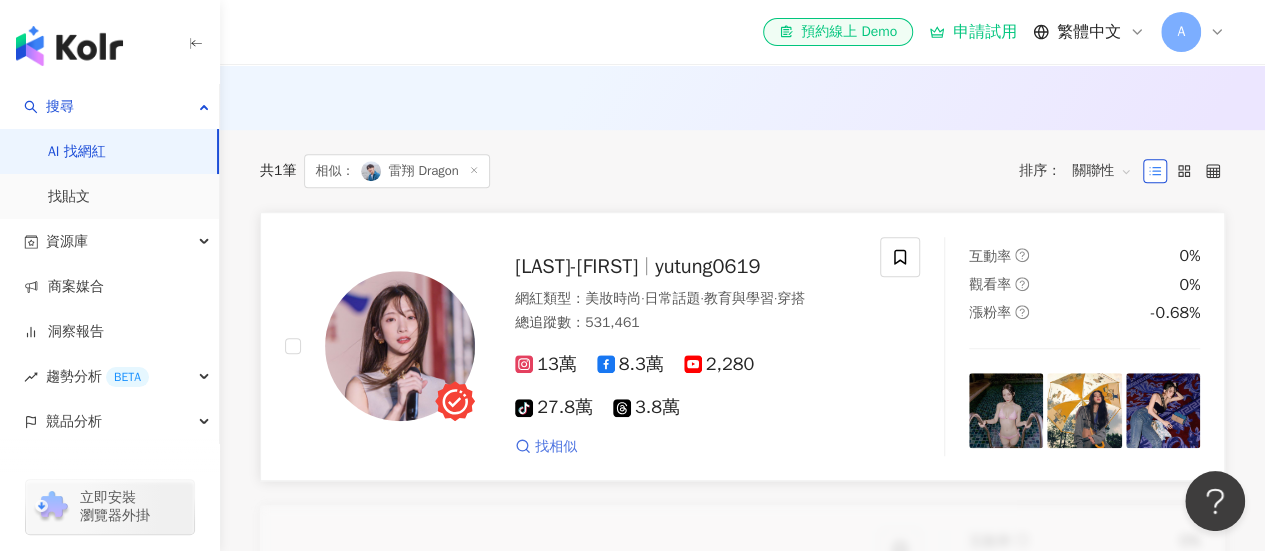 click on "找相似" at bounding box center [556, 447] 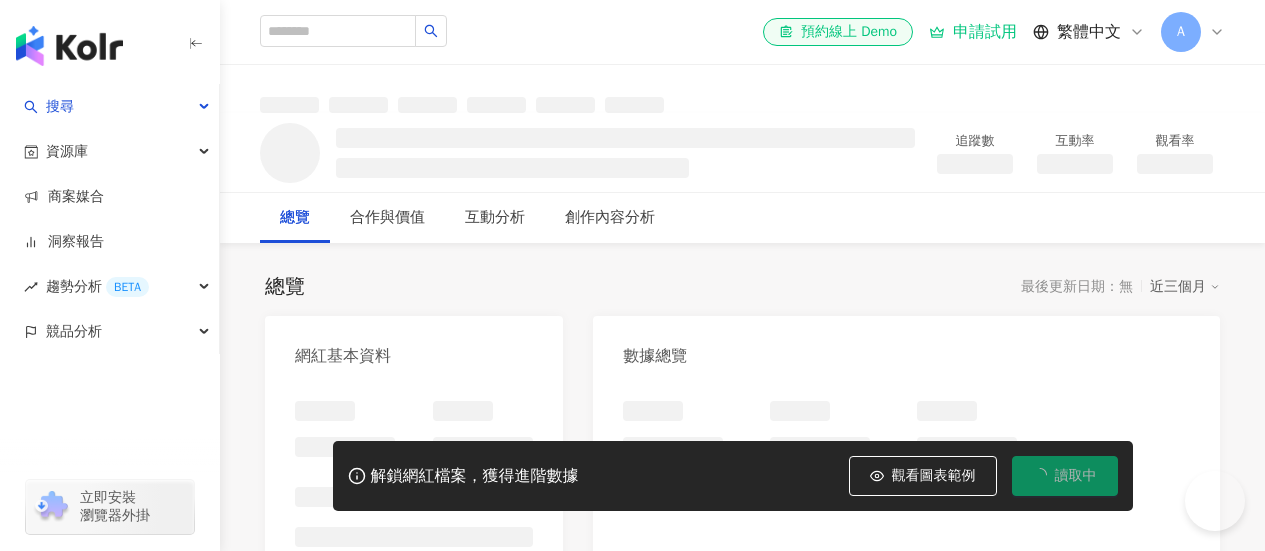 scroll, scrollTop: 0, scrollLeft: 0, axis: both 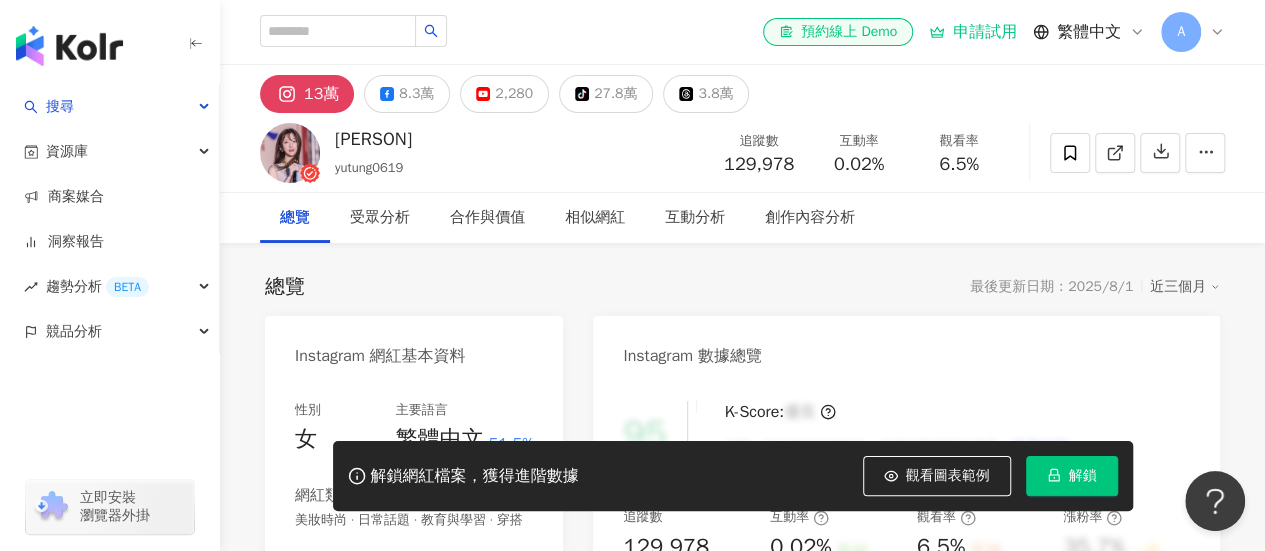 click on "[PERSON]" at bounding box center (373, 139) 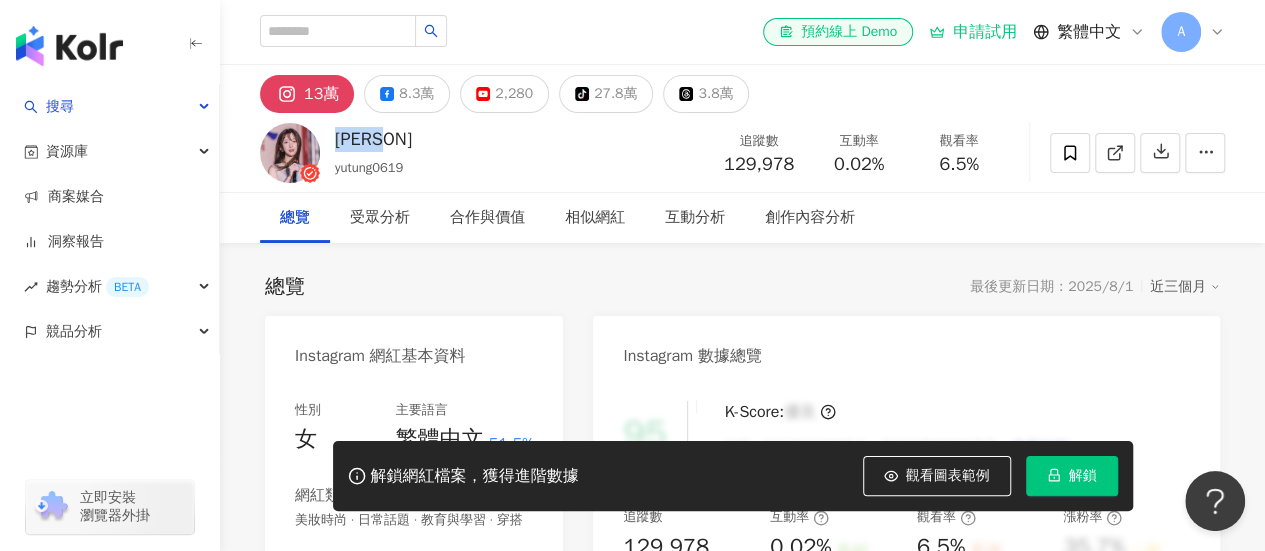 click on "彤兒-王宇彤" at bounding box center (373, 139) 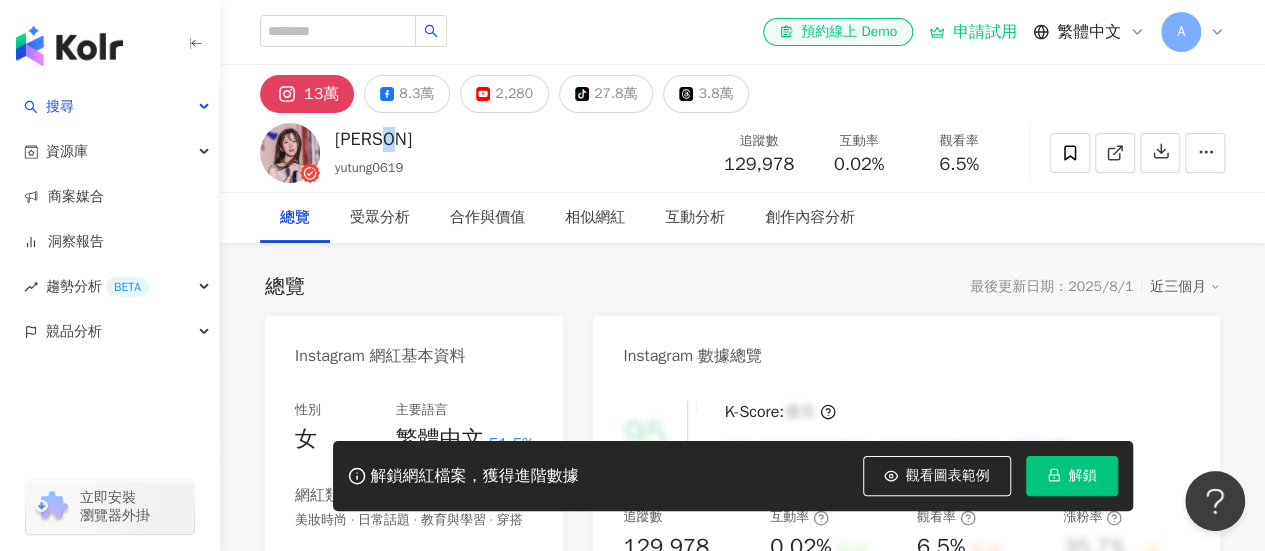 drag, startPoint x: 432, startPoint y: 140, endPoint x: 409, endPoint y: 139, distance: 23.021729 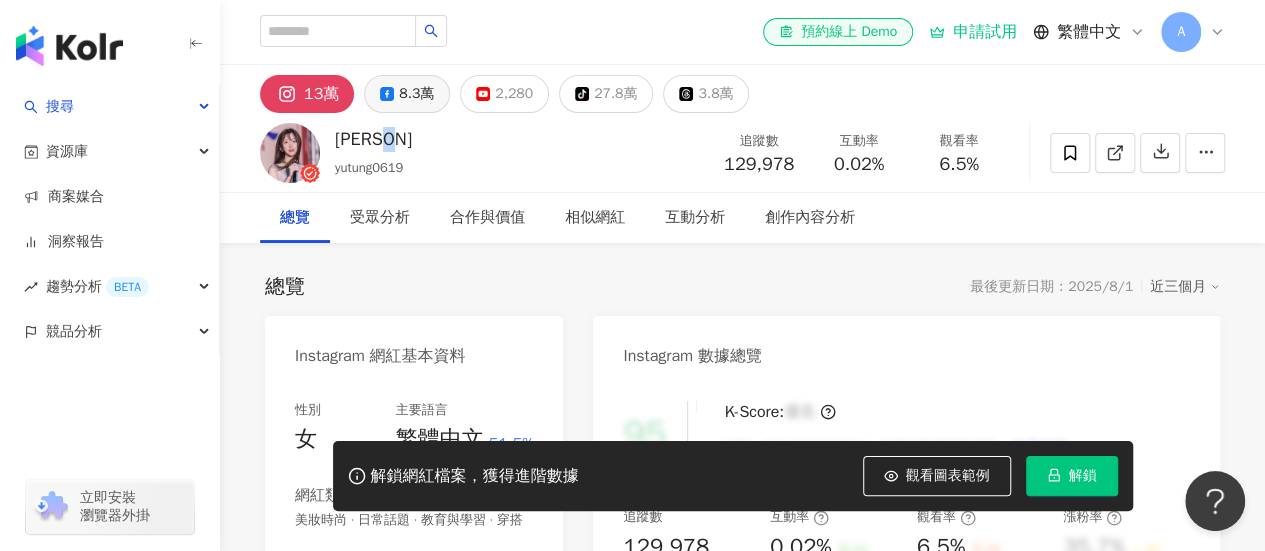 click on "8.3萬" at bounding box center (416, 94) 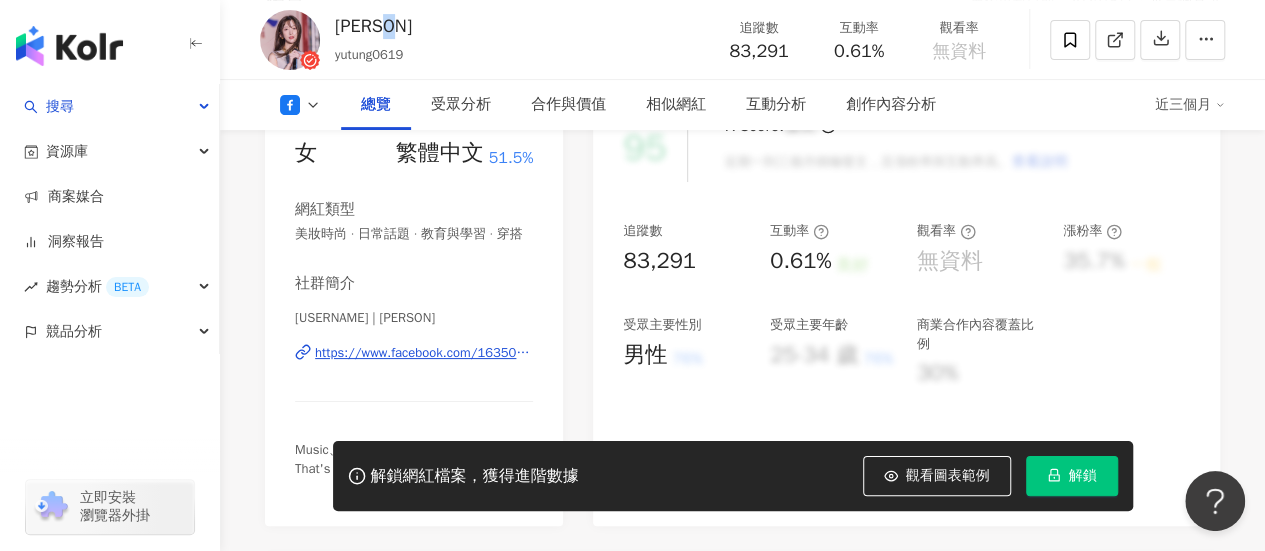scroll, scrollTop: 300, scrollLeft: 0, axis: vertical 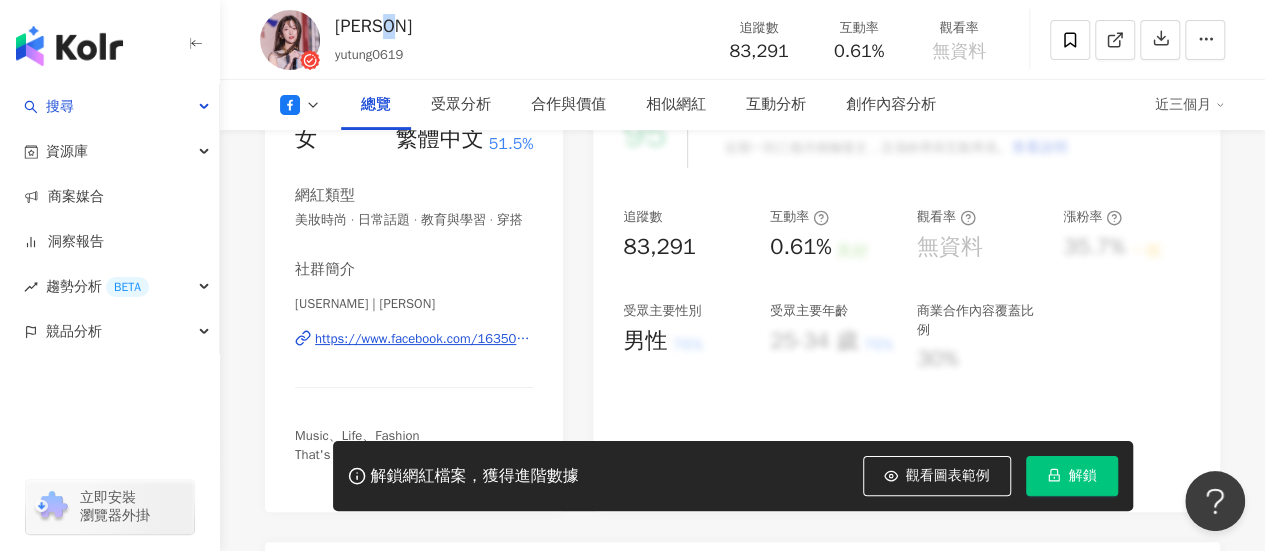 click on "https://www.facebook.com/1635029230111038" at bounding box center [424, 339] 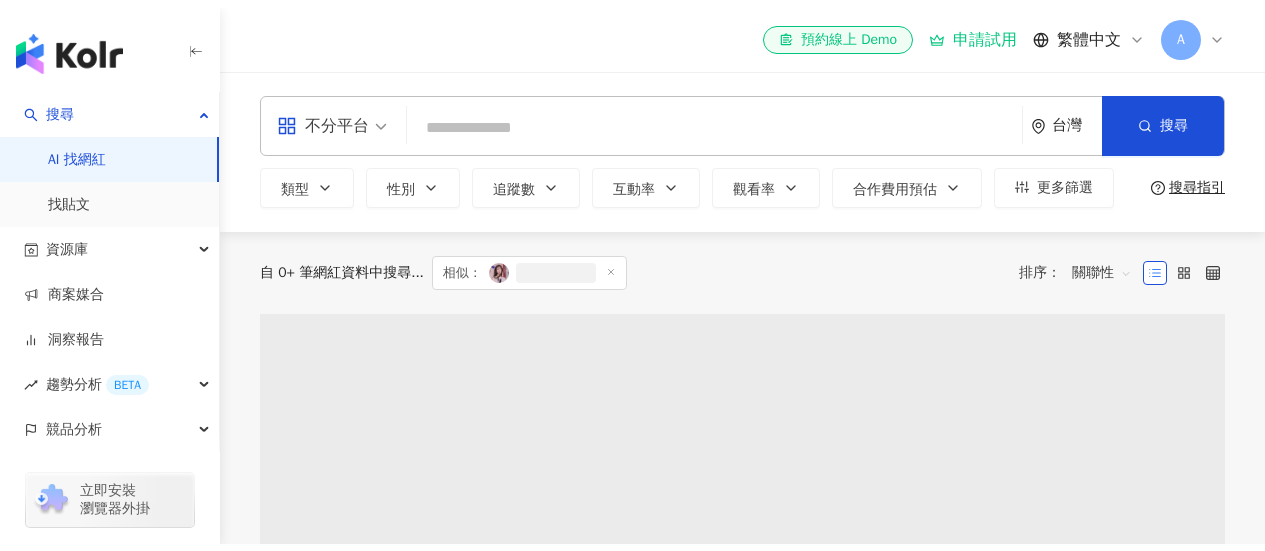 scroll, scrollTop: 0, scrollLeft: 0, axis: both 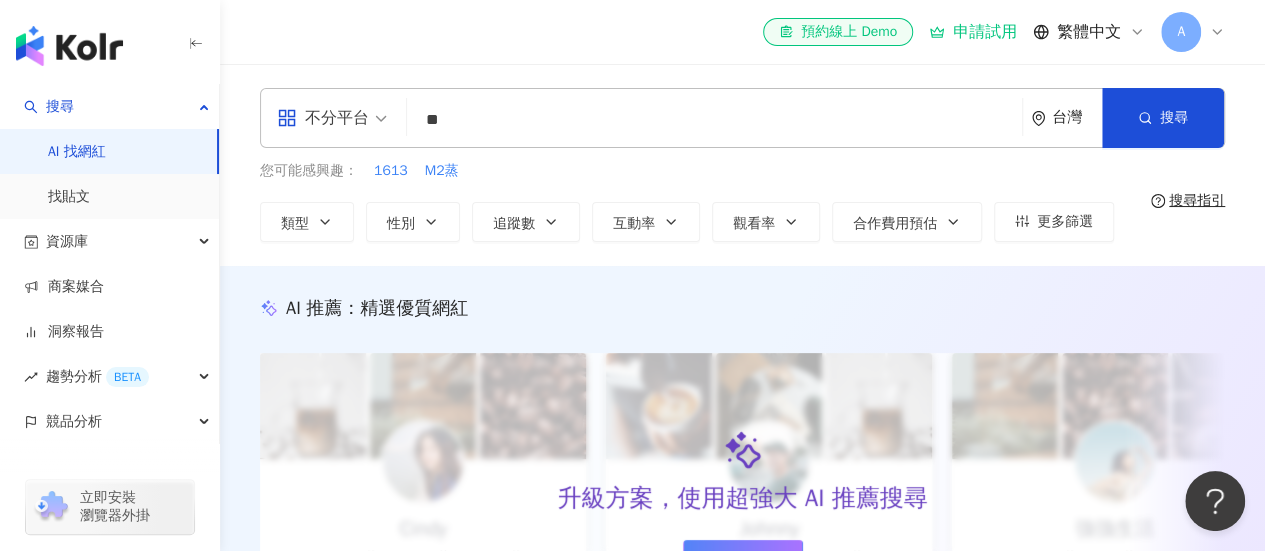 type on "*" 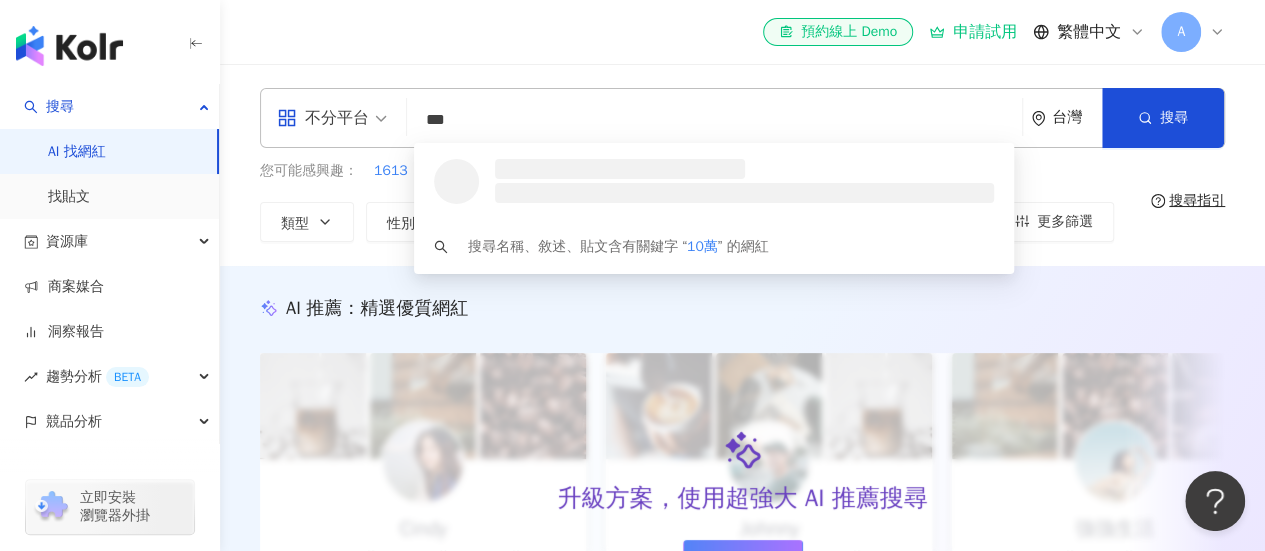 click on "不分平台" at bounding box center (323, 118) 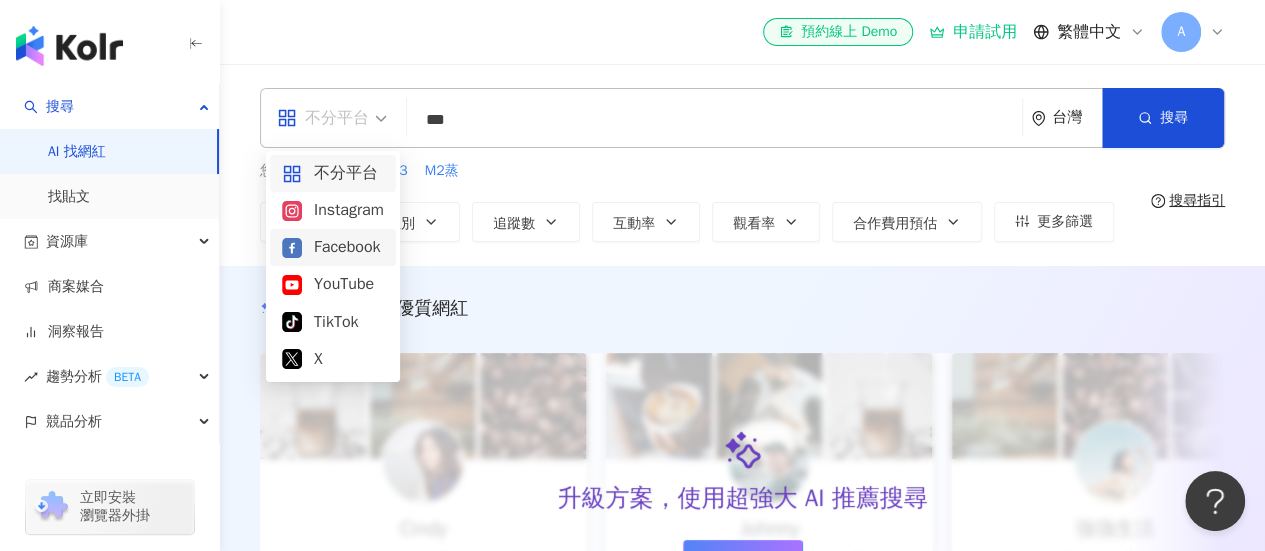 click on "Facebook" at bounding box center (333, 247) 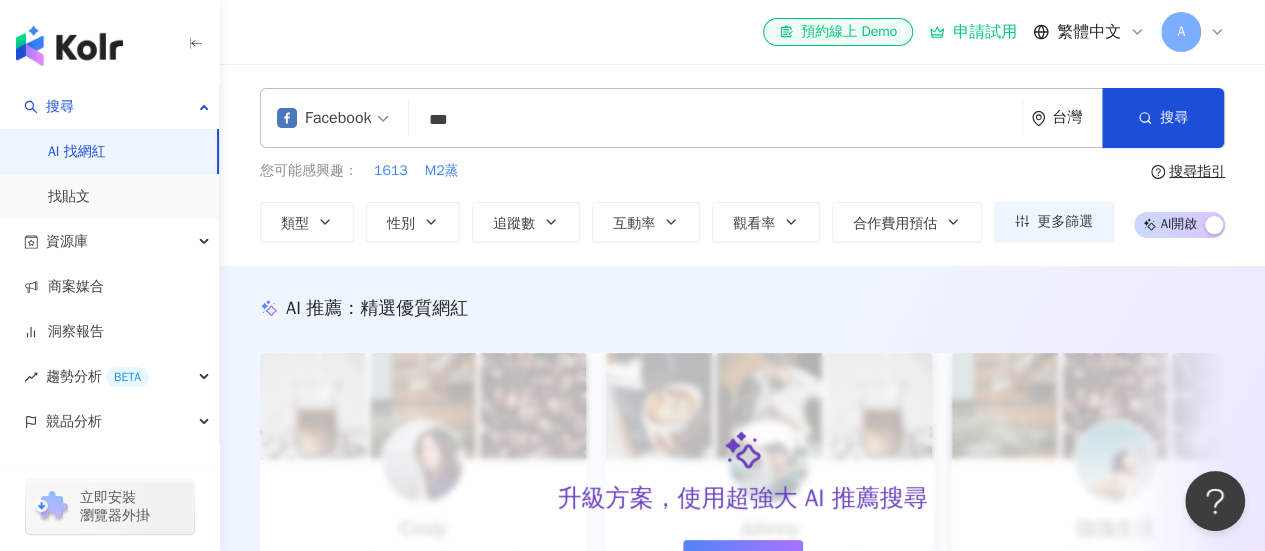 click on "***" at bounding box center [715, 120] 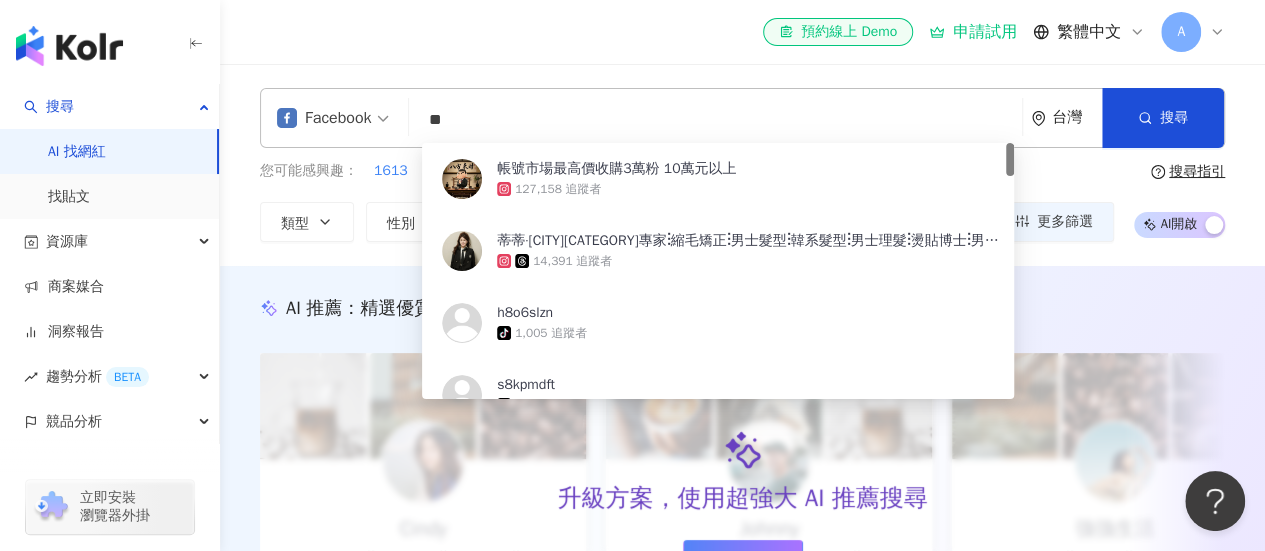 type on "*" 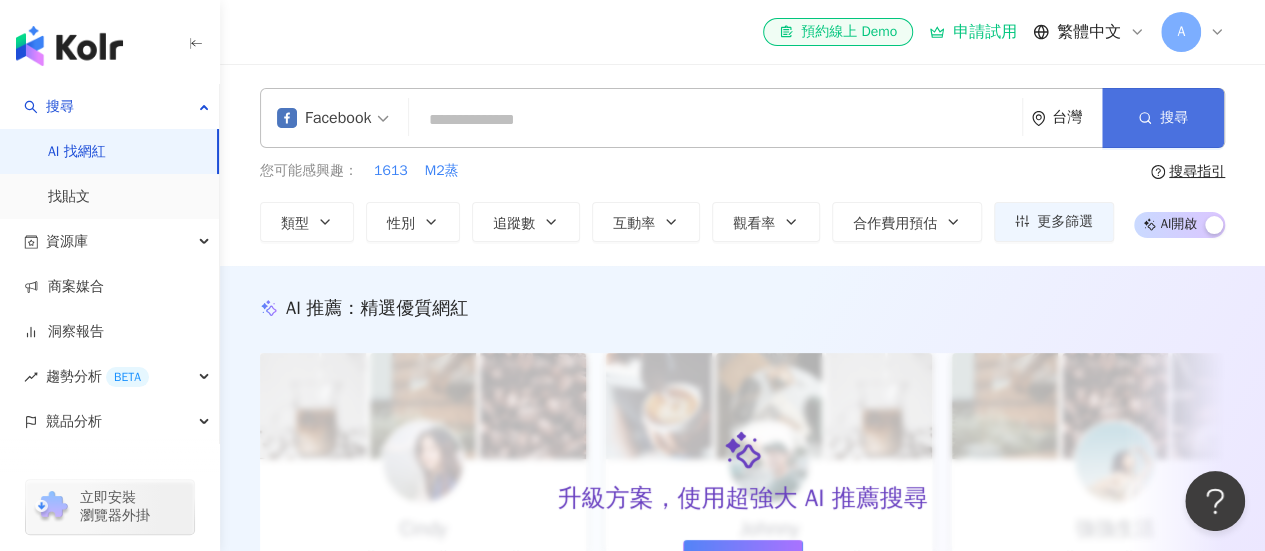 click on "搜尋" at bounding box center [1163, 118] 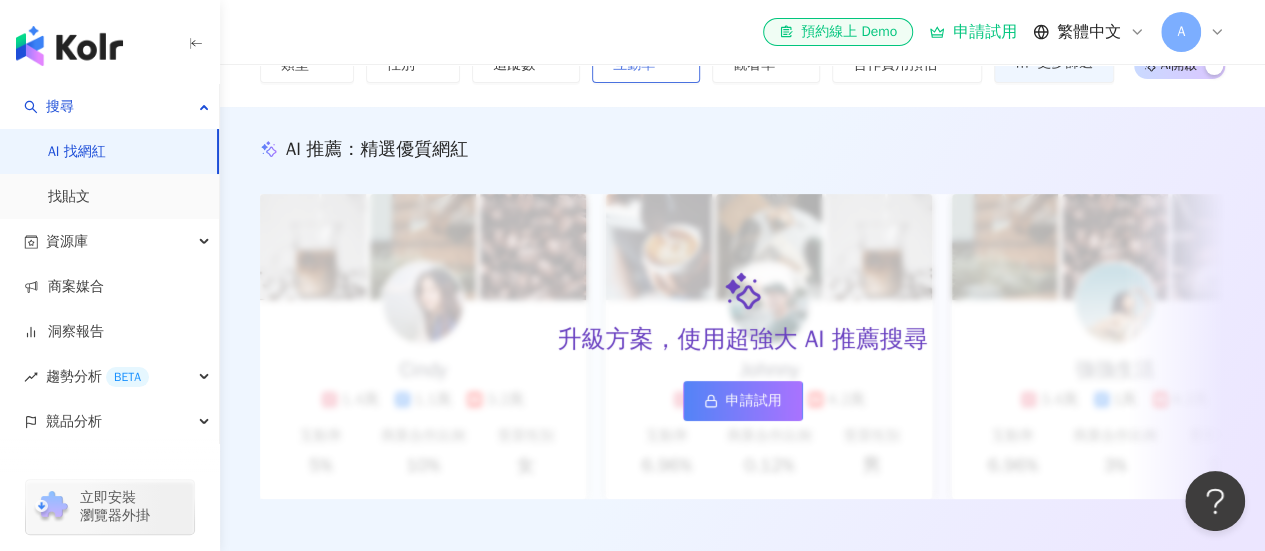 scroll, scrollTop: 0, scrollLeft: 0, axis: both 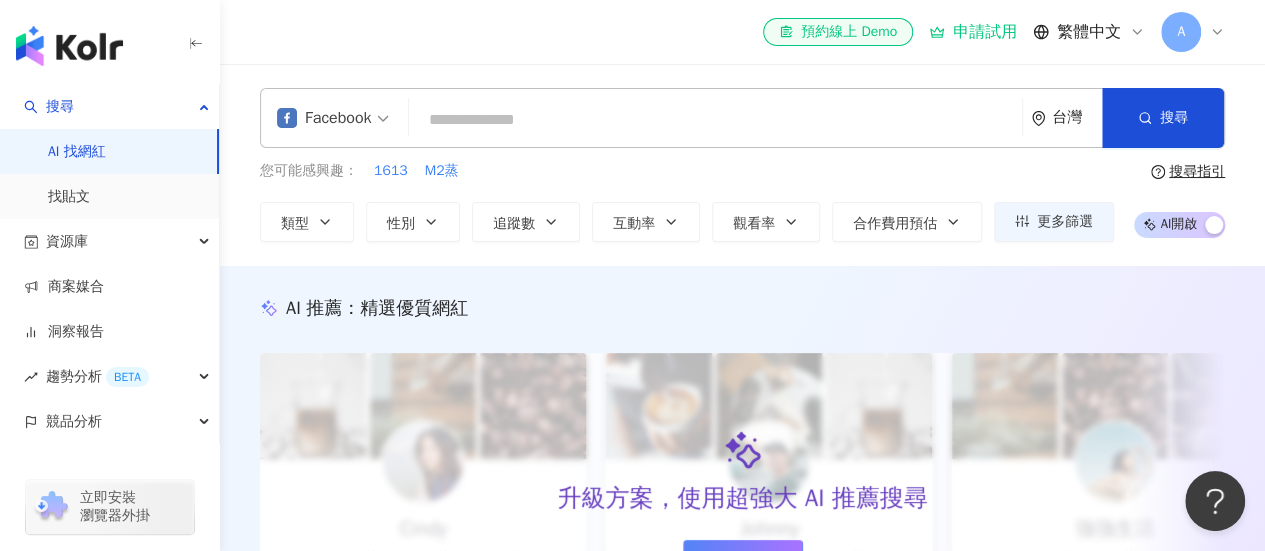 click at bounding box center (715, 120) 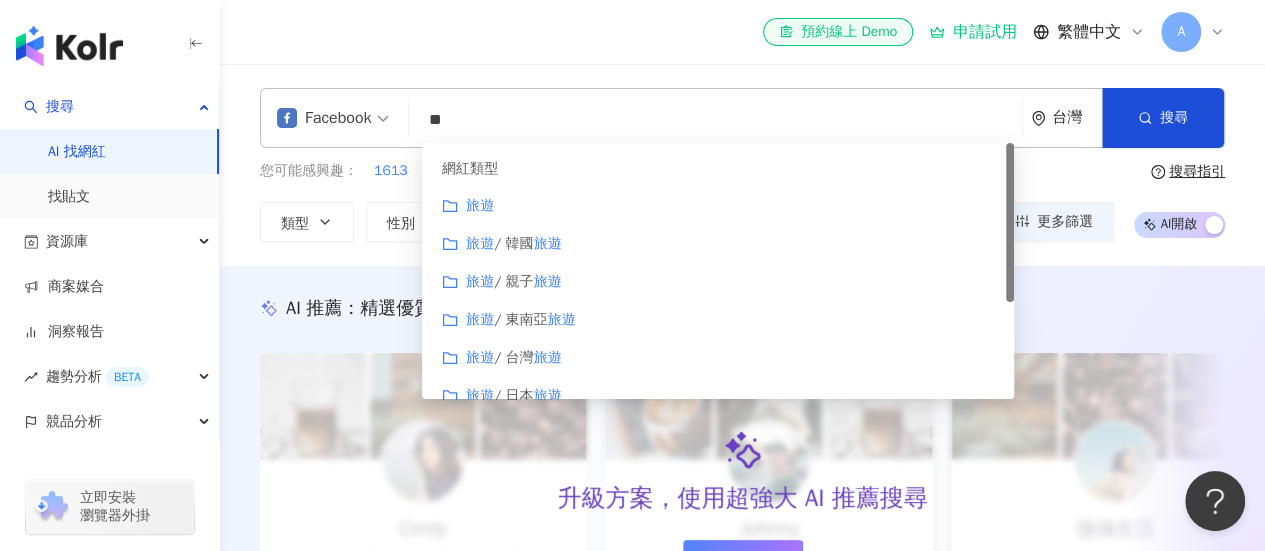 click on "旅遊" at bounding box center (718, 206) 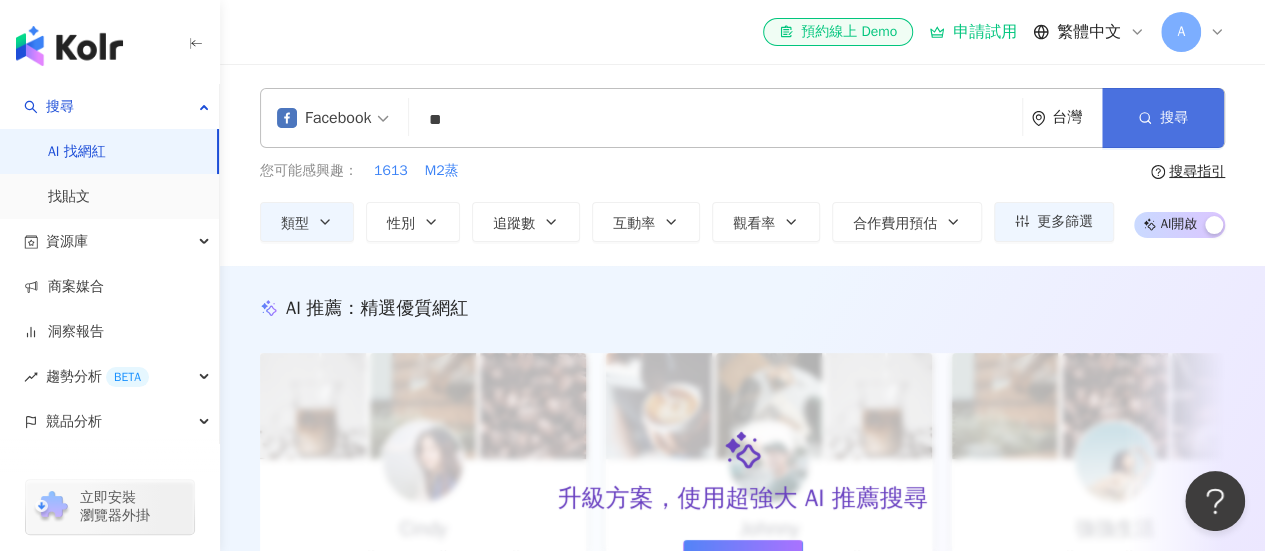 type on "**" 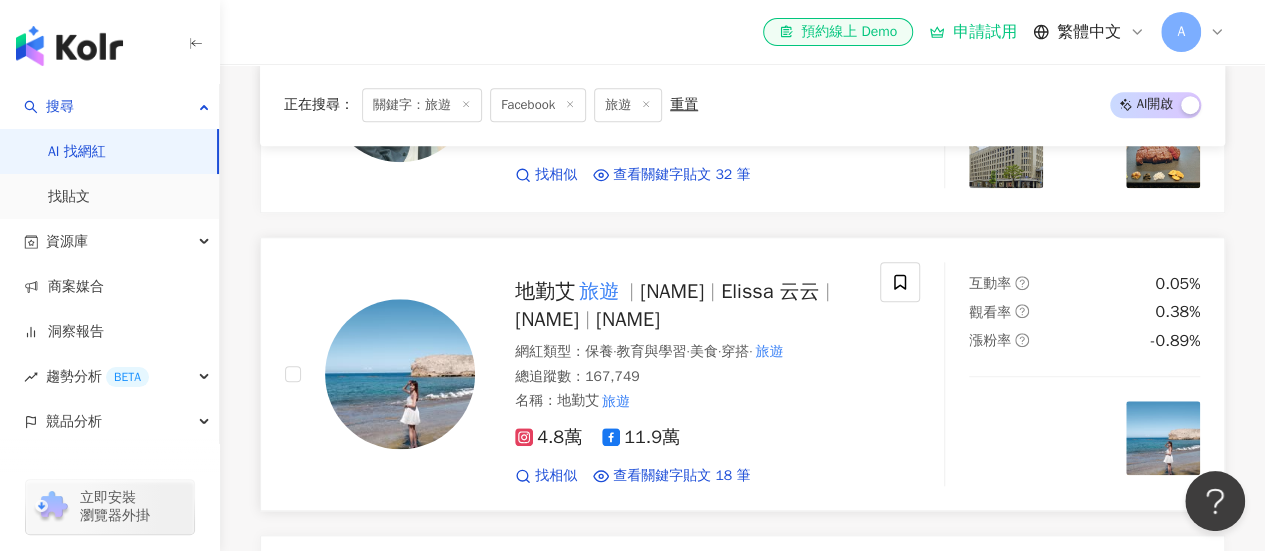 scroll, scrollTop: 900, scrollLeft: 0, axis: vertical 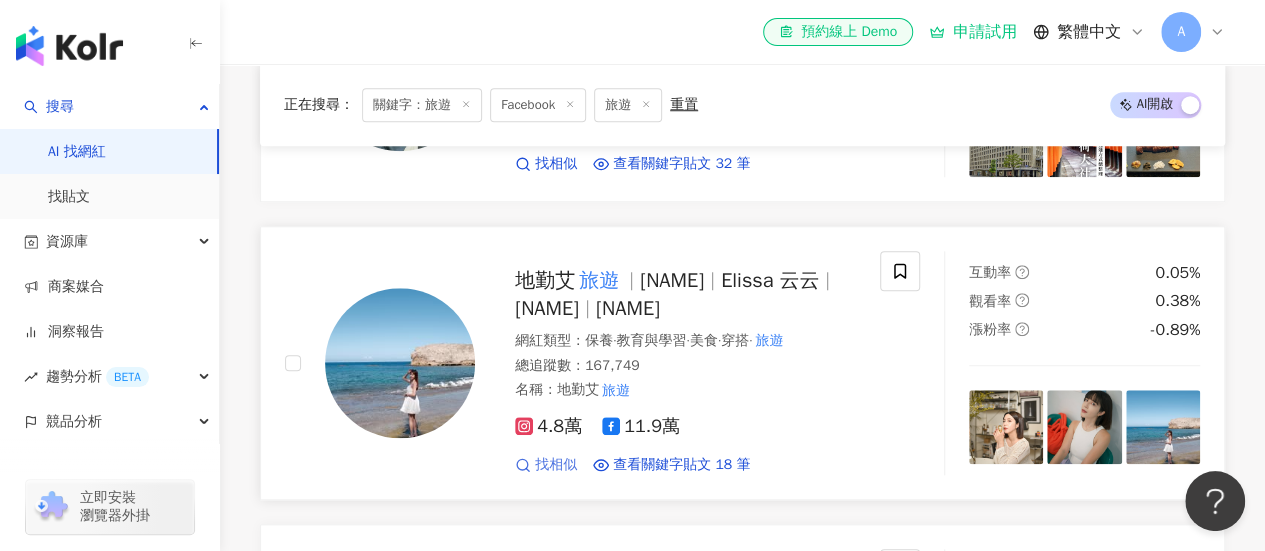 click on "找相似" at bounding box center [556, 465] 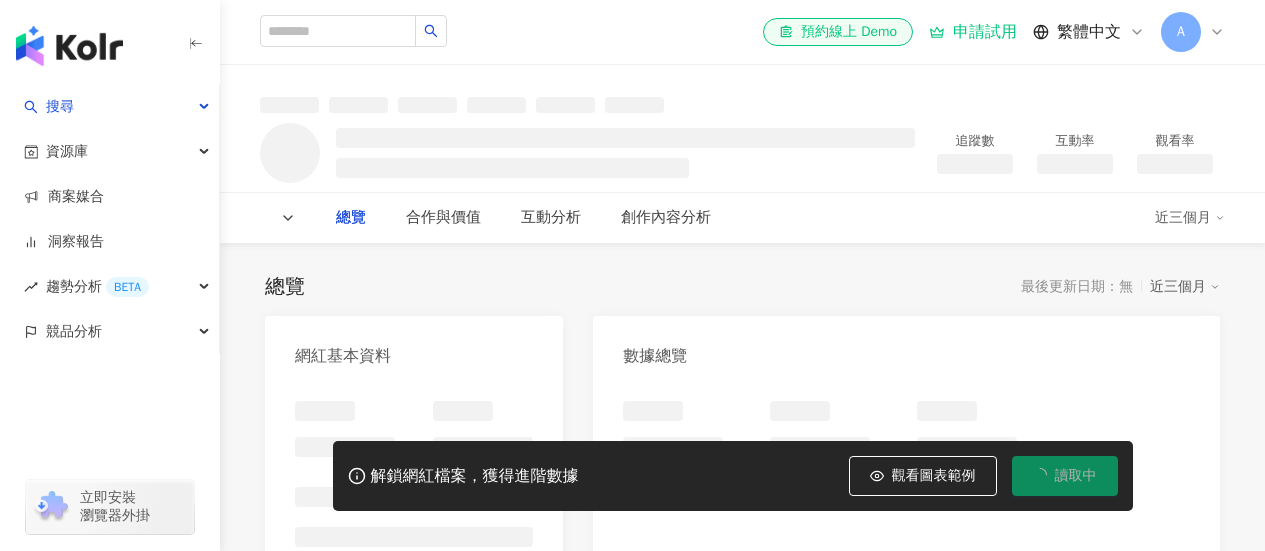 scroll, scrollTop: 0, scrollLeft: 0, axis: both 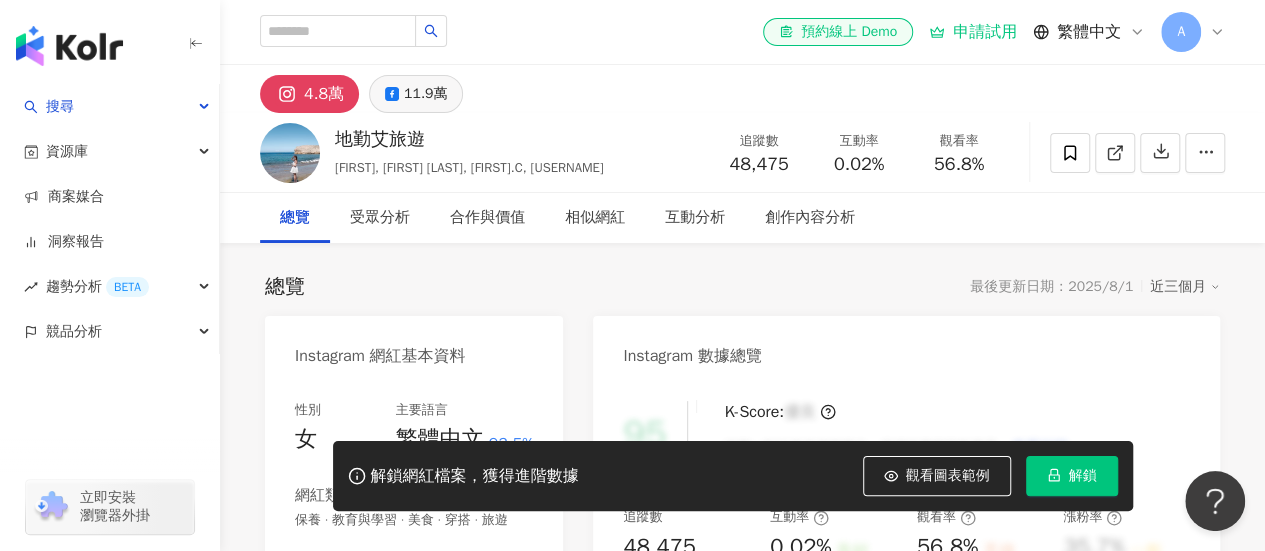 click on "11.9萬" at bounding box center (425, 94) 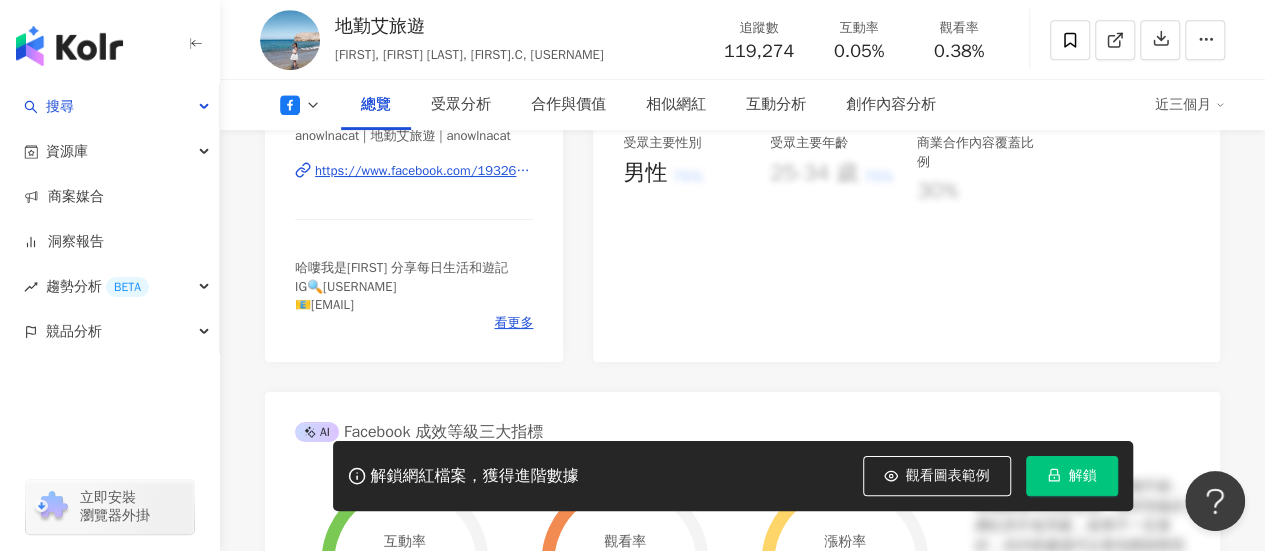 scroll, scrollTop: 400, scrollLeft: 0, axis: vertical 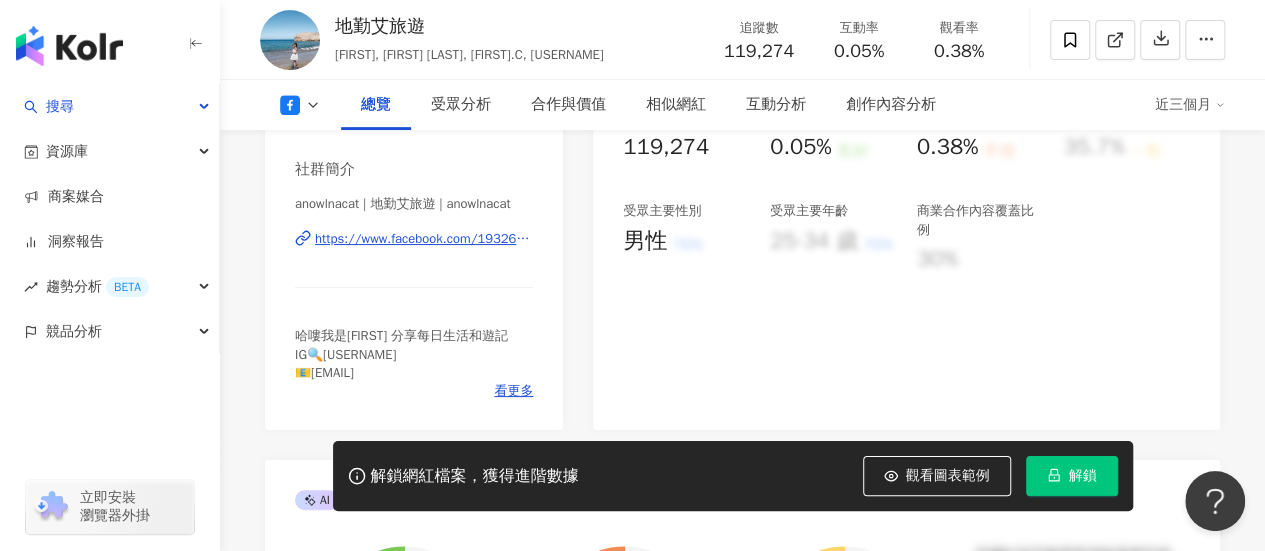 click on "https://www.facebook.com/1932616786998483" at bounding box center (424, 239) 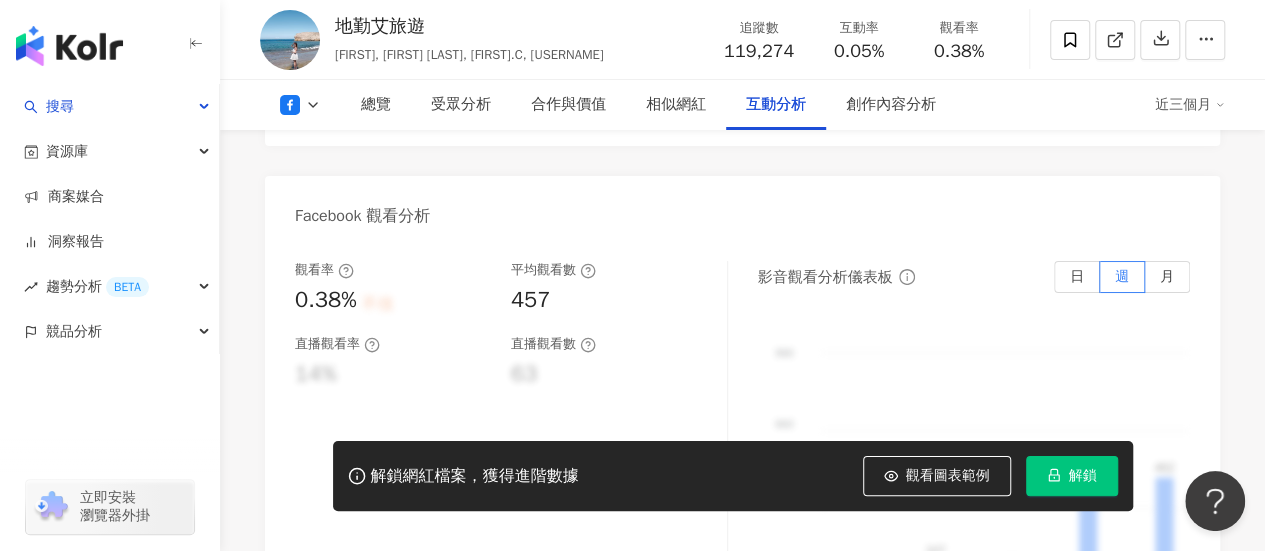 scroll, scrollTop: 3700, scrollLeft: 0, axis: vertical 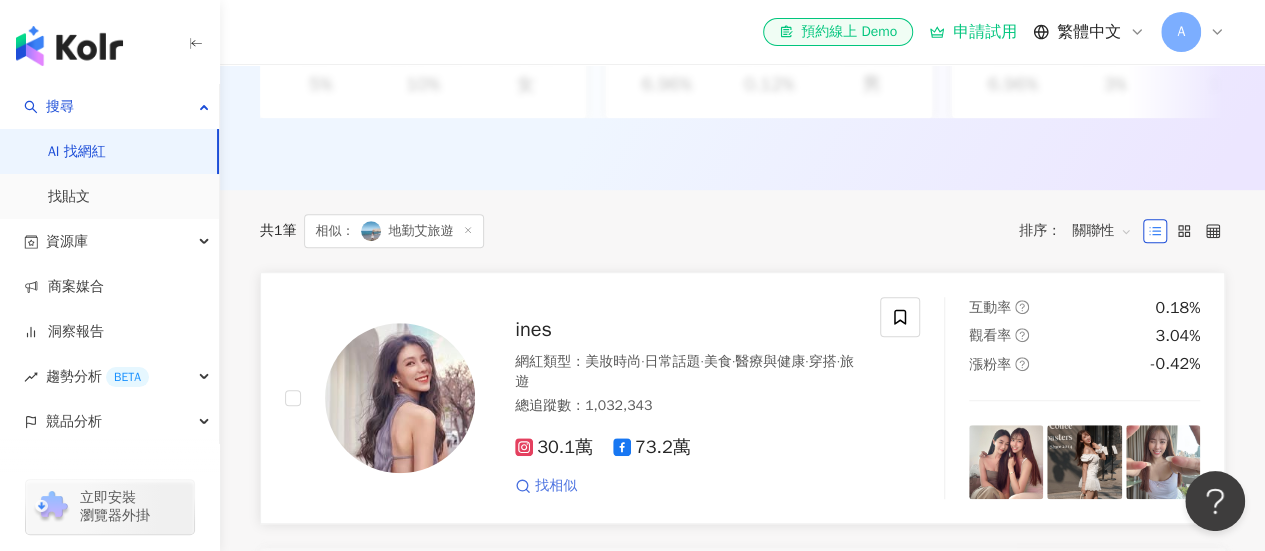 click on "找相似" at bounding box center [556, 486] 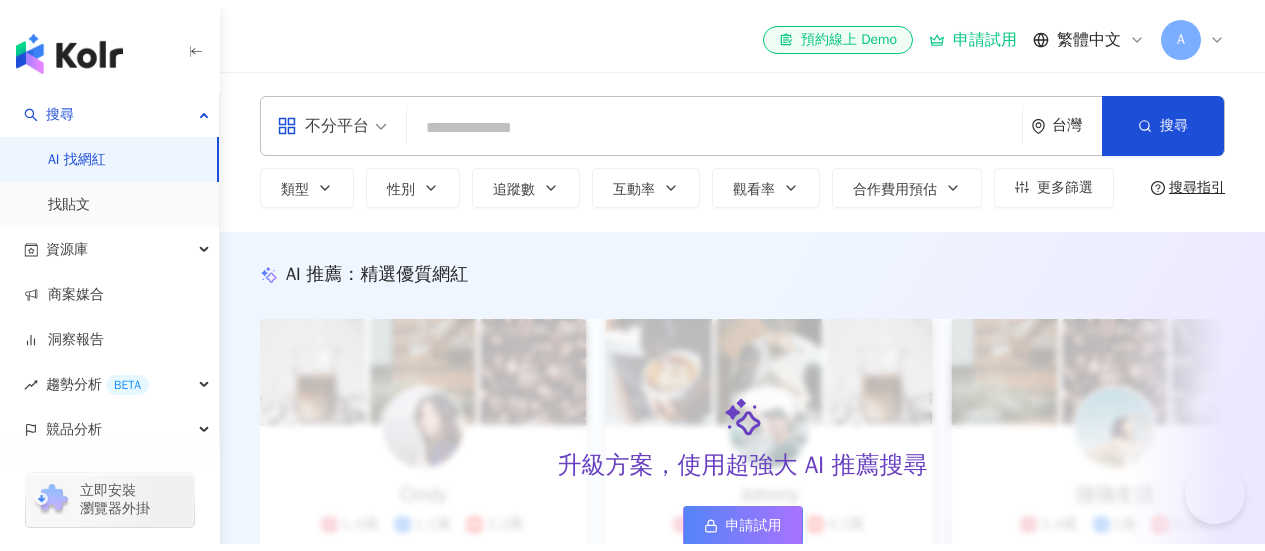 scroll, scrollTop: 0, scrollLeft: 0, axis: both 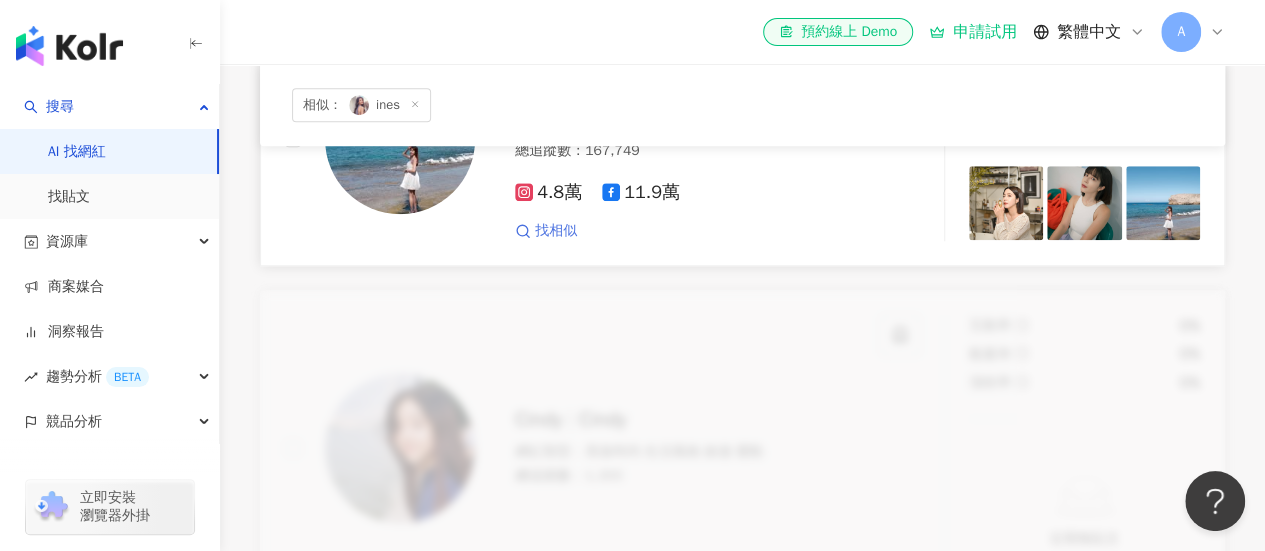 click on "找相似" at bounding box center (556, 231) 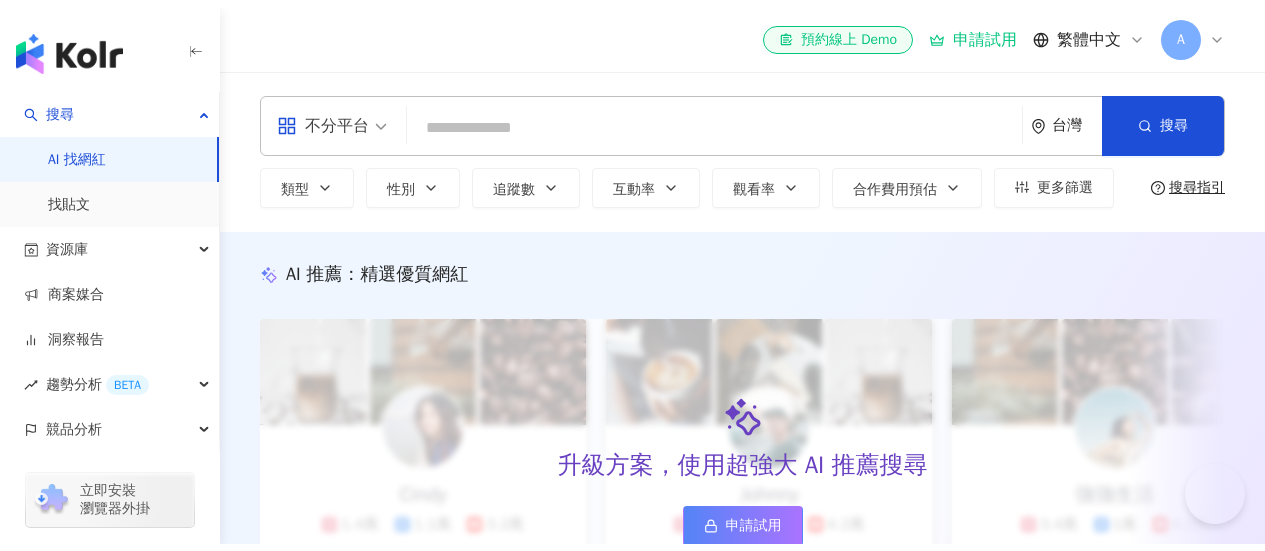 scroll, scrollTop: 0, scrollLeft: 0, axis: both 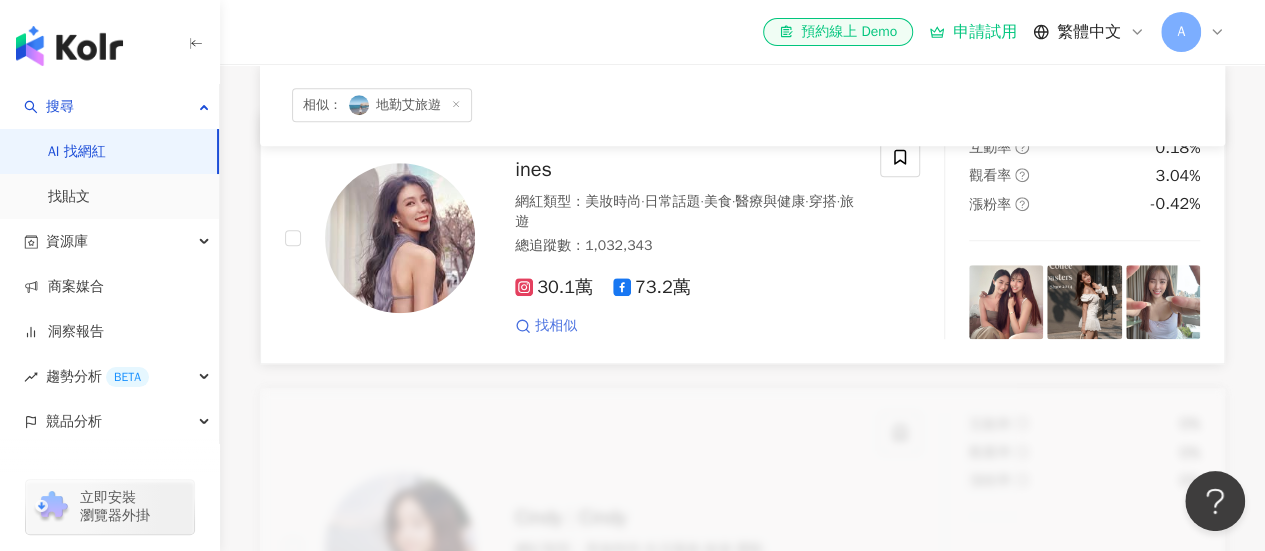 click on "找相似" at bounding box center (556, 326) 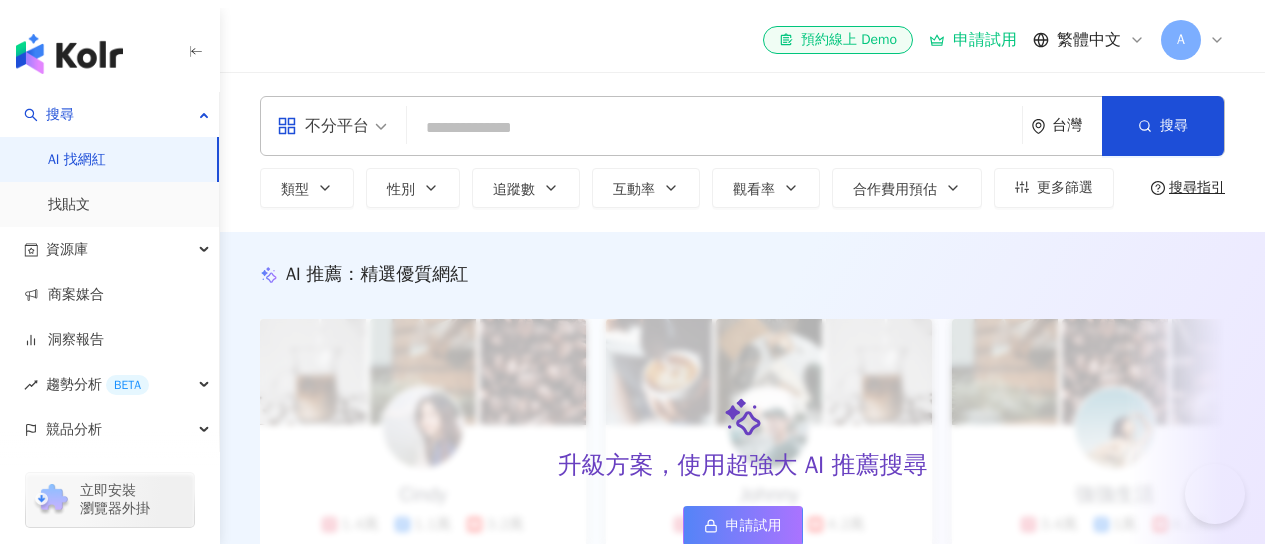 scroll, scrollTop: 0, scrollLeft: 0, axis: both 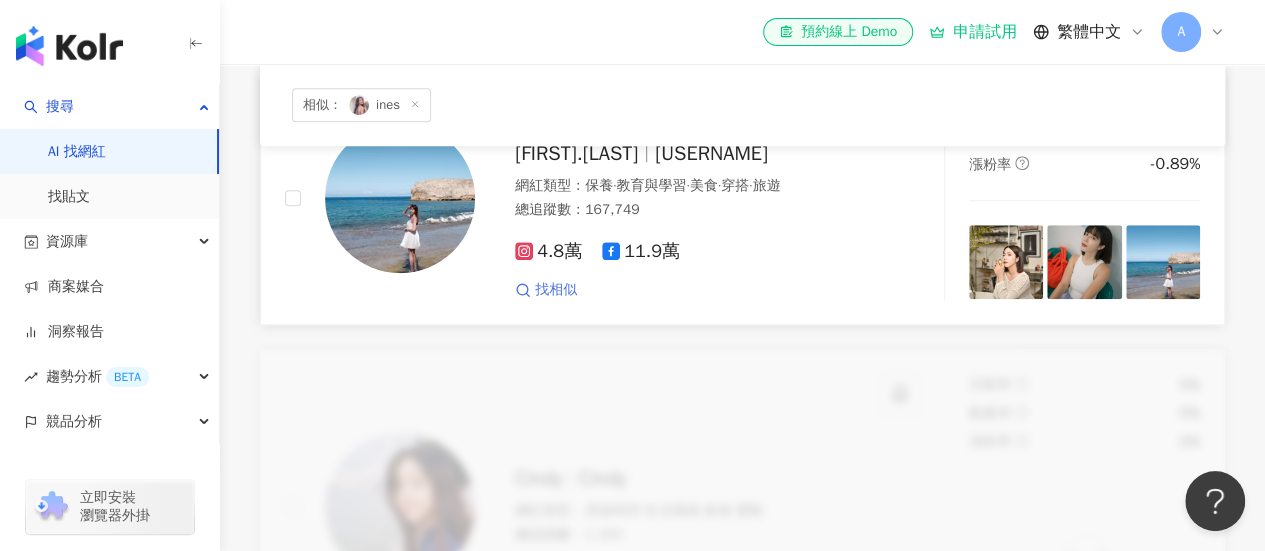 click on "找相似" at bounding box center [556, 290] 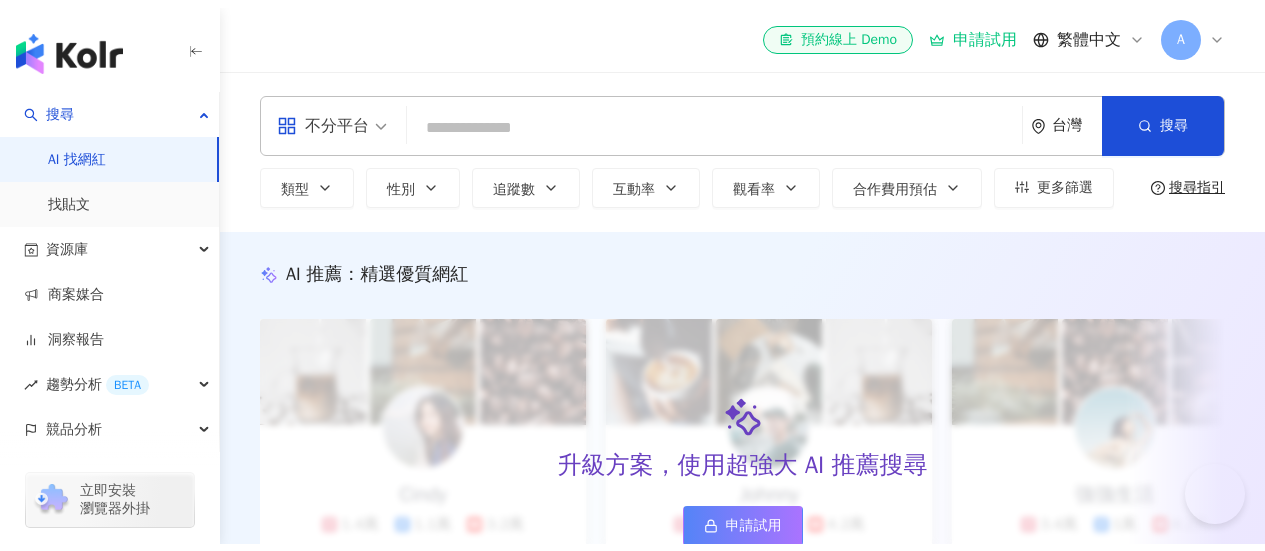 scroll, scrollTop: 0, scrollLeft: 0, axis: both 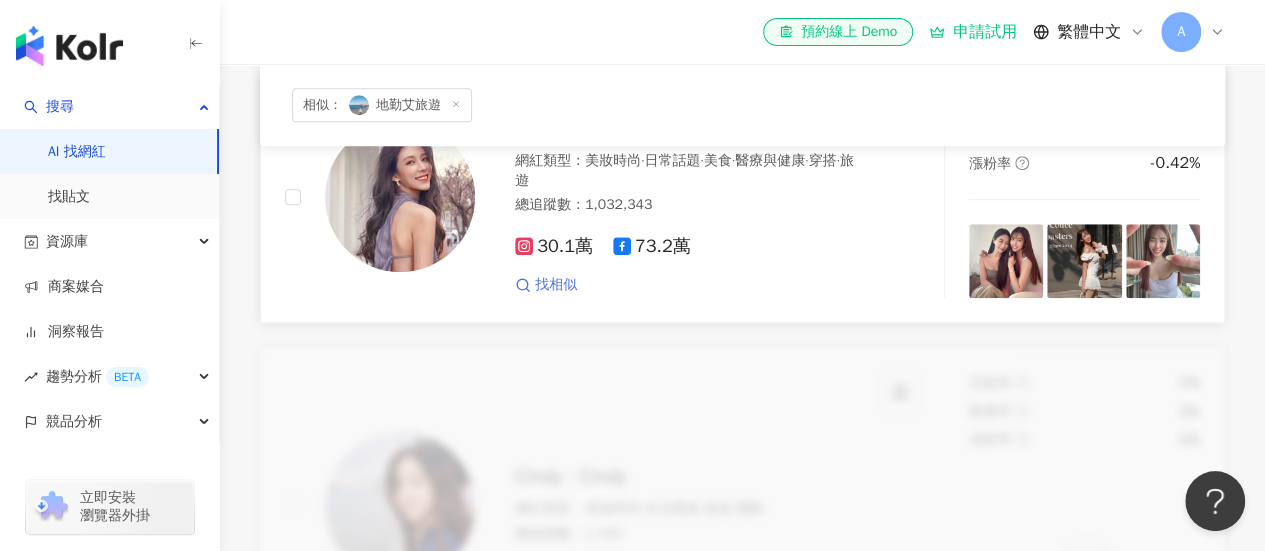 click on "找相似" at bounding box center [556, 285] 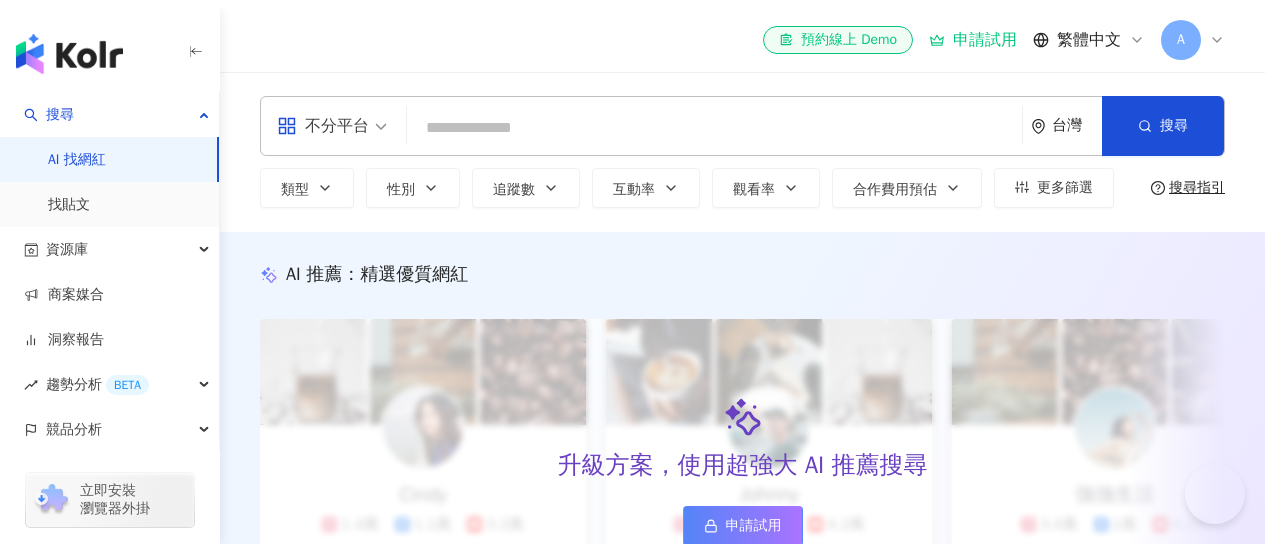 scroll, scrollTop: 0, scrollLeft: 0, axis: both 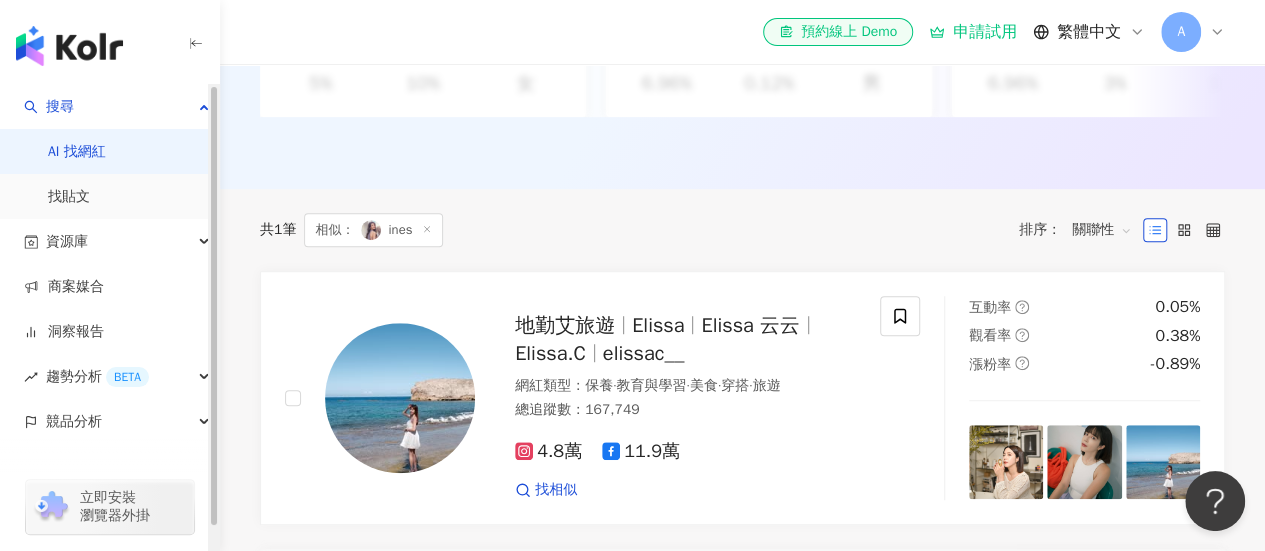 click at bounding box center (69, 46) 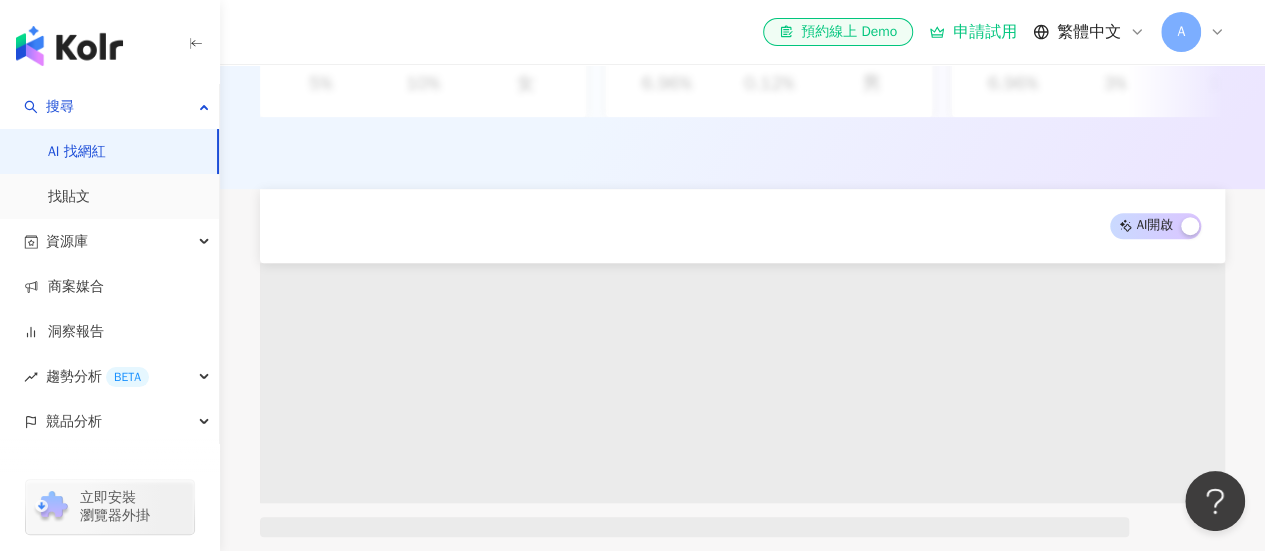 scroll, scrollTop: 0, scrollLeft: 0, axis: both 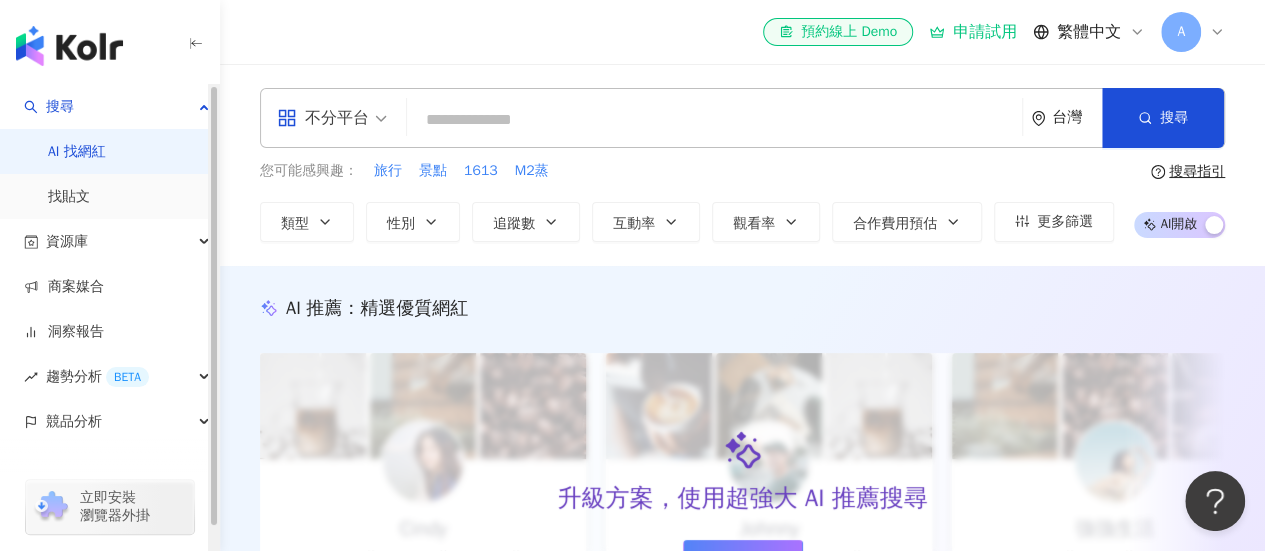 click at bounding box center [714, 120] 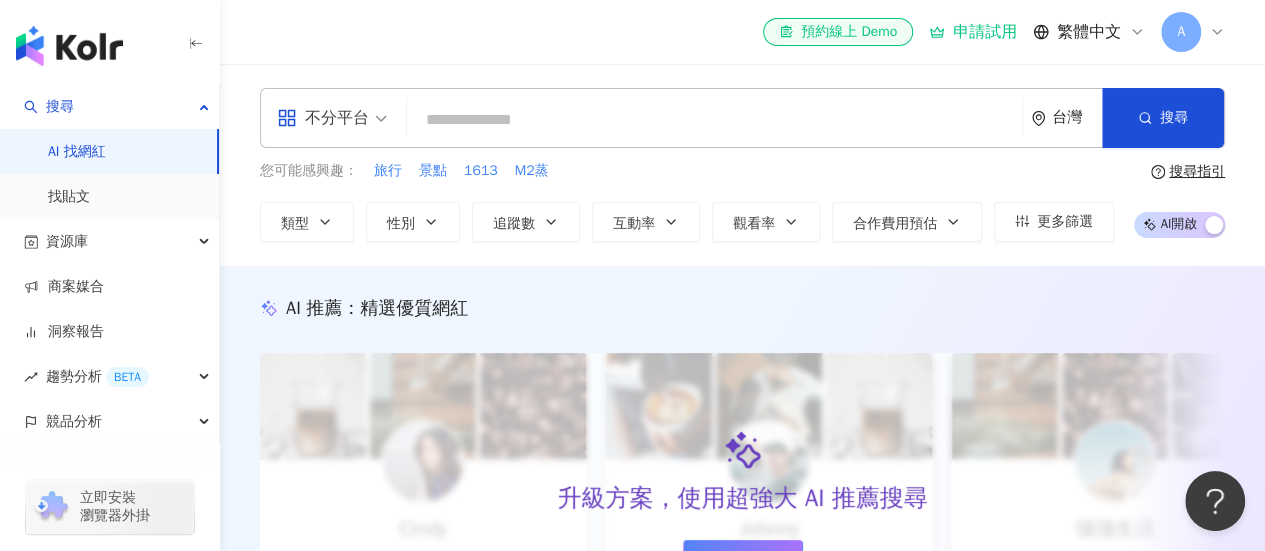 paste on "****" 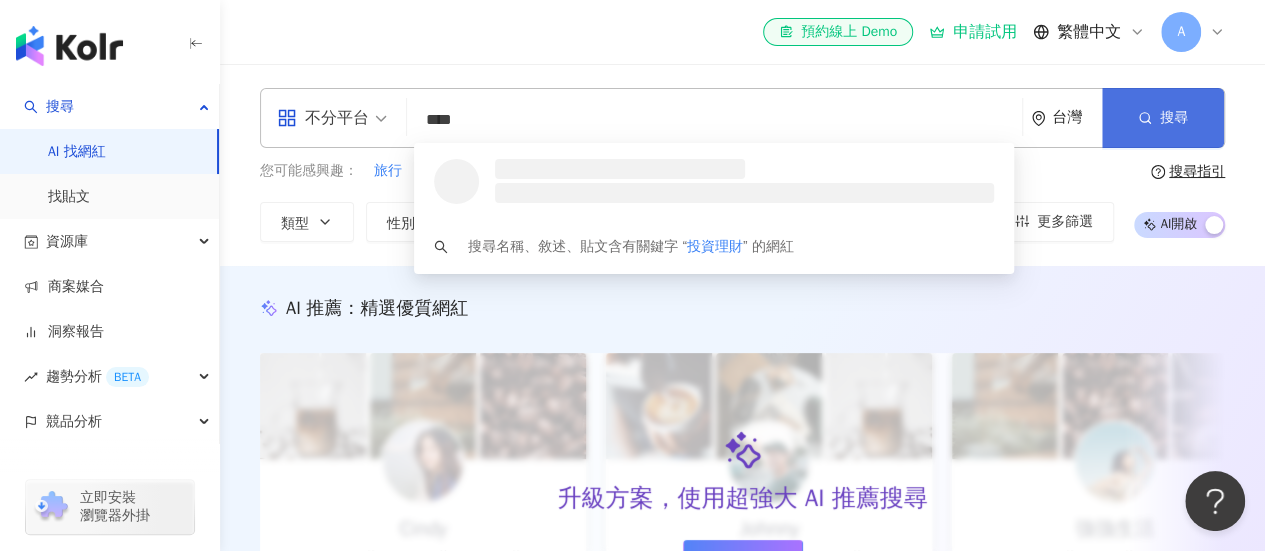 type on "****" 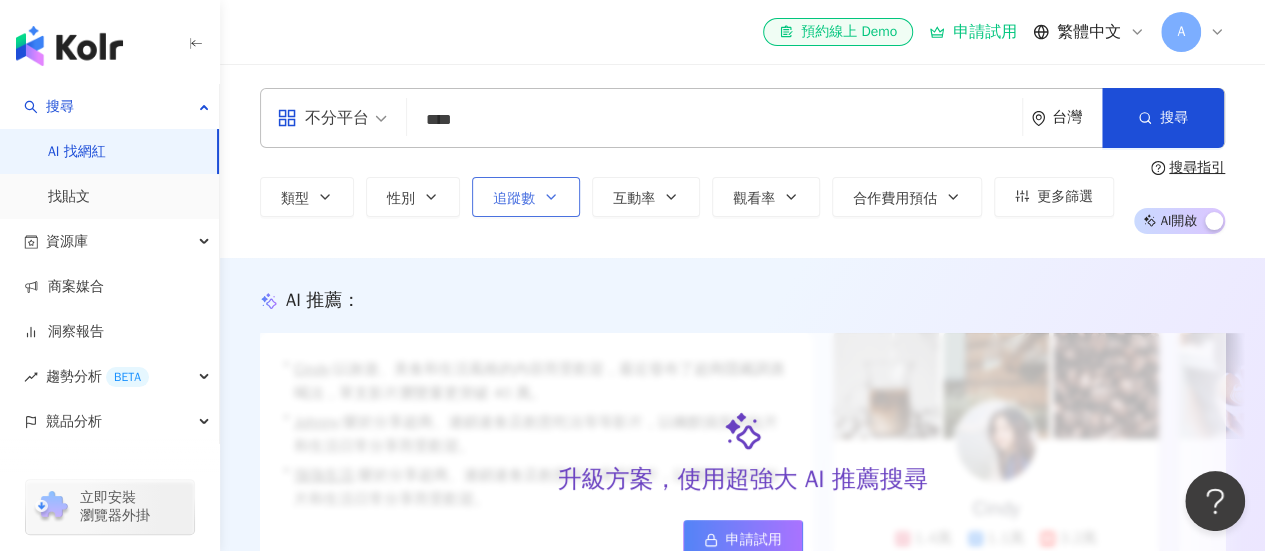 click on "追蹤數" at bounding box center (526, 197) 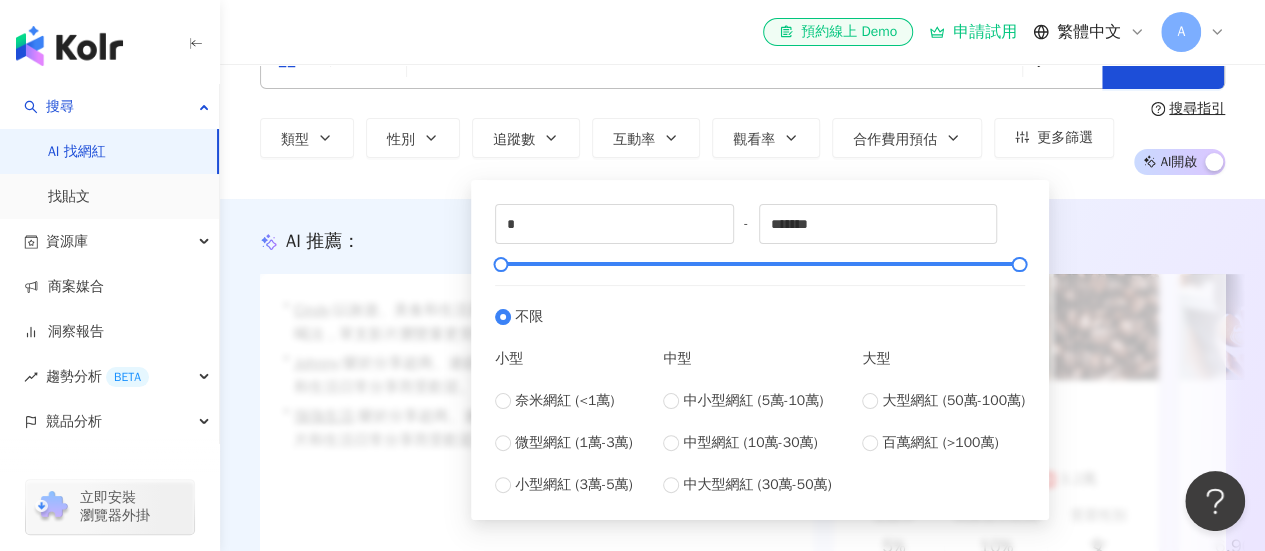 scroll, scrollTop: 100, scrollLeft: 0, axis: vertical 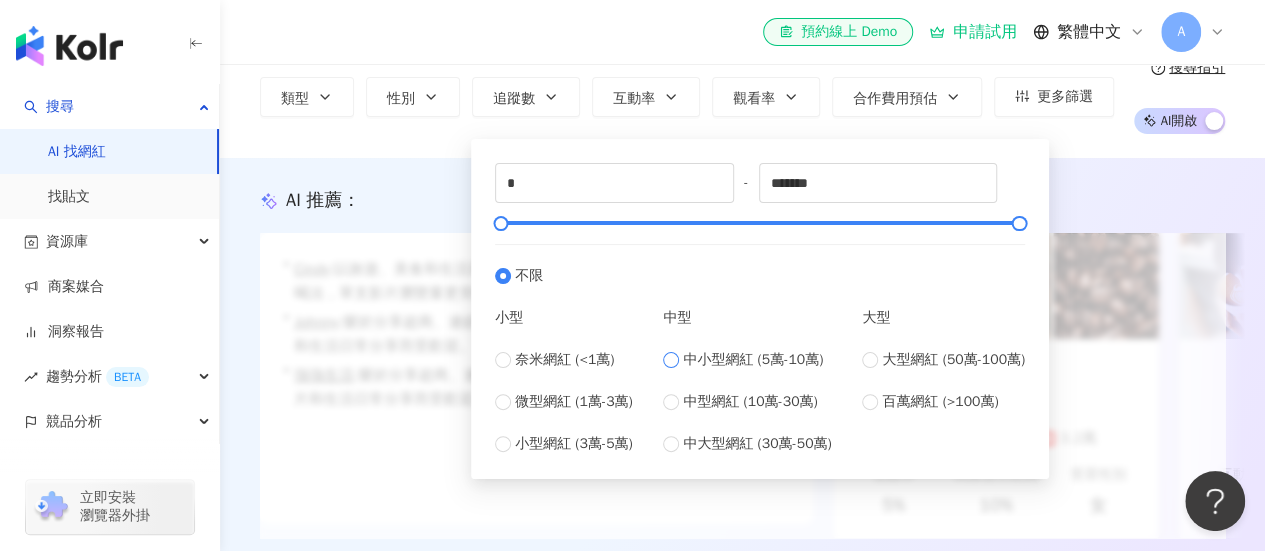 click on "中小型網紅 (5萬-10萬)" at bounding box center (753, 360) 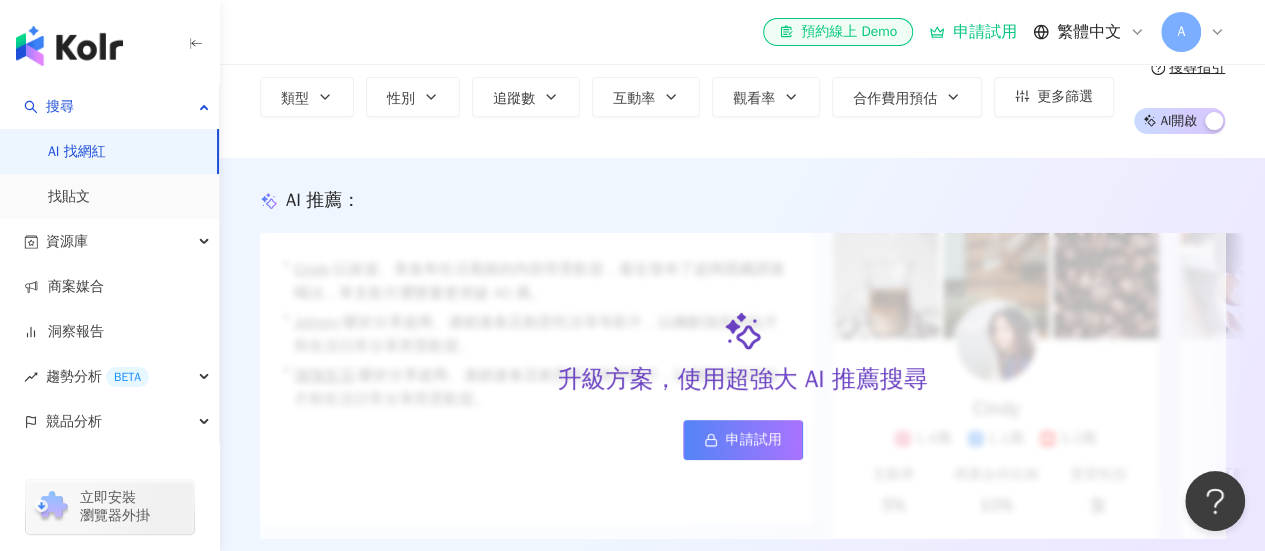 click on "AI 推薦 ： 升級方案，使用超強大 AI 推薦搜尋 申請試用 • Cindy  :  以旅遊、美食和生活風格的內容而受歡迎，最近發布了超商隱藏調酒喝法，單支影片瀏覽量更突破 40 萬。 • Johnny  :  樂於分享超商、連鎖速食店創意吃法等等影片，以幽默搞笑的短片和生活日常分享而受歡迎。 • 強強生活  :  樂於分享超商、連鎖速食店創意吃法等等影片，以幽默搞笑的短片和生活日常分享而受歡迎。 對您有幫助嗎？ Cindy 1.4萬 1.1萬 3.2萬 互動率 5% 商業合作比例 10% 受眾性別 女 Johnny 2.4萬 999 4.2萬 互動率 6.96% 商業合作比例 0.12% 受眾性別 男 強強生活 3.4萬 1萬 4.2萬 互動率 6.96% 商業合作比例 3% 受眾性別 女" at bounding box center (742, 359) 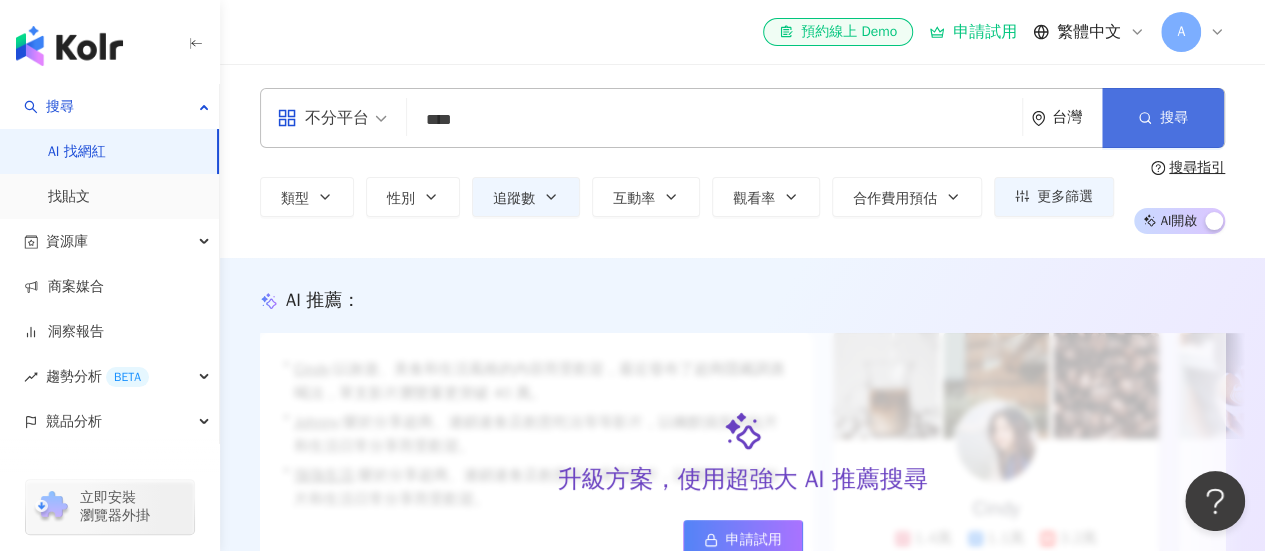 click on "搜尋" at bounding box center [1163, 118] 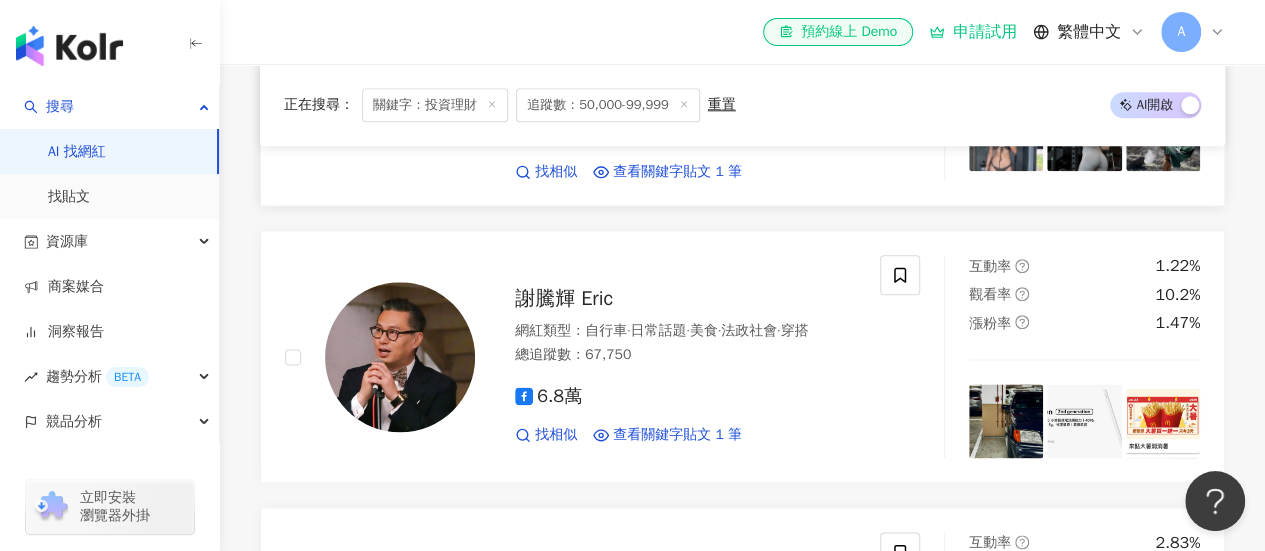scroll, scrollTop: 1100, scrollLeft: 0, axis: vertical 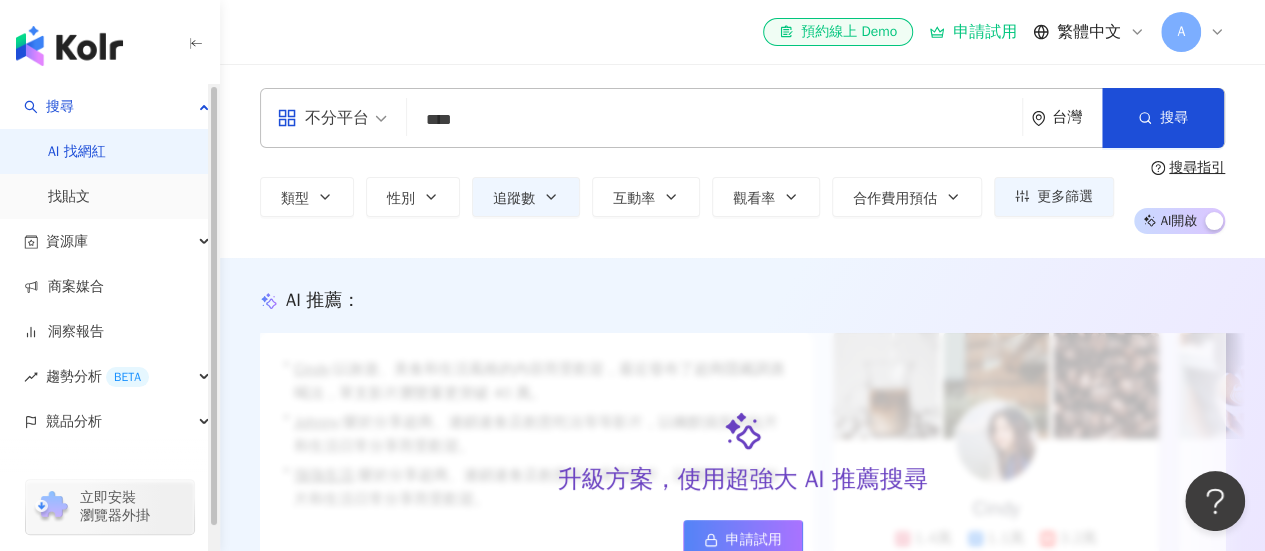 click on "不分平台" at bounding box center [323, 118] 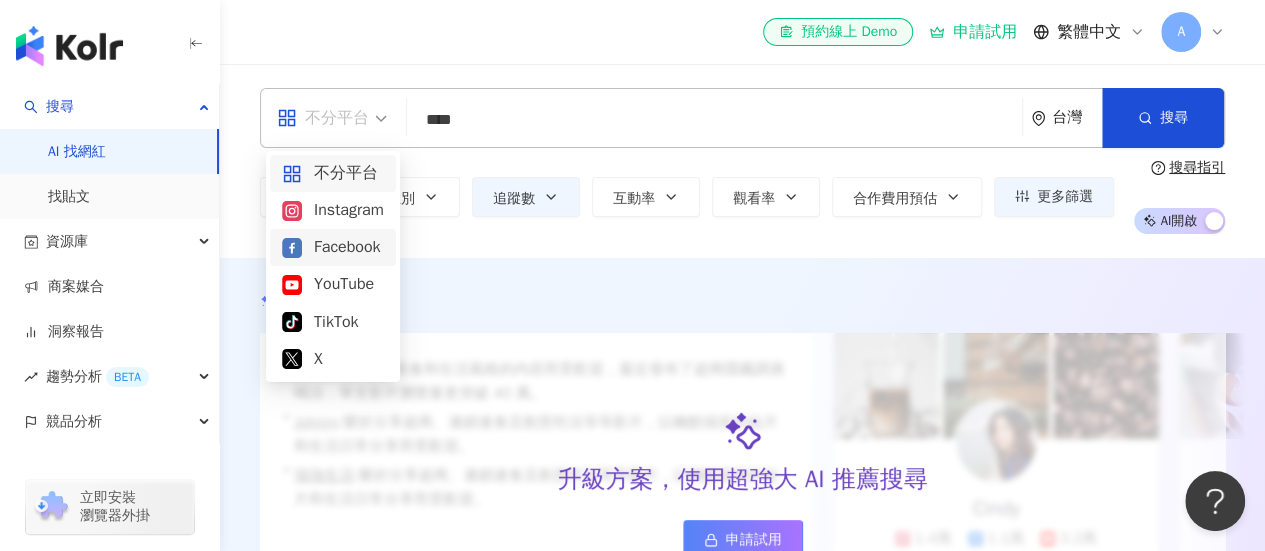 click on "Facebook" at bounding box center [333, 247] 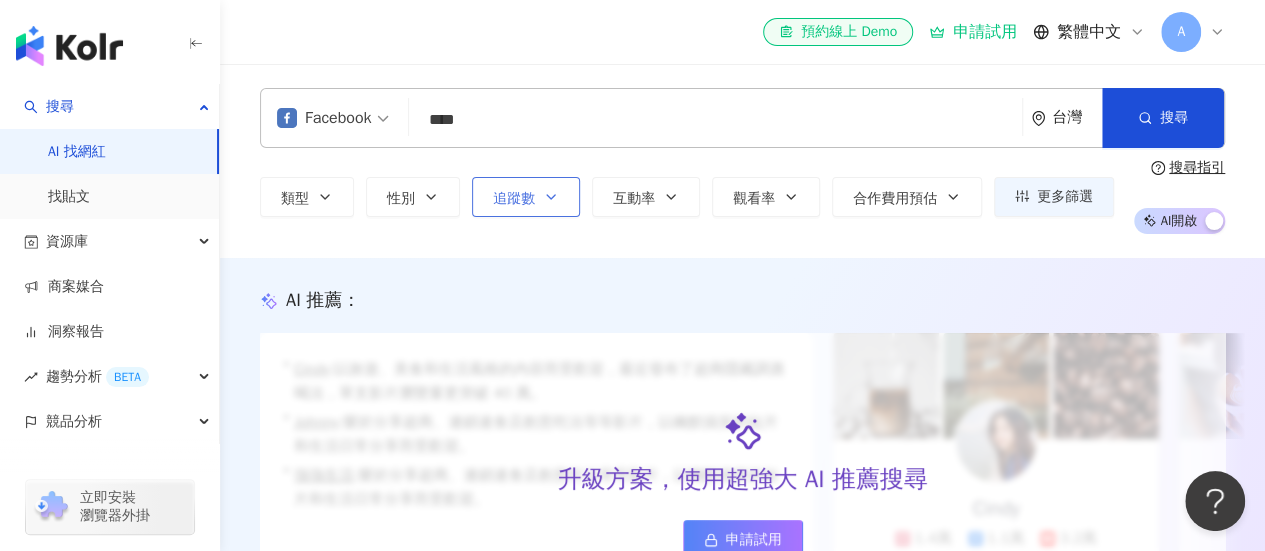 click on "追蹤數" at bounding box center (526, 197) 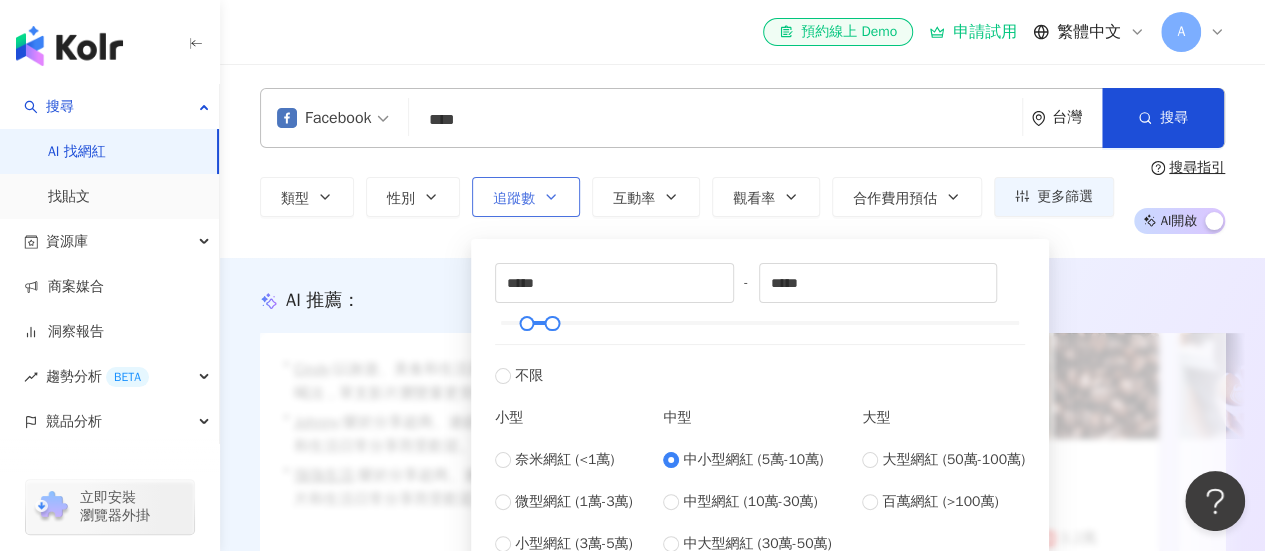 click on "追蹤數" at bounding box center (526, 197) 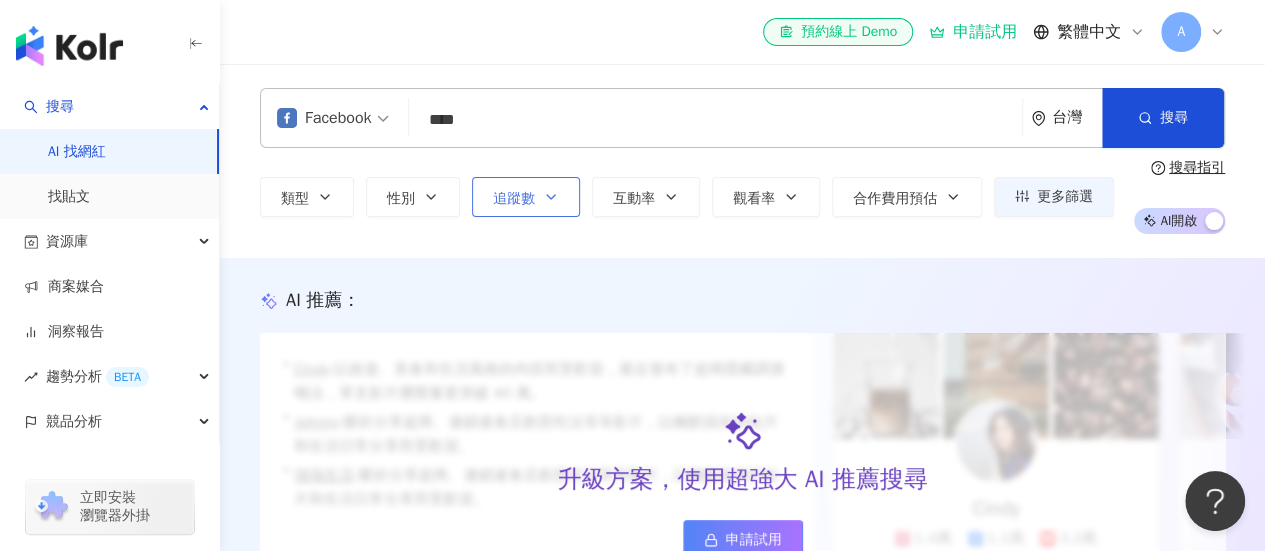 click on "追蹤數" at bounding box center [514, 199] 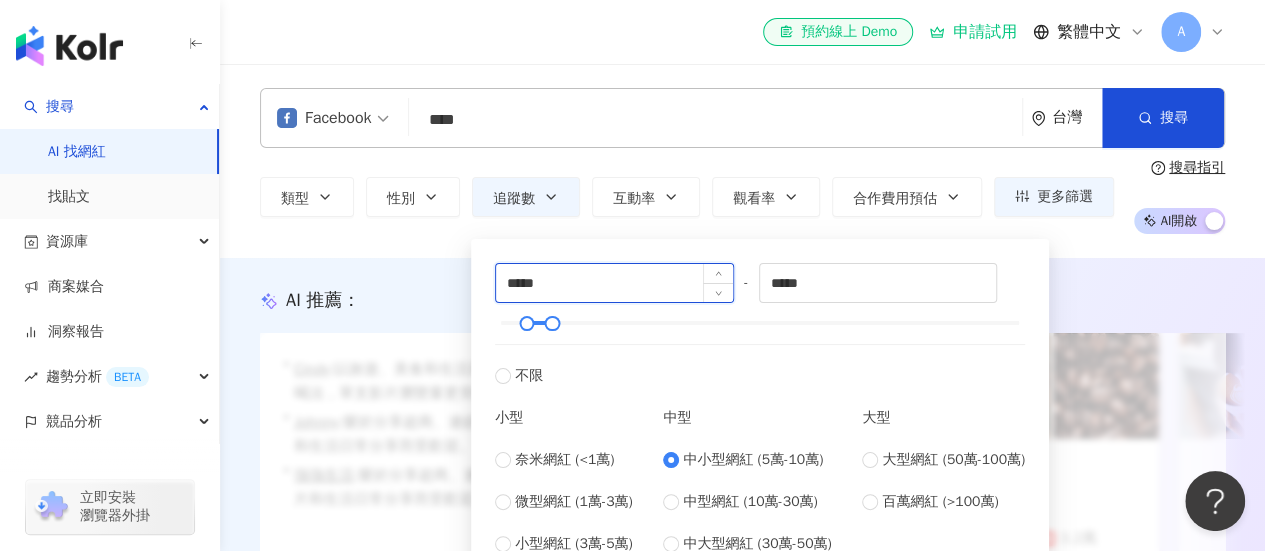 click on "*****" at bounding box center (614, 283) 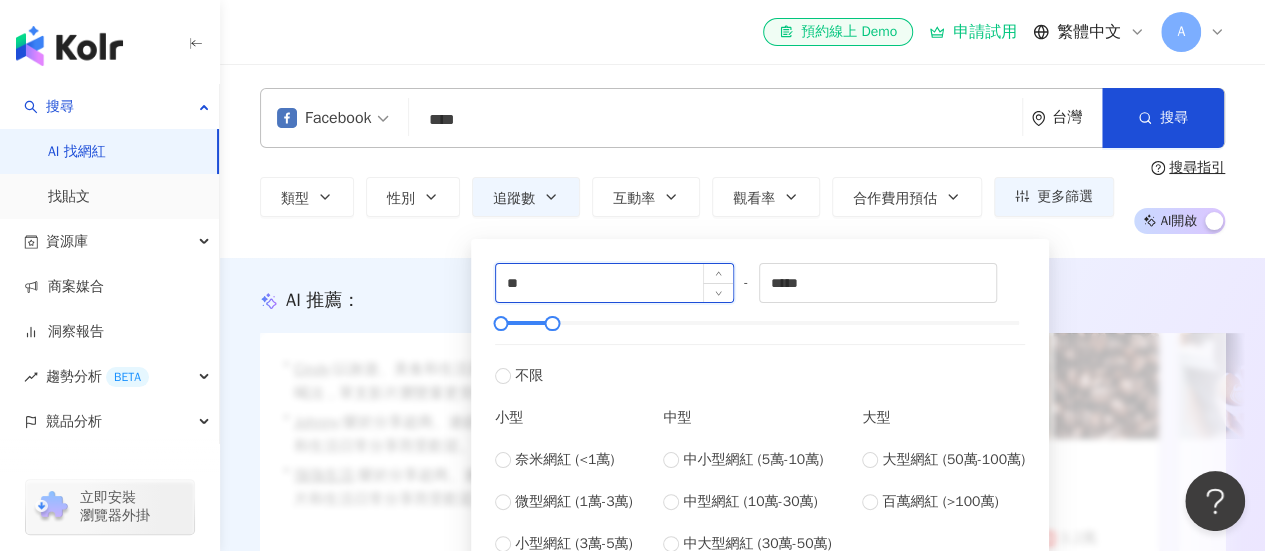 type on "*" 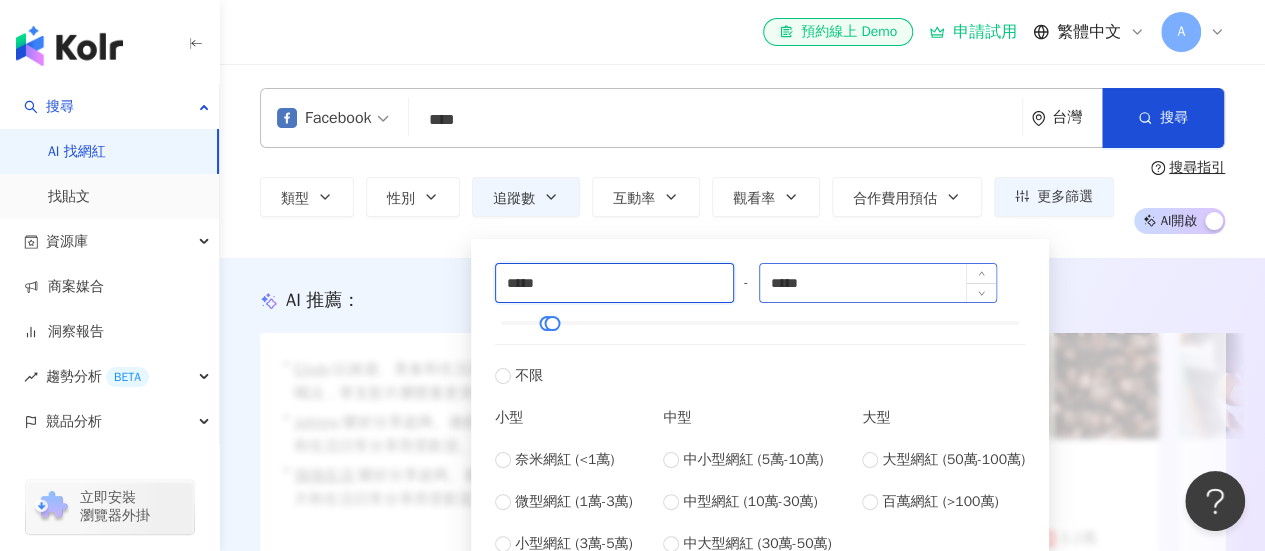 type on "*****" 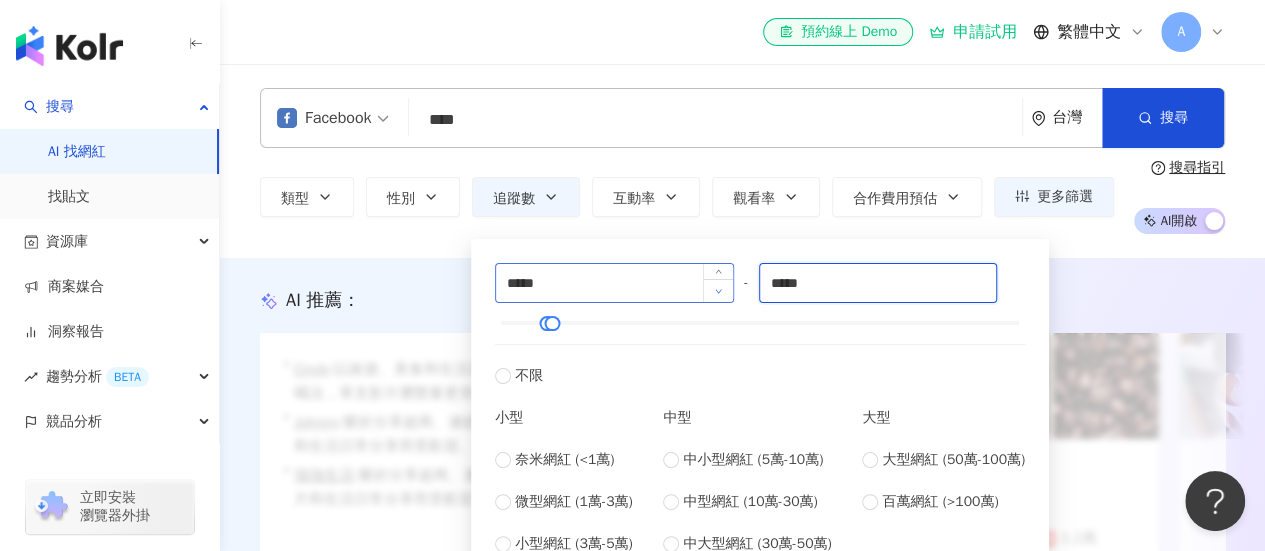drag, startPoint x: 827, startPoint y: 285, endPoint x: 710, endPoint y: 286, distance: 117.00427 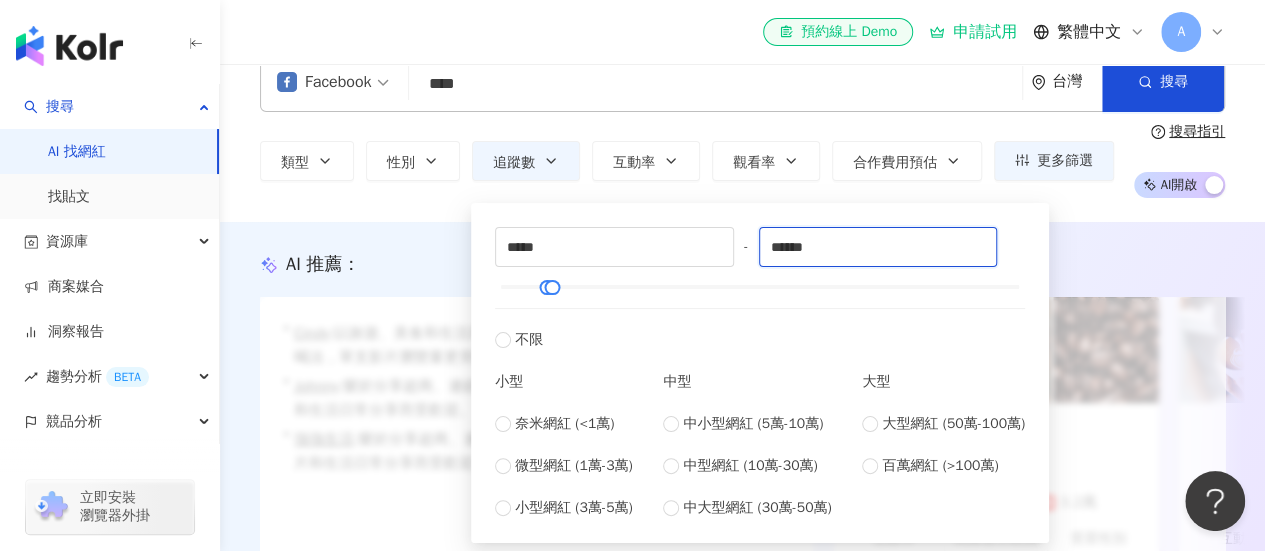 scroll, scrollTop: 0, scrollLeft: 0, axis: both 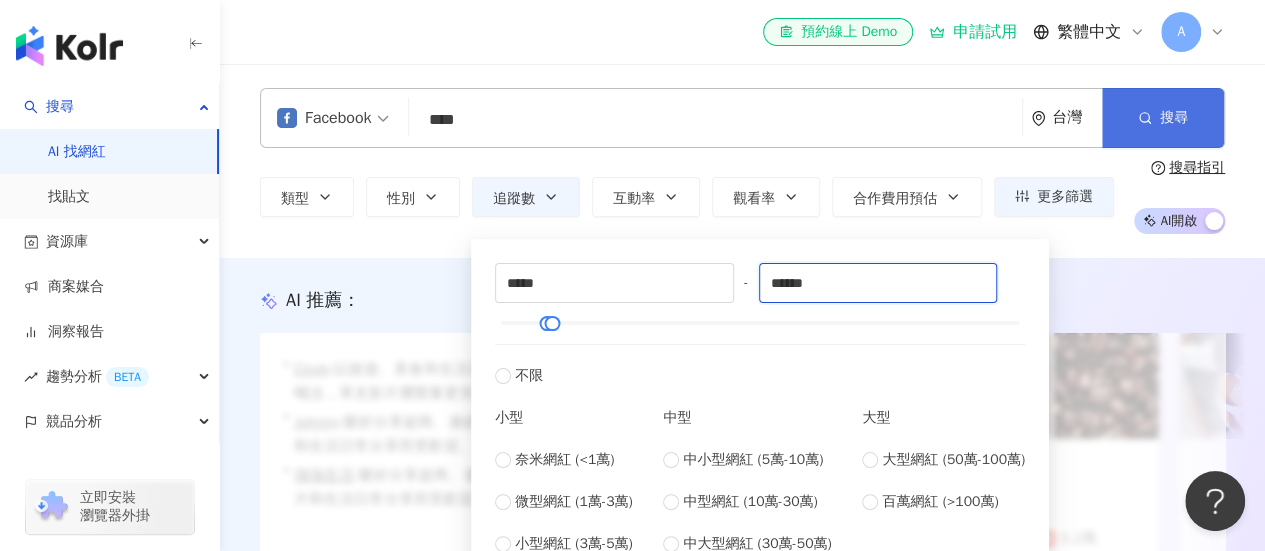 type on "******" 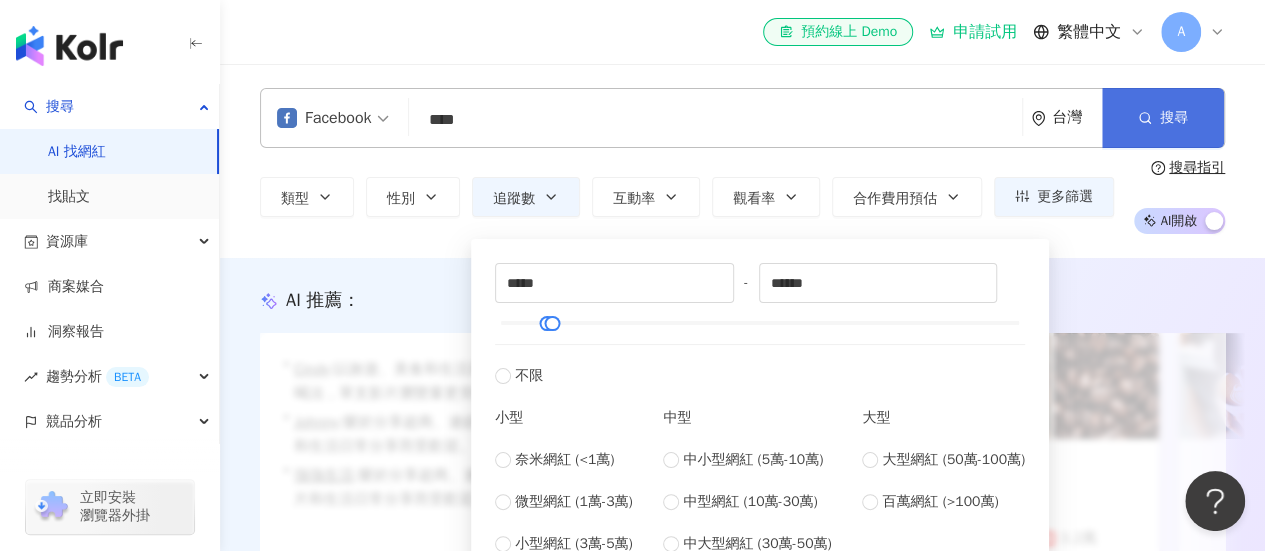 click on "搜尋" at bounding box center [1163, 118] 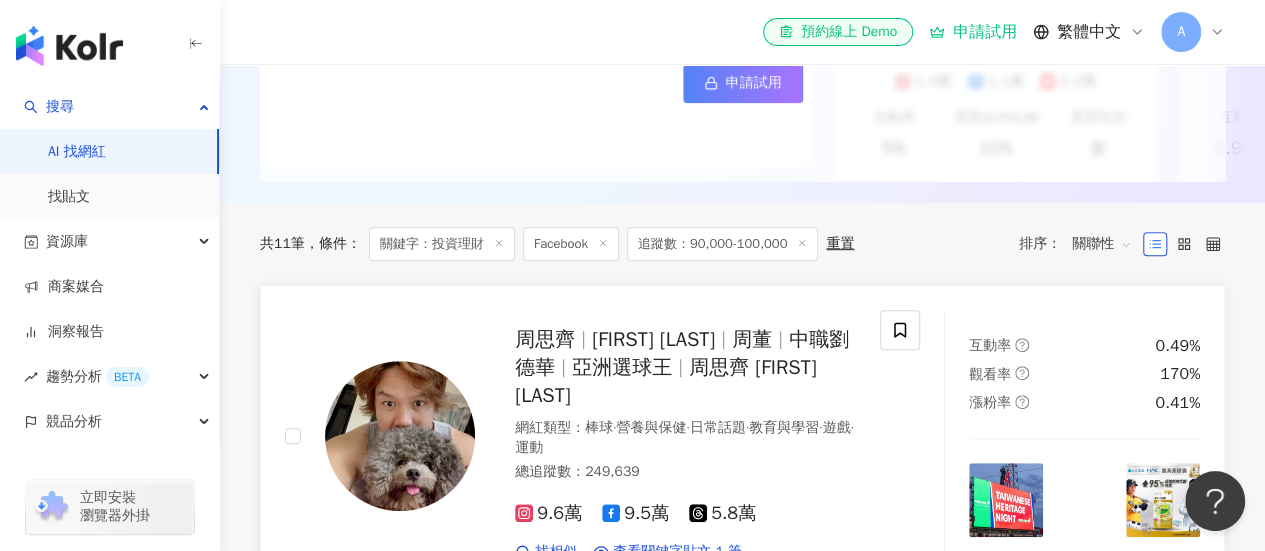 scroll, scrollTop: 500, scrollLeft: 0, axis: vertical 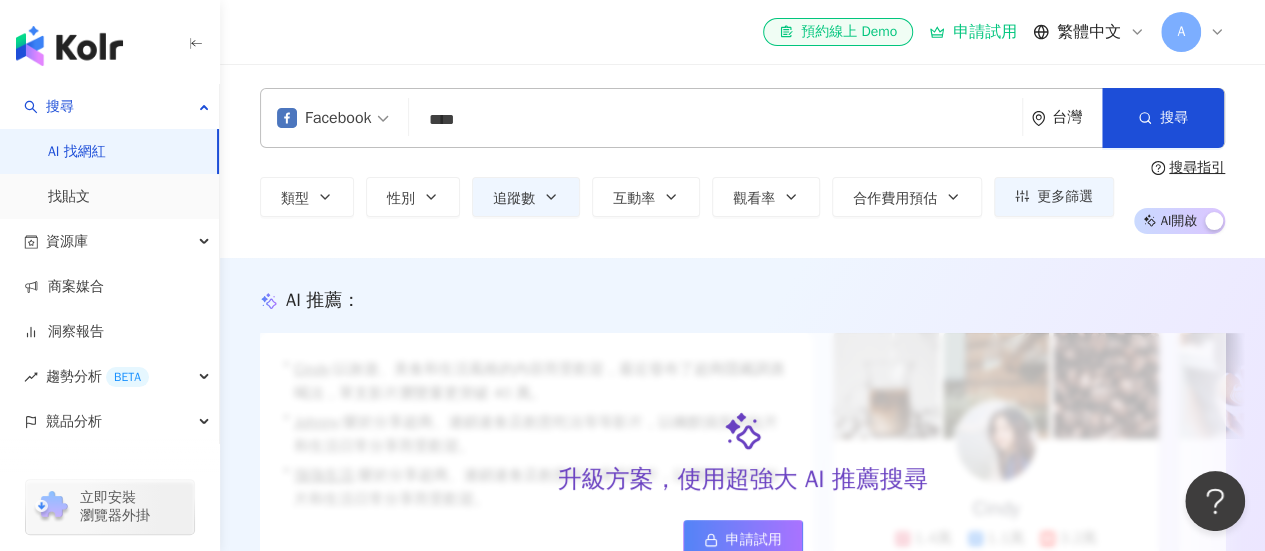 click on "****" at bounding box center (715, 120) 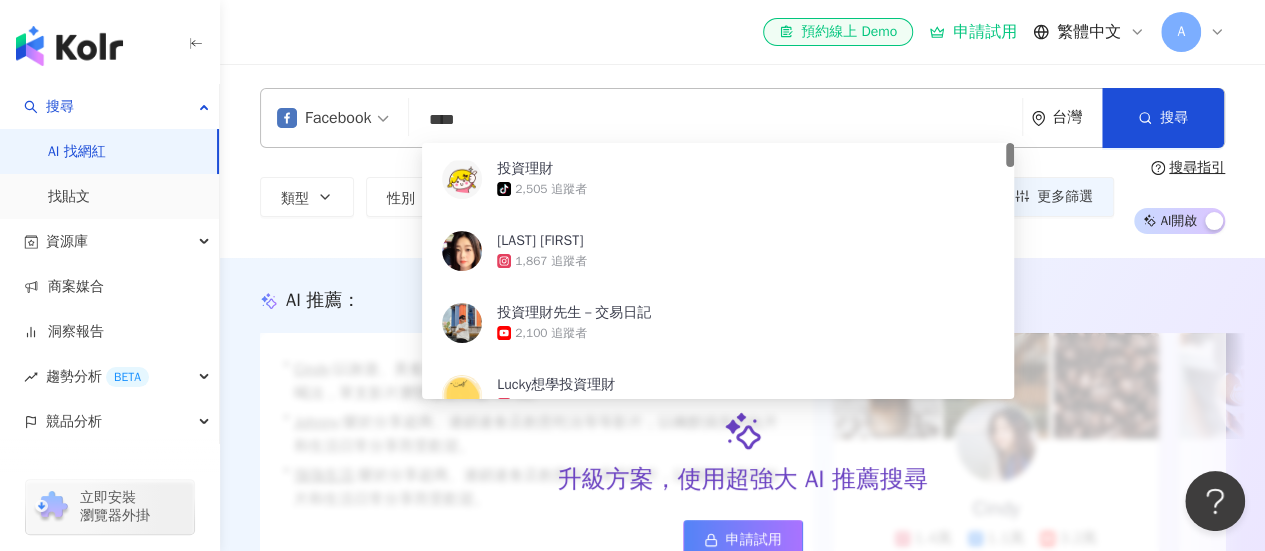 drag, startPoint x: 523, startPoint y: 127, endPoint x: 385, endPoint y: 115, distance: 138.52075 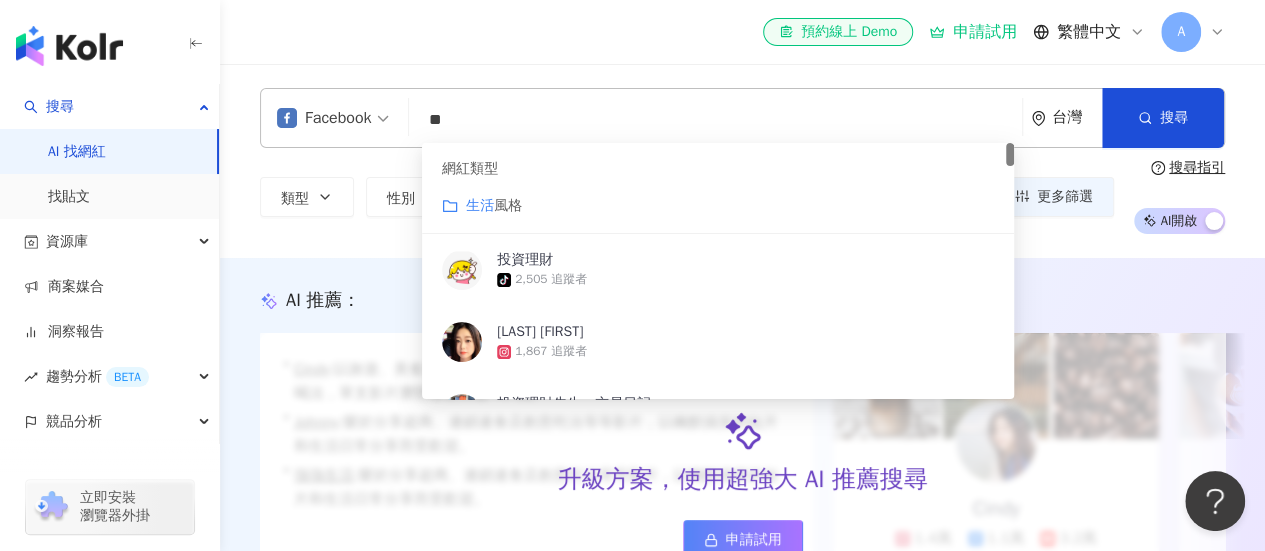 type on "*" 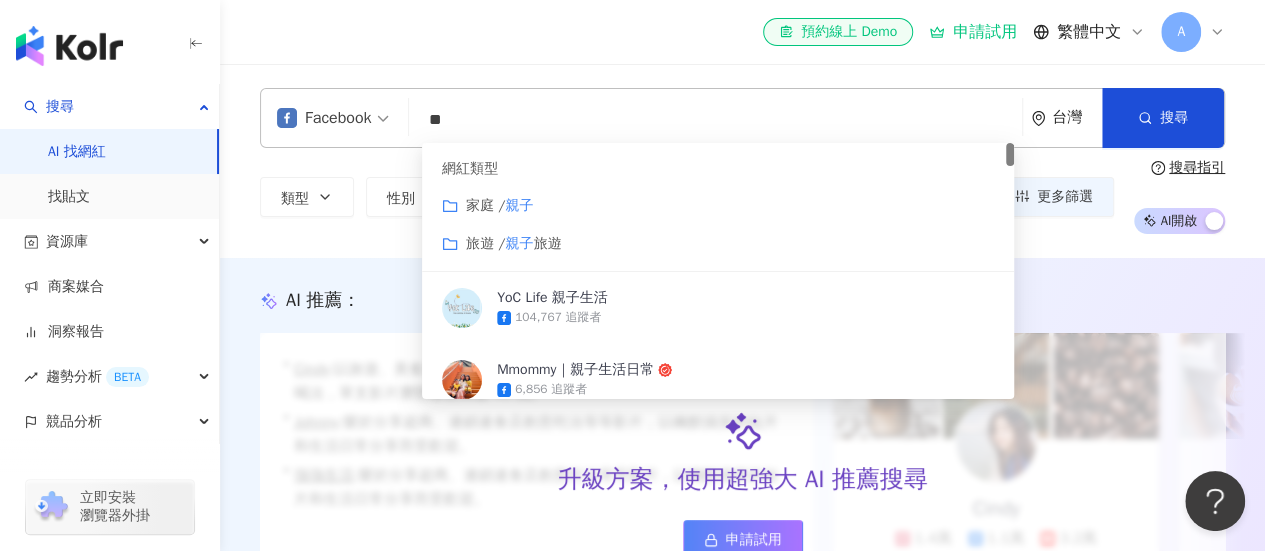 click on "家庭 /  親子" at bounding box center (718, 206) 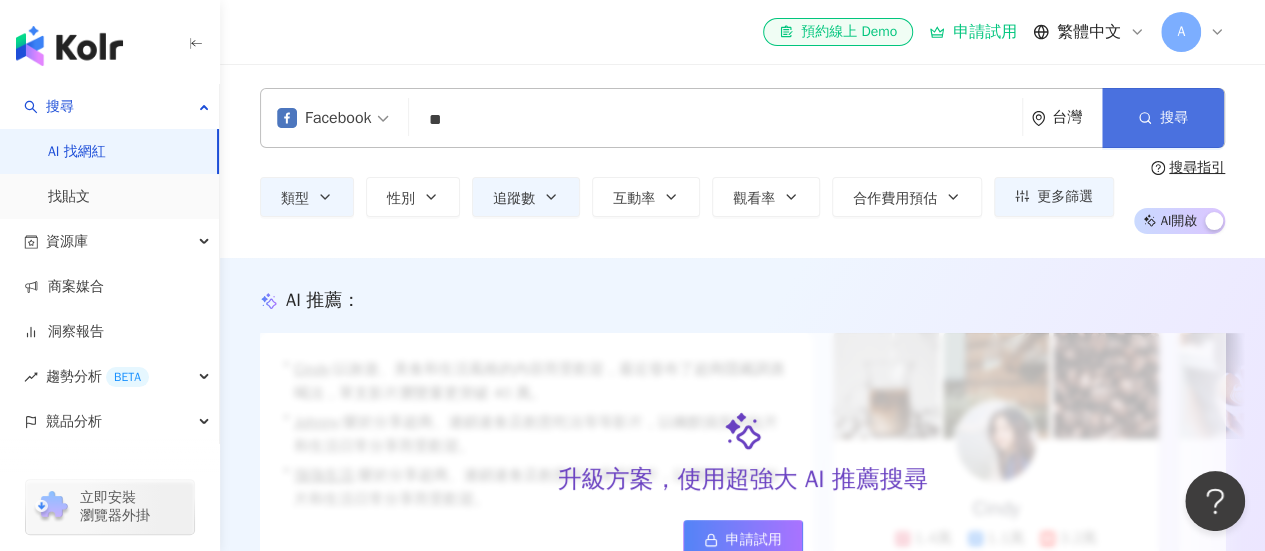 click 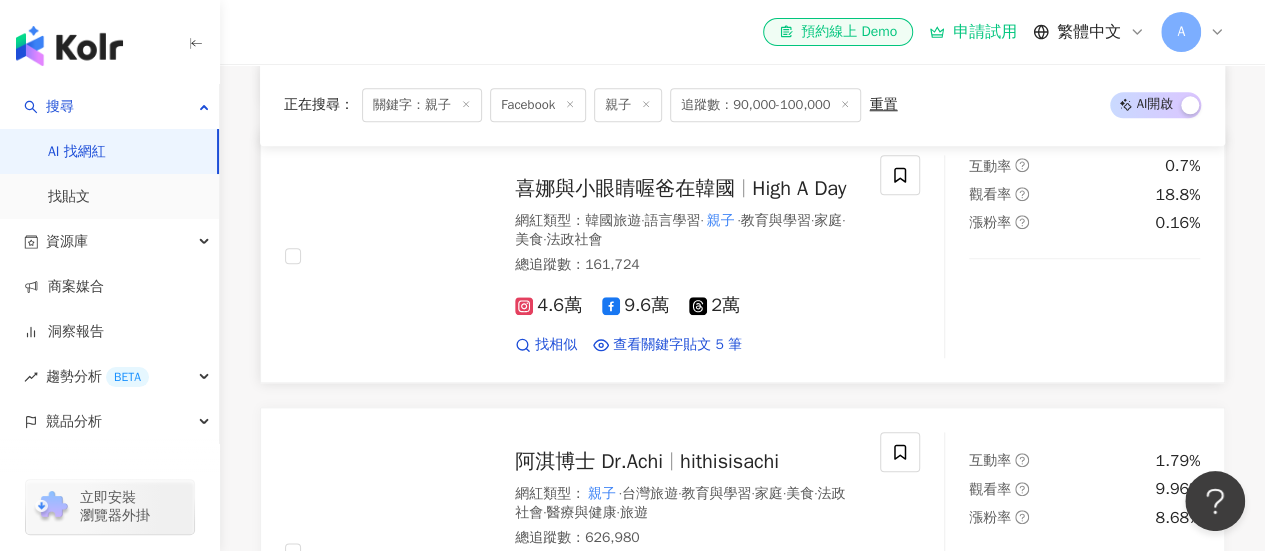 scroll, scrollTop: 900, scrollLeft: 0, axis: vertical 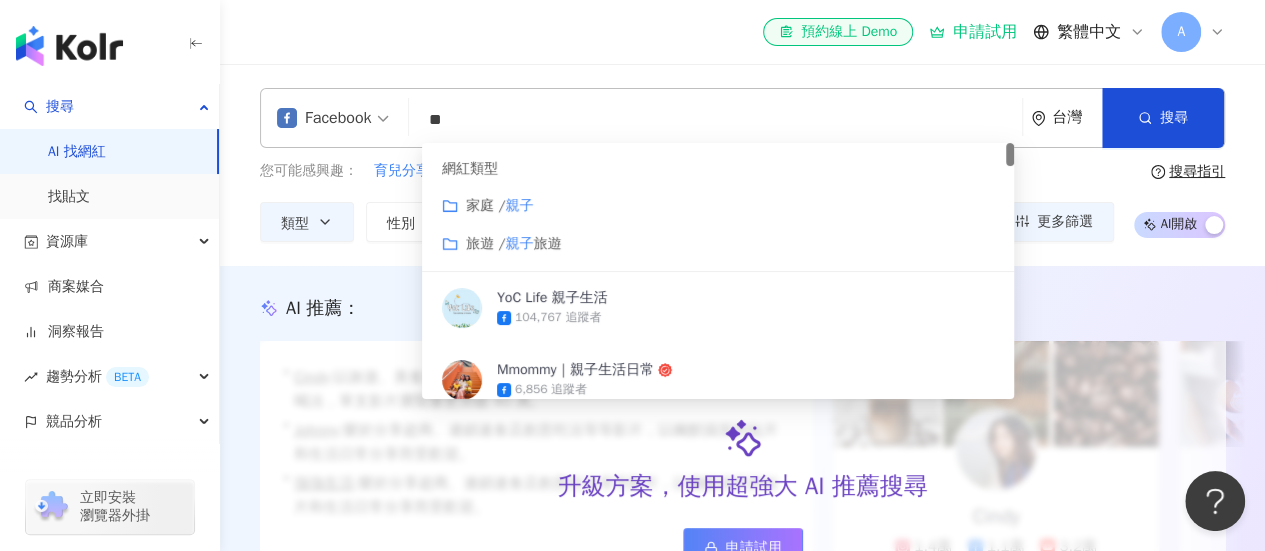 drag, startPoint x: 620, startPoint y: 113, endPoint x: 355, endPoint y: 128, distance: 265.4242 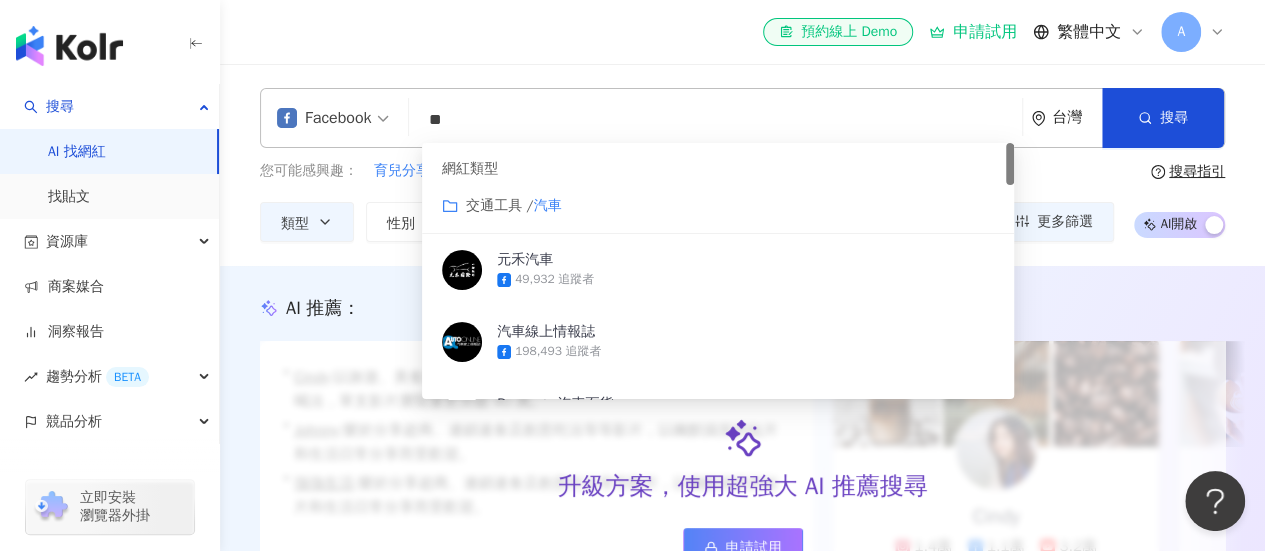 type on "**" 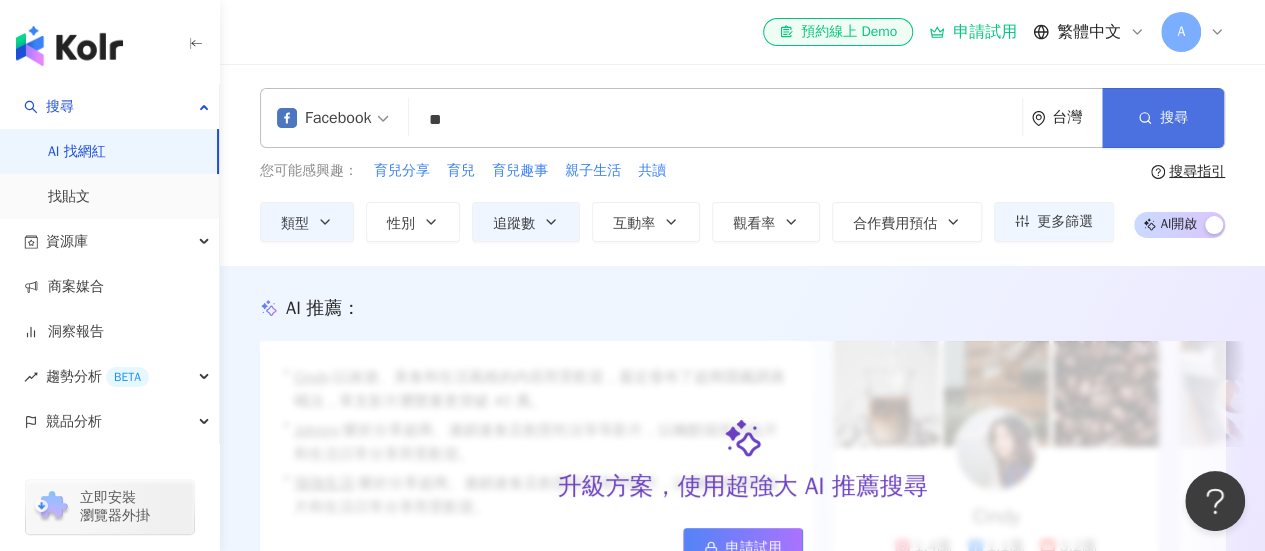 click on "搜尋" at bounding box center (1163, 118) 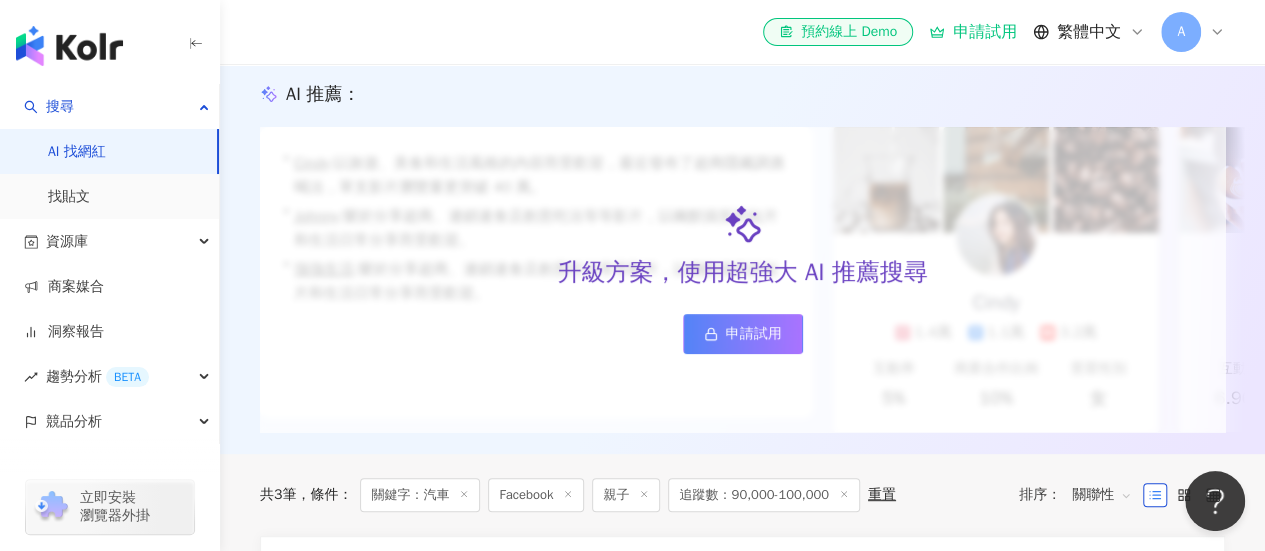 scroll, scrollTop: 0, scrollLeft: 0, axis: both 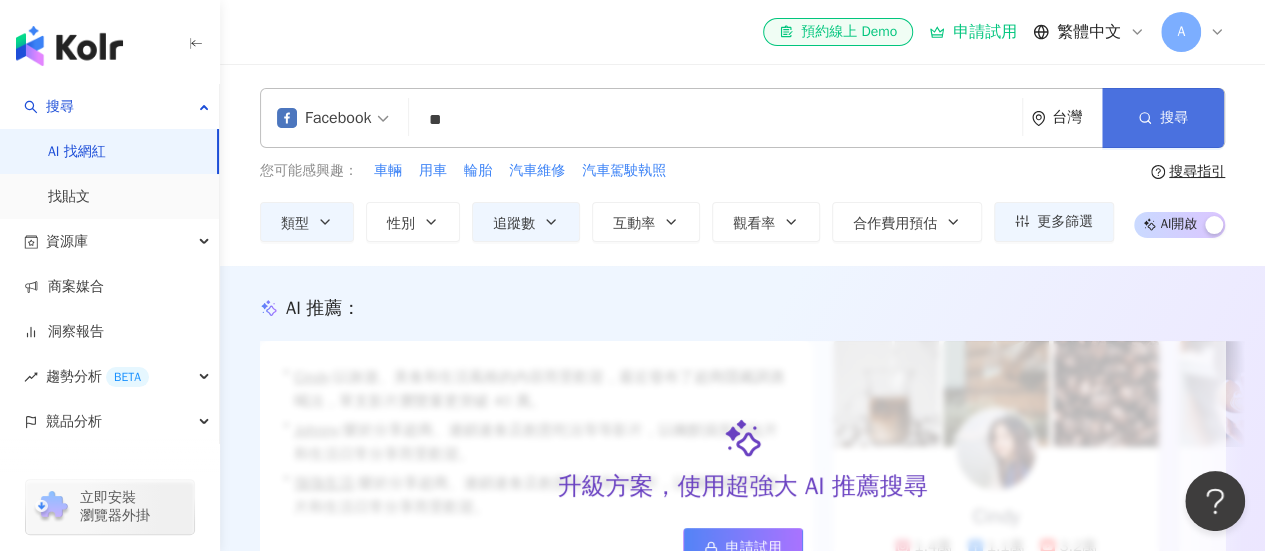 click on "搜尋" at bounding box center [1163, 118] 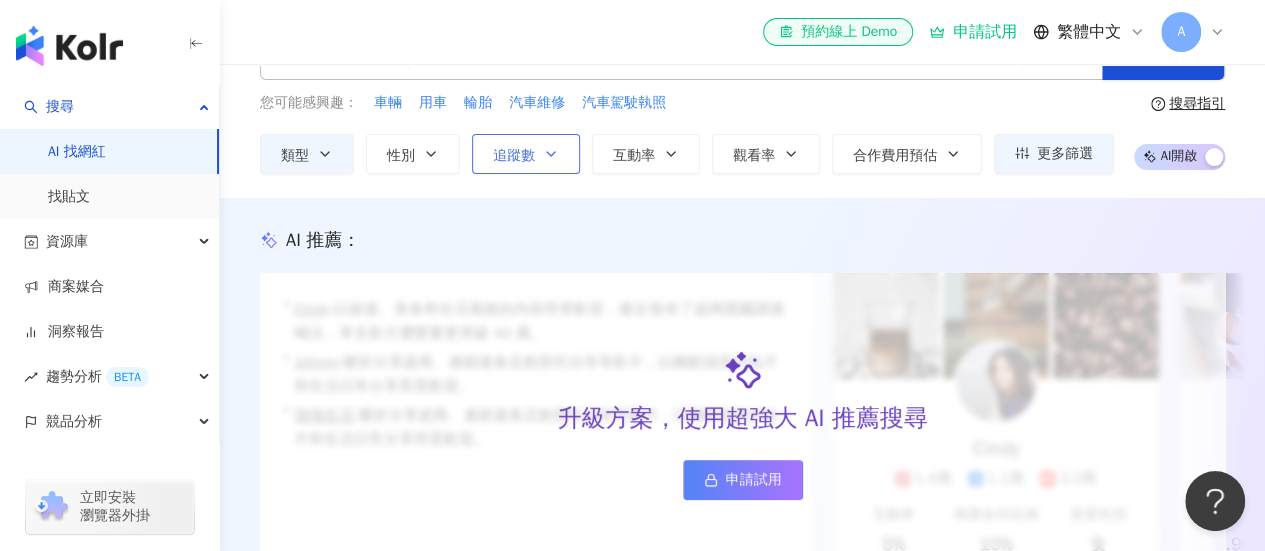 scroll, scrollTop: 0, scrollLeft: 0, axis: both 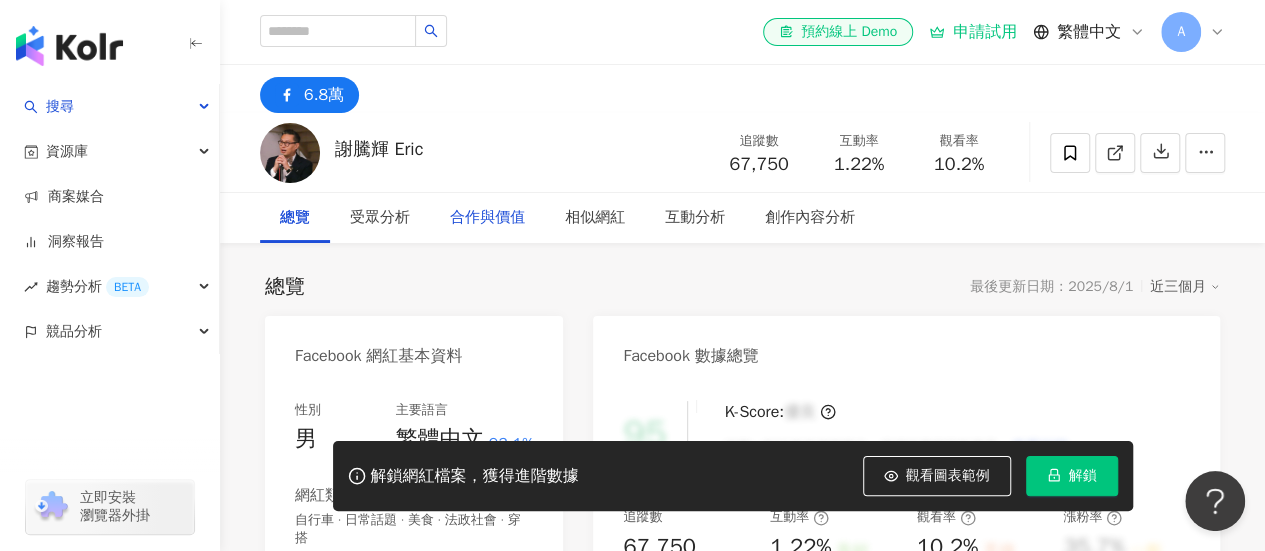drag, startPoint x: 336, startPoint y: 147, endPoint x: 488, endPoint y: 192, distance: 158.52129 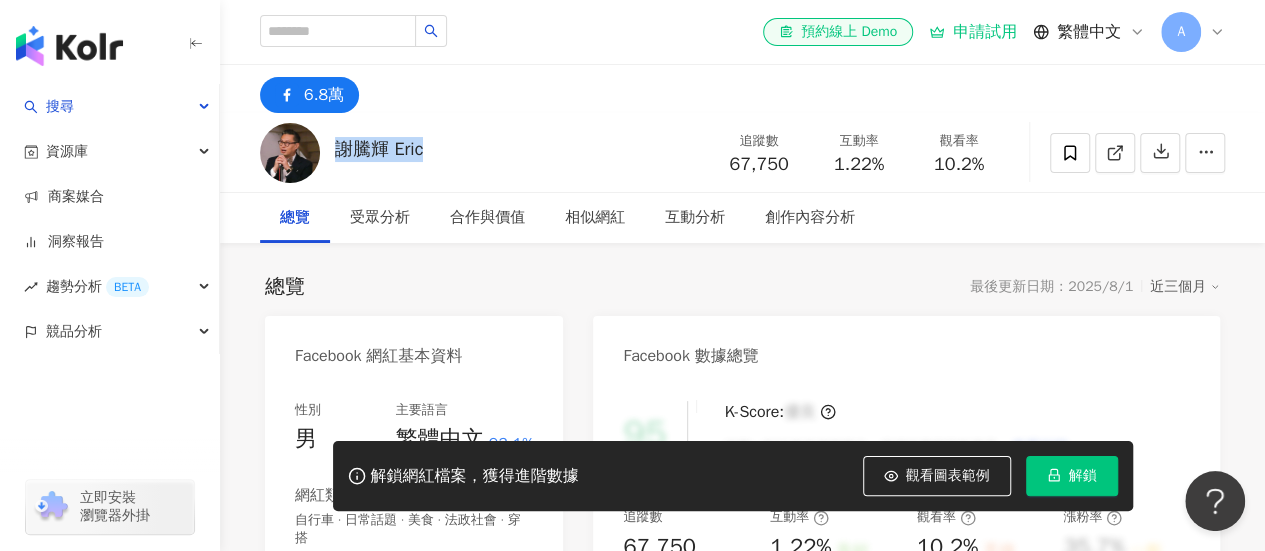 copy on "謝騰輝 Eric" 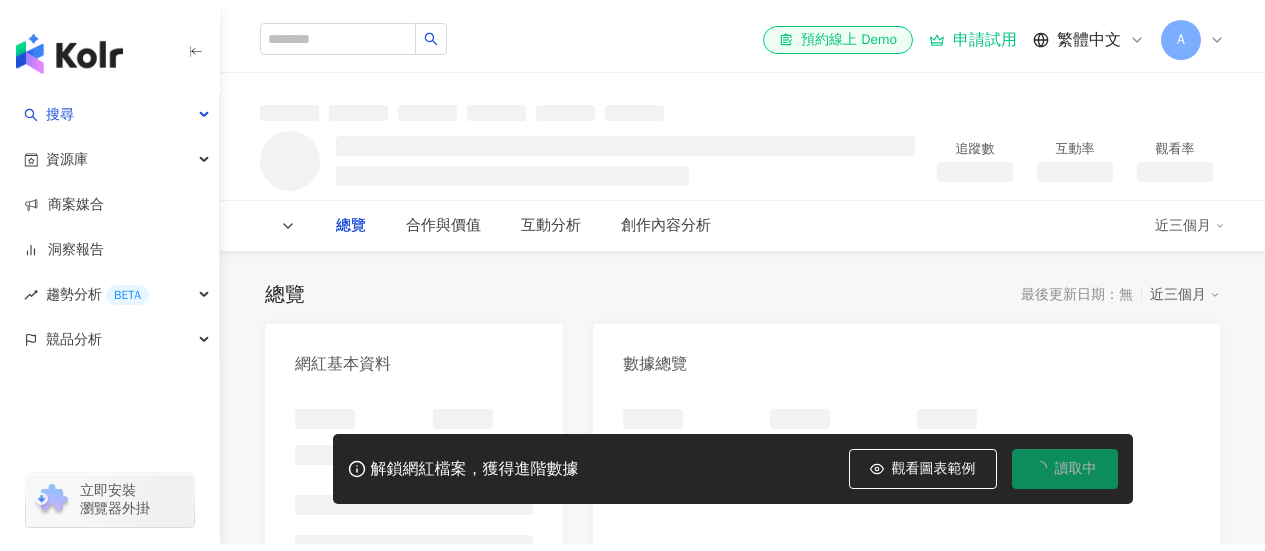 scroll, scrollTop: 0, scrollLeft: 0, axis: both 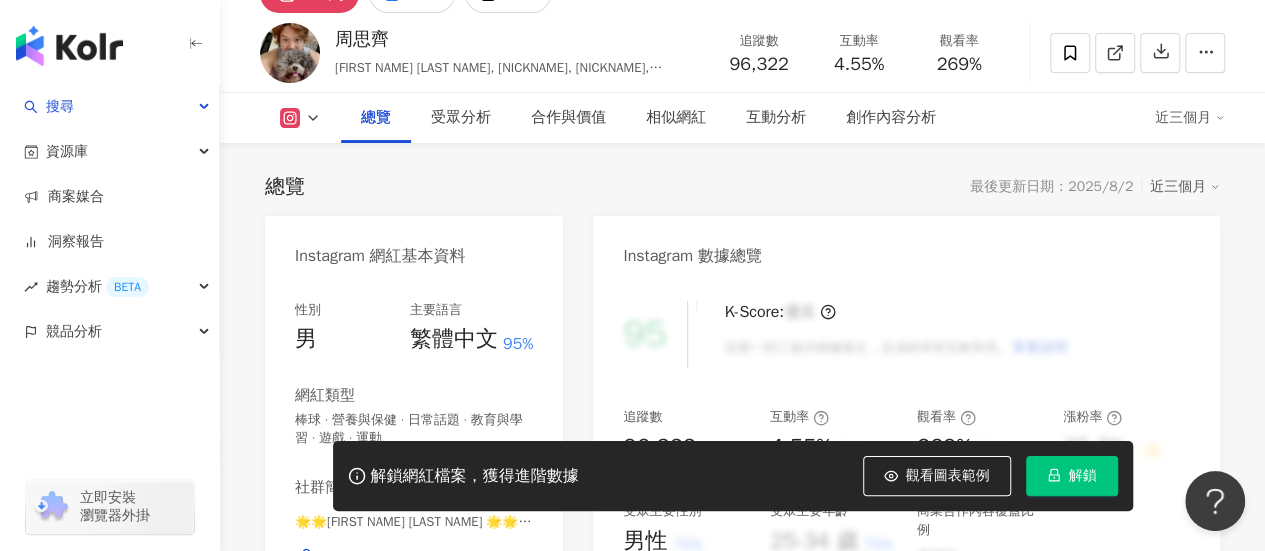 drag, startPoint x: 334, startPoint y: 33, endPoint x: 390, endPoint y: 41, distance: 56.568542 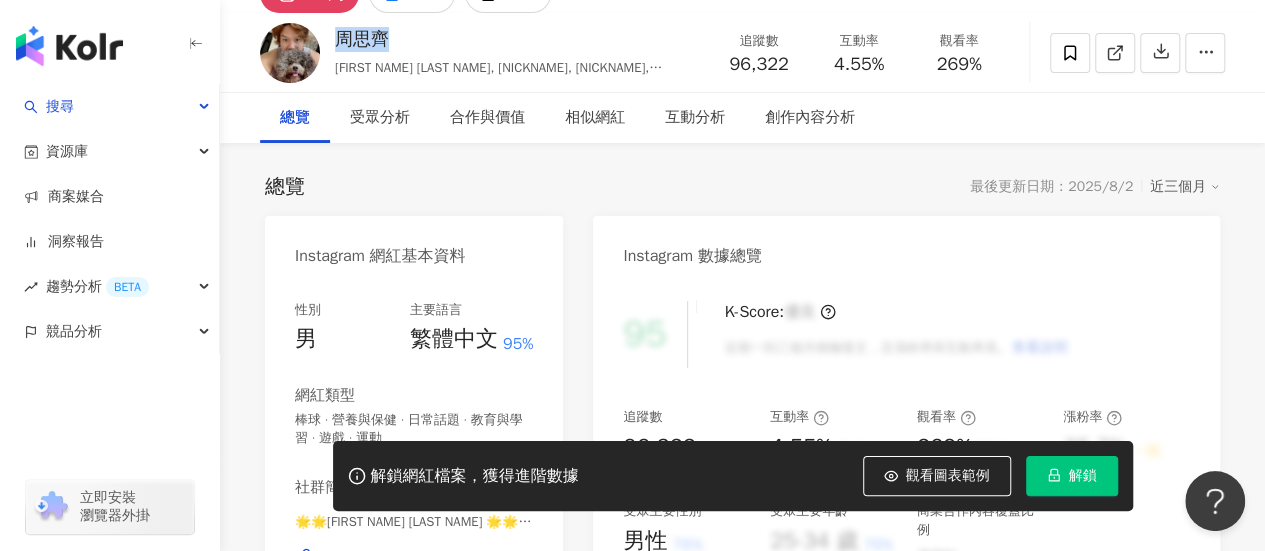 scroll, scrollTop: 0, scrollLeft: 0, axis: both 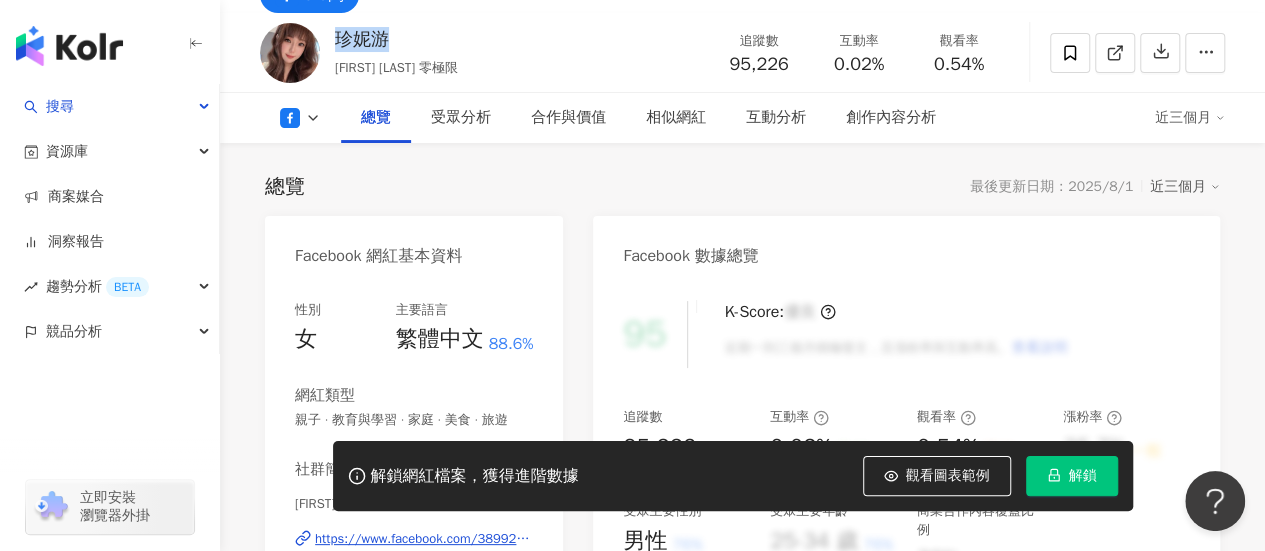 drag, startPoint x: 340, startPoint y: 39, endPoint x: 397, endPoint y: 39, distance: 57 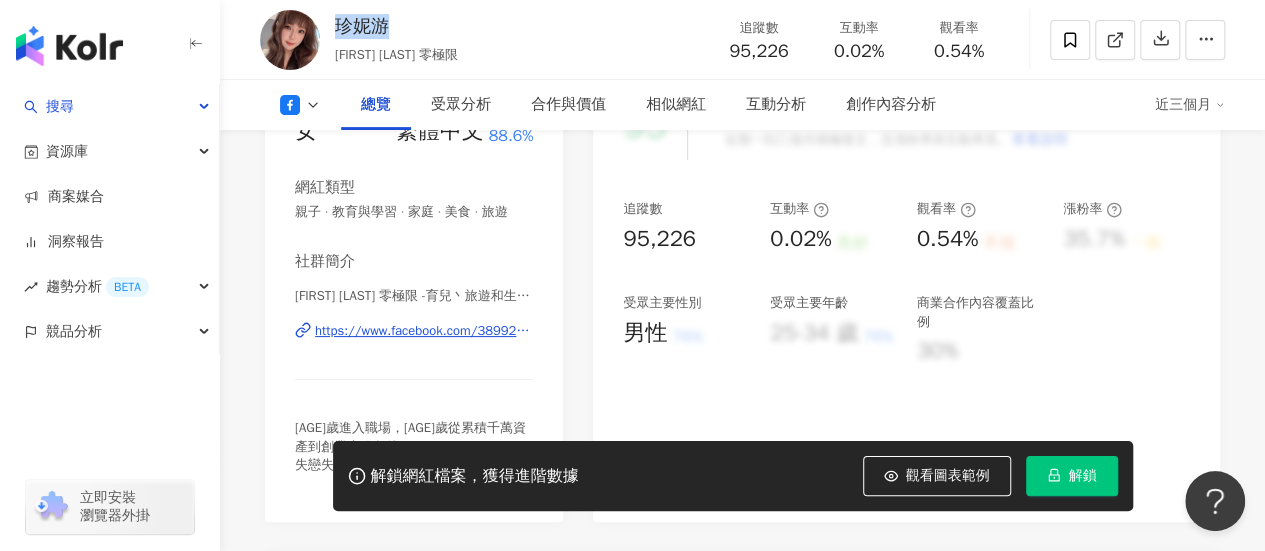 scroll, scrollTop: 500, scrollLeft: 0, axis: vertical 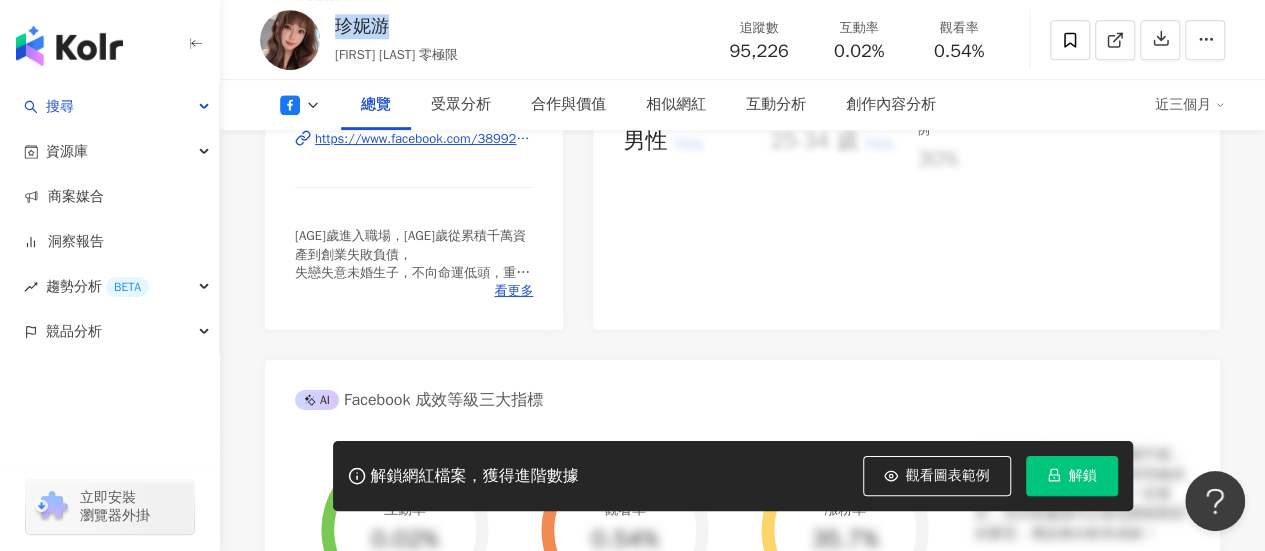 click on "https://www.facebook.com/389925931106082" at bounding box center (424, 139) 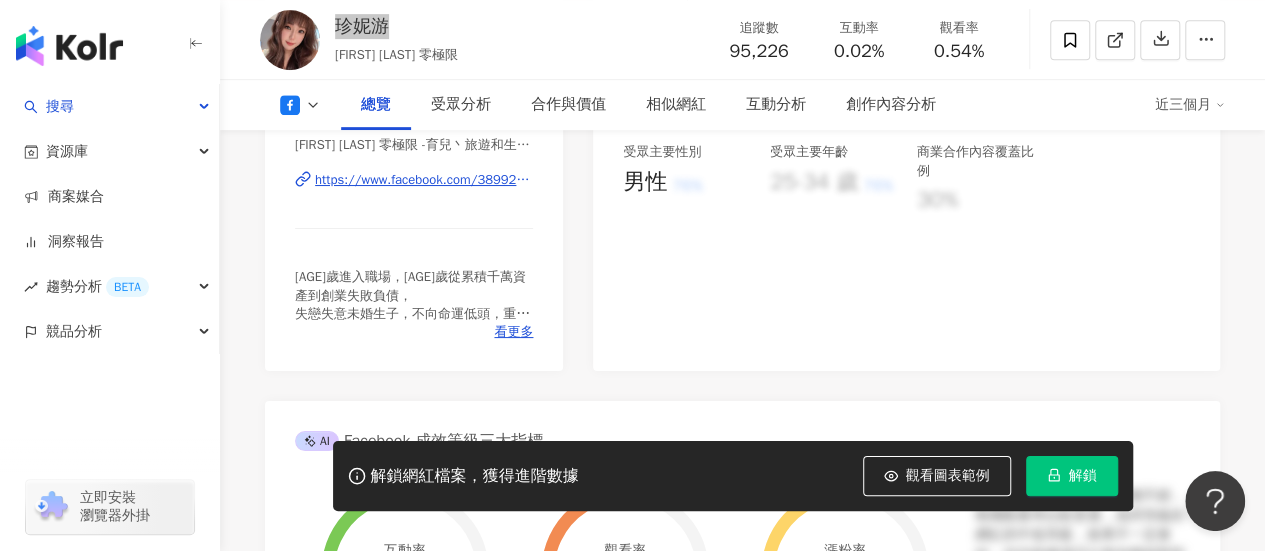 scroll, scrollTop: 800, scrollLeft: 0, axis: vertical 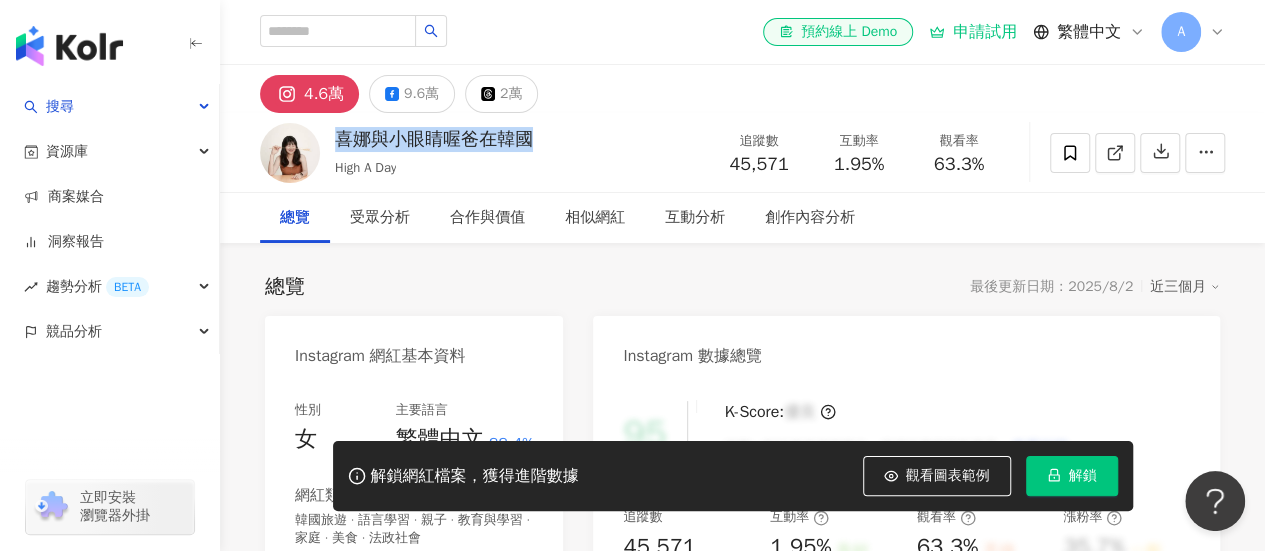 drag, startPoint x: 338, startPoint y: 141, endPoint x: 541, endPoint y: 139, distance: 203.00986 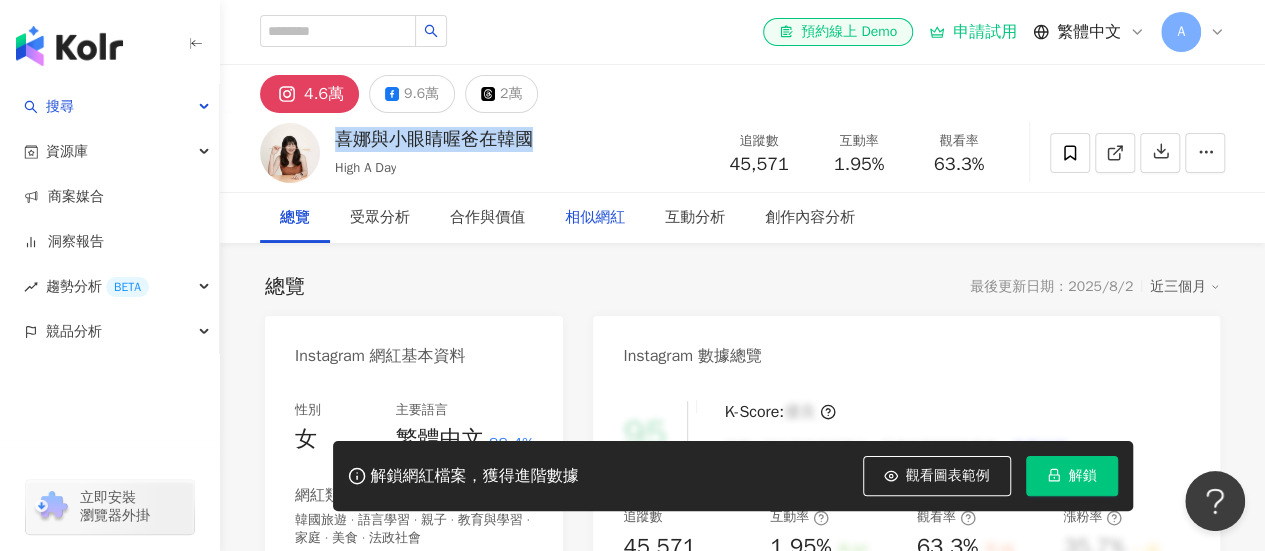 click on "相似網紅" at bounding box center (595, 218) 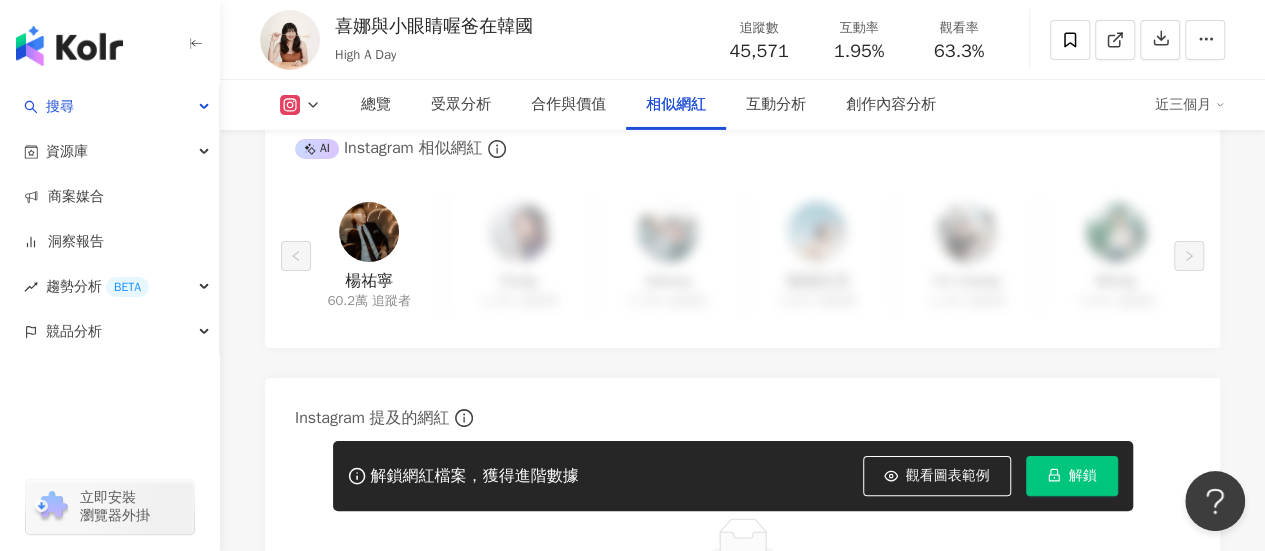 scroll, scrollTop: 3472, scrollLeft: 0, axis: vertical 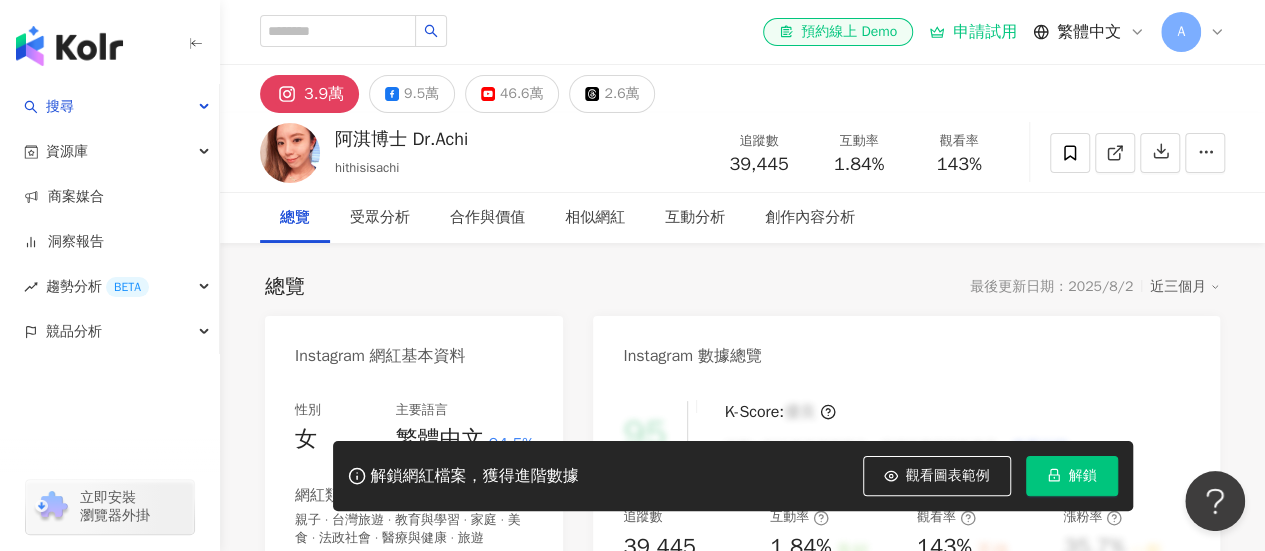 click on "總覽 最後更新日期：2025/8/2 近三個月" at bounding box center [742, 287] 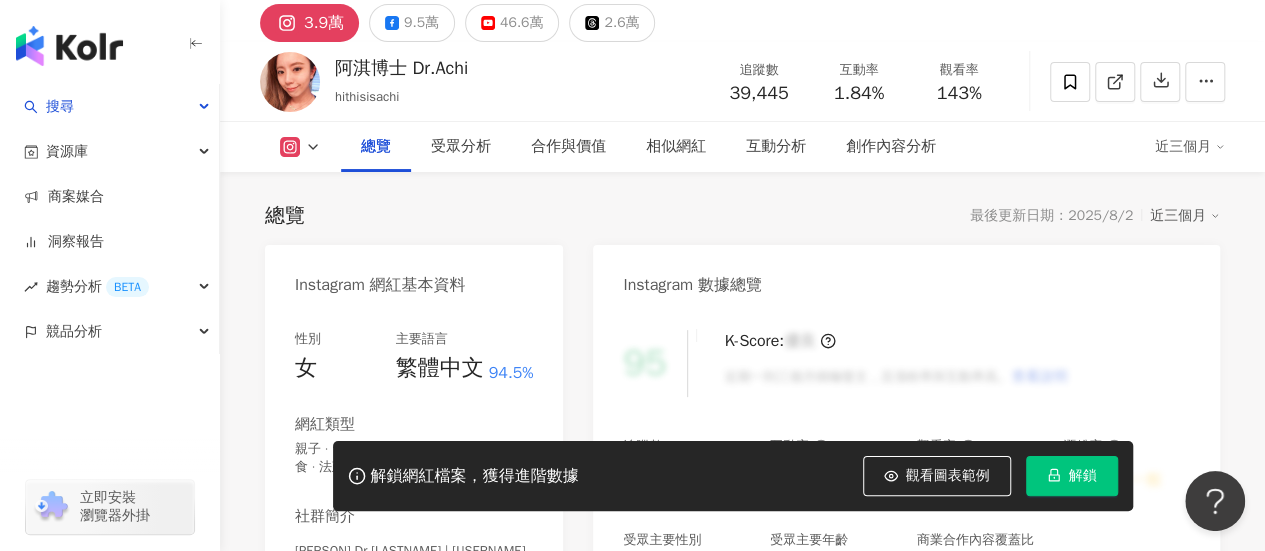 scroll, scrollTop: 0, scrollLeft: 0, axis: both 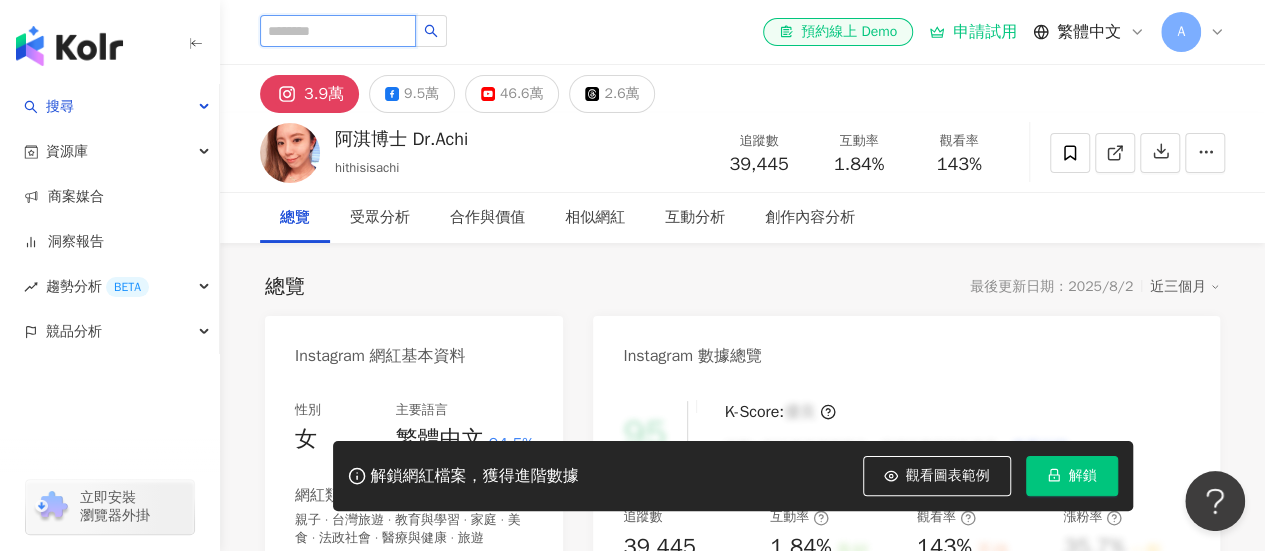click at bounding box center [338, 31] 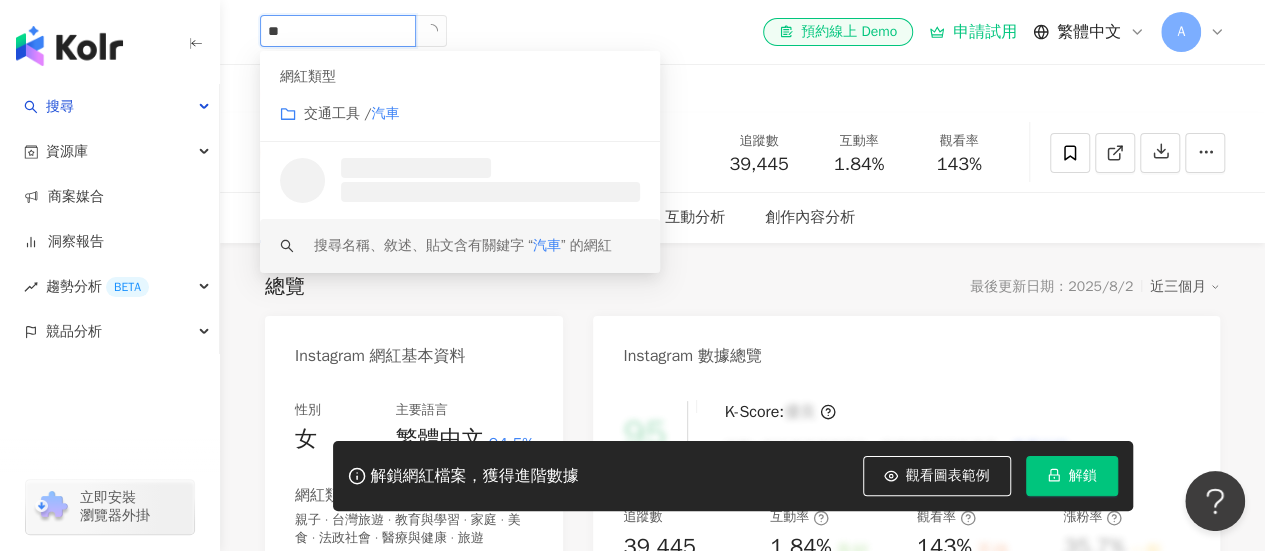 type on "**" 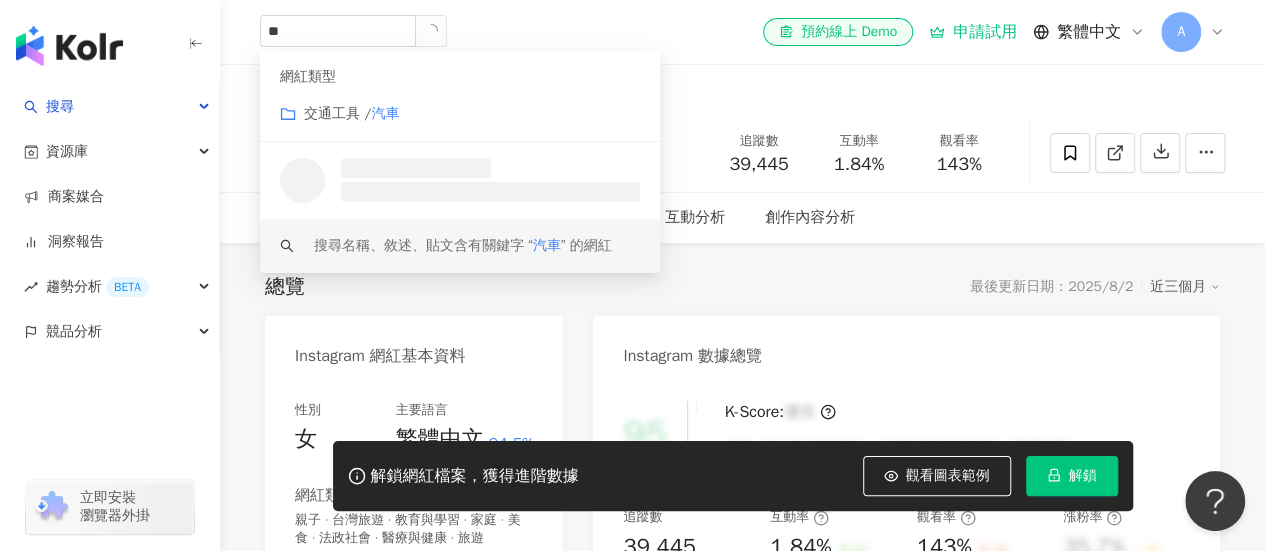 click on "總覽 最後更新日期：2025/8/2 近三個月" at bounding box center [742, 287] 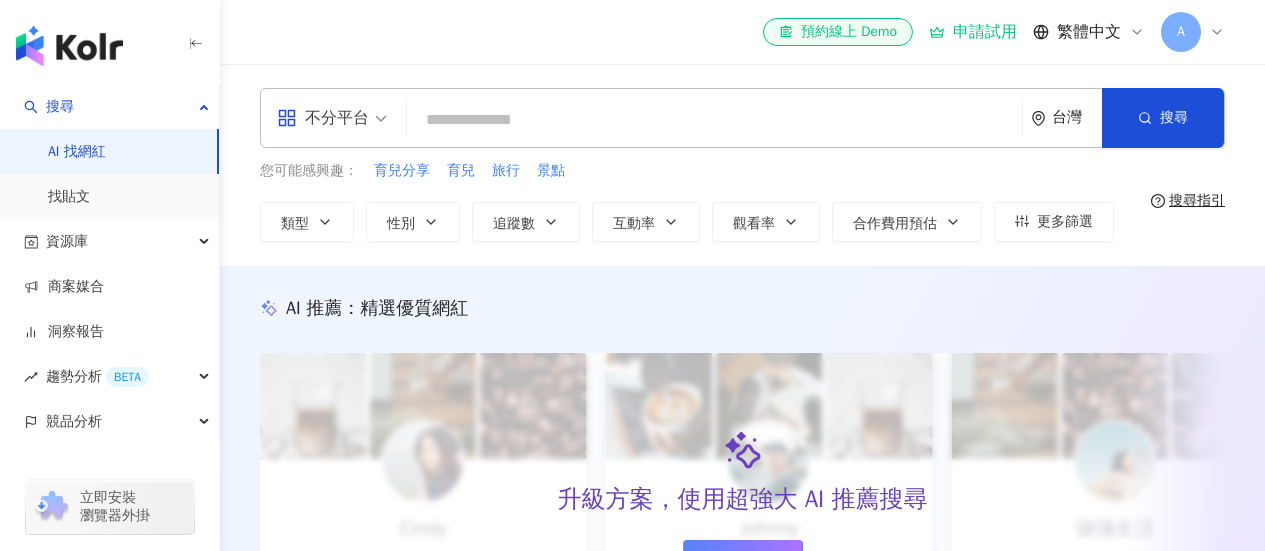 scroll, scrollTop: 0, scrollLeft: 0, axis: both 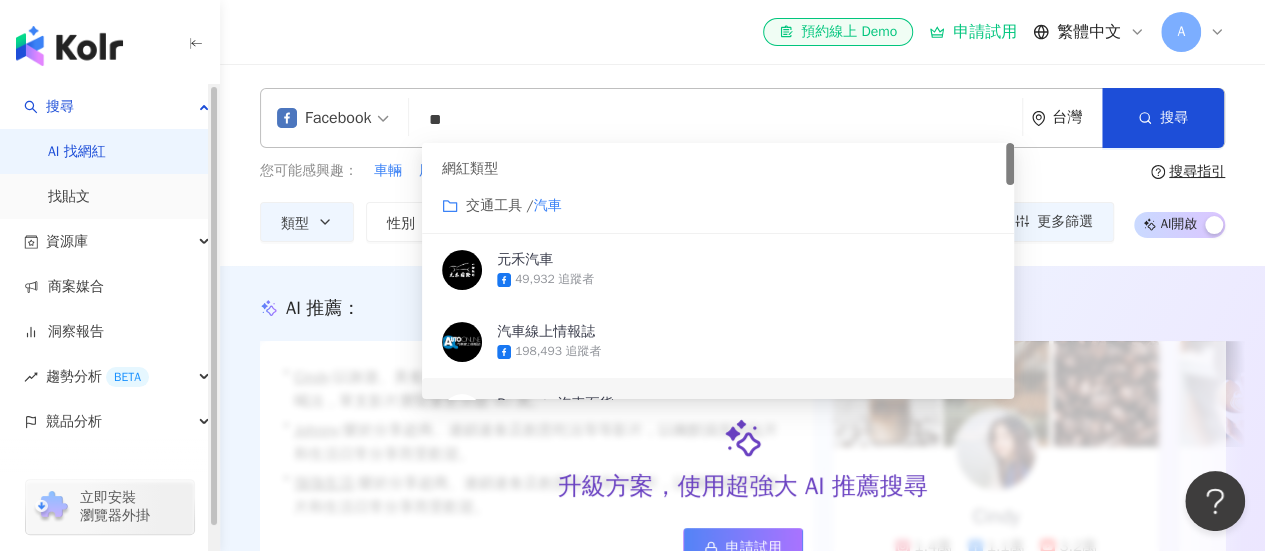 click on "AI 推薦 ： 升級方案，使用超強大 AI 推薦搜尋 申請試用 • Cindy  :  以旅遊、美食和生活風格的內容而受歡迎，最近發布了超商隱藏調酒喝法，單支影片瀏覽量更突破 40 萬。 • Johnny  :  樂於分享超商、連鎖速食店創意吃法等等影片，以幽默搞笑的短片和生活日常分享而受歡迎。 • 強強生活  :  樂於分享超商、連鎖速食店創意吃法等等影片，以幽默搞笑的短片和生活日常分享而受歡迎。 對您有幫助嗎？ Cindy 1.4萬 1.1萬 3.2萬 互動率 5% 商業合作比例 10% 受眾性別 女 Johnny 2.4萬 999 4.2萬 互動率 6.96% 商業合作比例 0.12% 受眾性別 男 強強生活 3.4萬 1萬 4.2萬 互動率 6.96% 商業合作比例 3% 受眾性別 女" at bounding box center [742, 467] 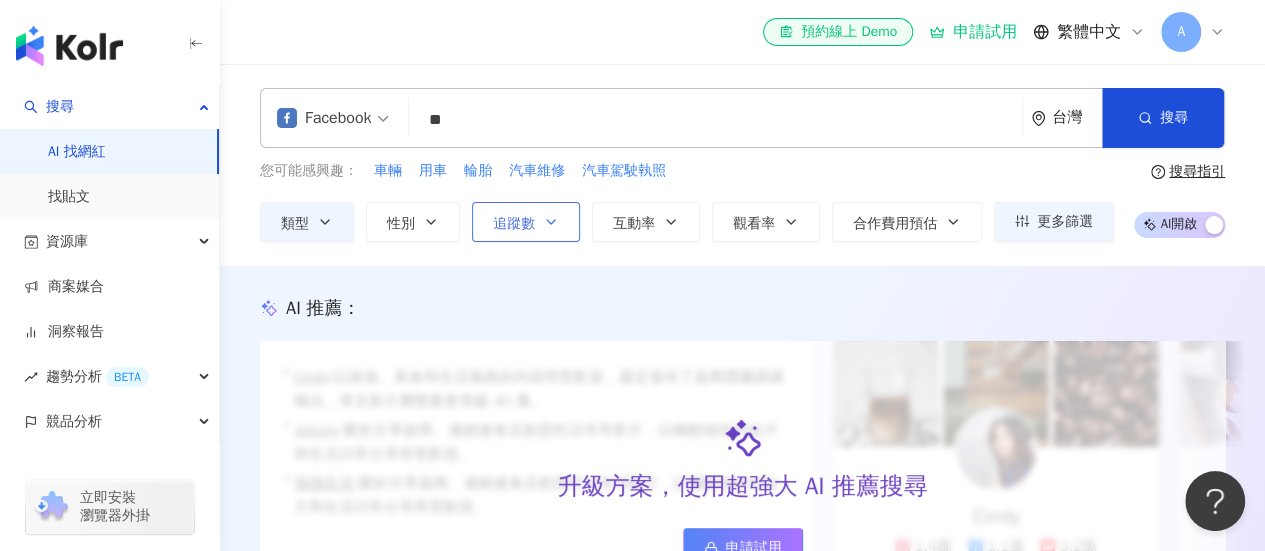 click on "追蹤數" at bounding box center (526, 222) 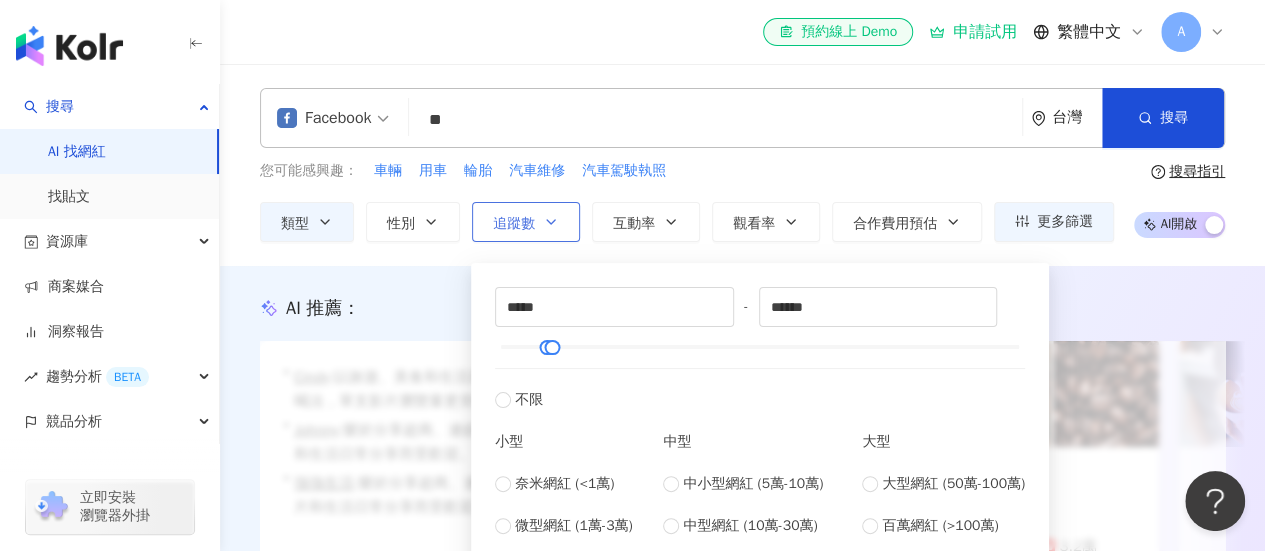 click on "追蹤數" at bounding box center (526, 222) 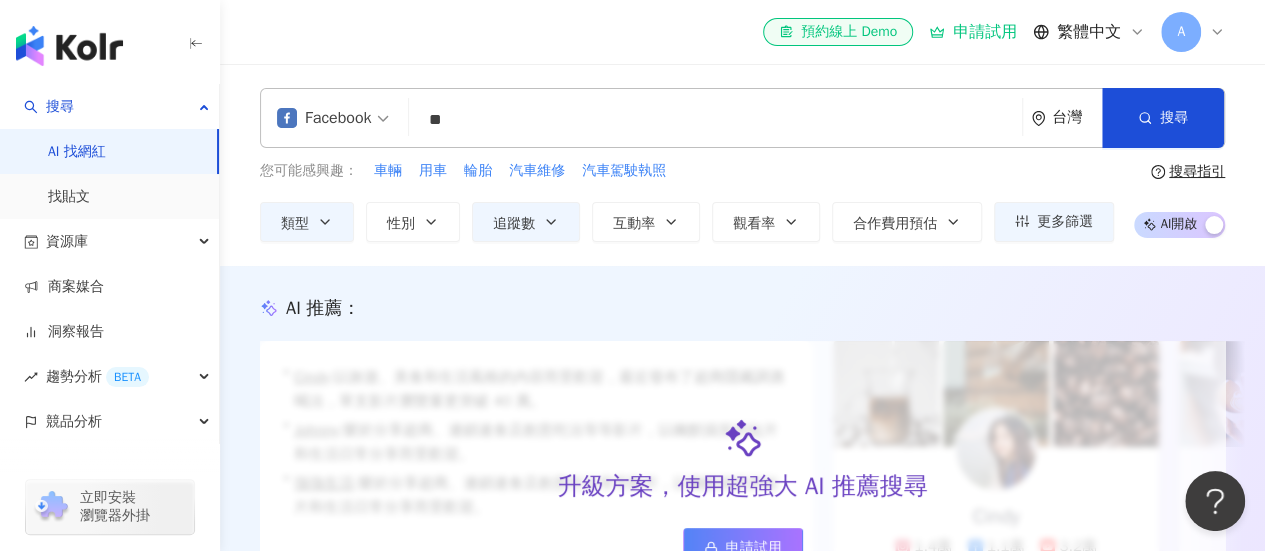 click on "AI 推薦 ： 升級方案，使用超強大 AI 推薦搜尋 申請試用 • Cindy  :  以旅遊、美食和生活風格的內容而受歡迎，最近發布了超商隱藏調酒喝法，單支影片瀏覽量更突破 40 萬。 • Johnny  :  樂於分享超商、連鎖速食店創意吃法等等影片，以幽默搞笑的短片和生活日常分享而受歡迎。 • 強強生活  :  樂於分享超商、連鎖速食店創意吃法等等影片，以幽默搞笑的短片和生活日常分享而受歡迎。 對您有幫助嗎？ Cindy 1.4萬 1.1萬 3.2萬 互動率 5% 商業合作比例 10% 受眾性別 女 Johnny 2.4萬 999 4.2萬 互動率 6.96% 商業合作比例 0.12% 受眾性別 男 強強生活 3.4萬 1萬 4.2萬 互動率 6.96% 商業合作比例 3% 受眾性別 女" at bounding box center [742, 467] 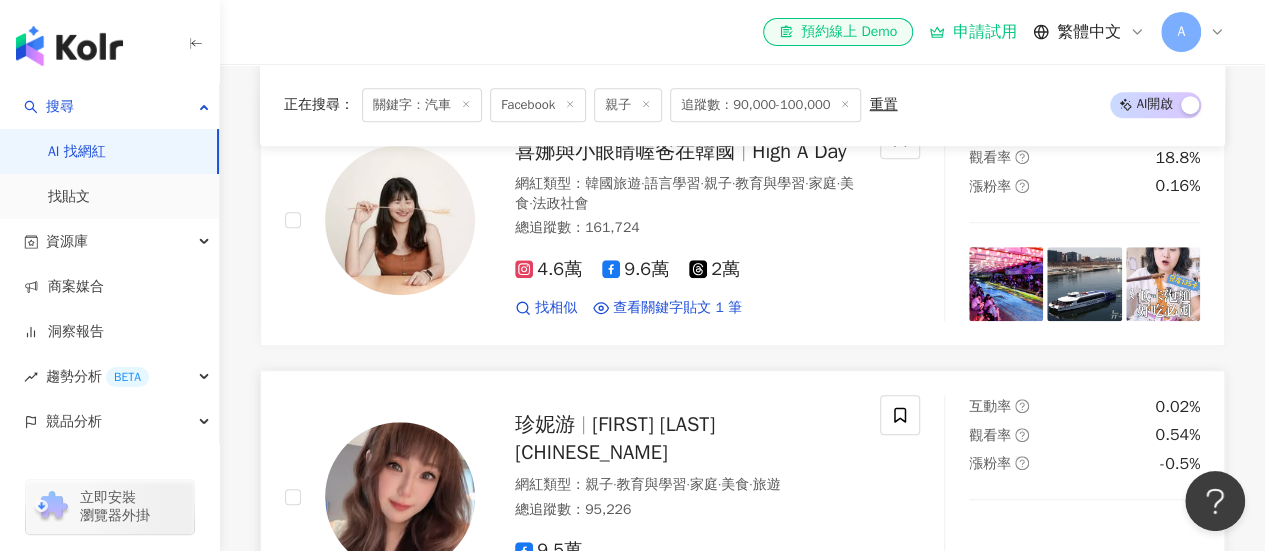 scroll, scrollTop: 400, scrollLeft: 0, axis: vertical 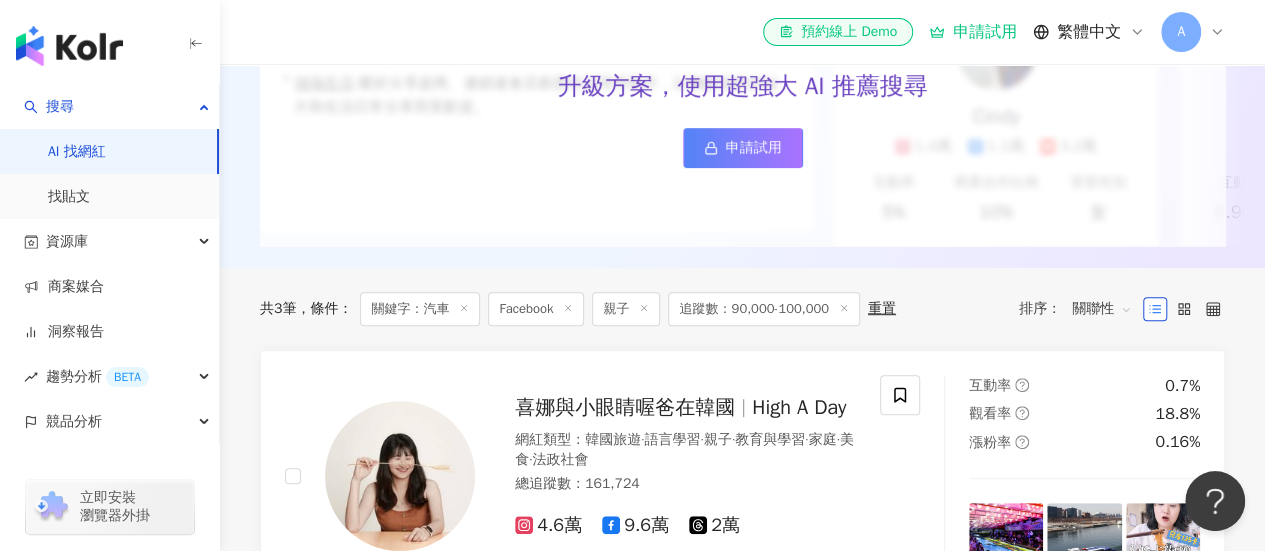 click 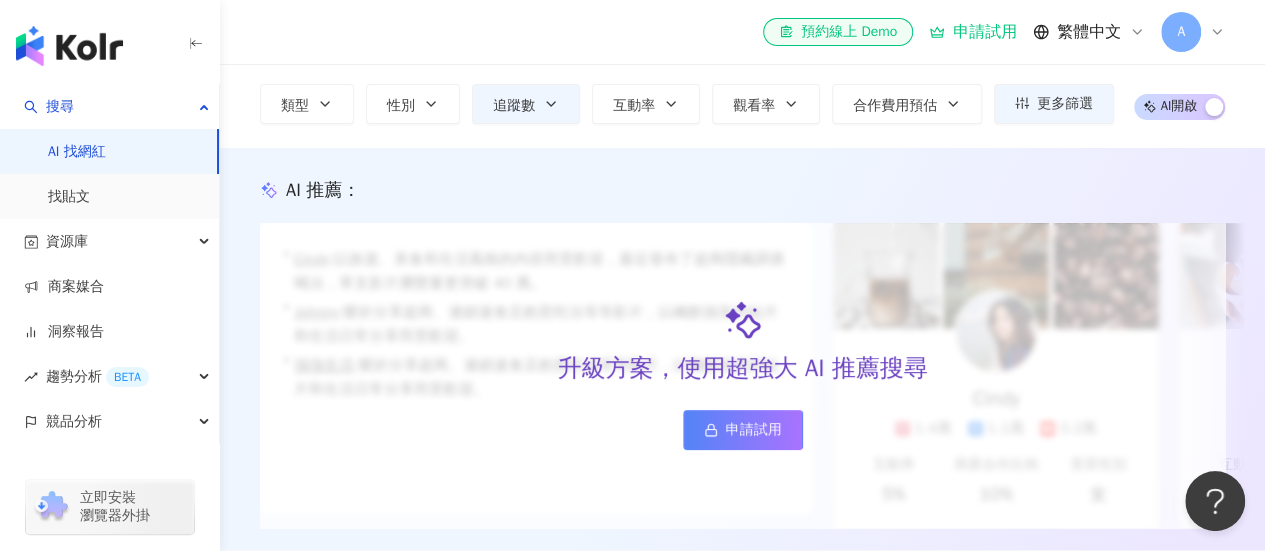 scroll, scrollTop: 0, scrollLeft: 0, axis: both 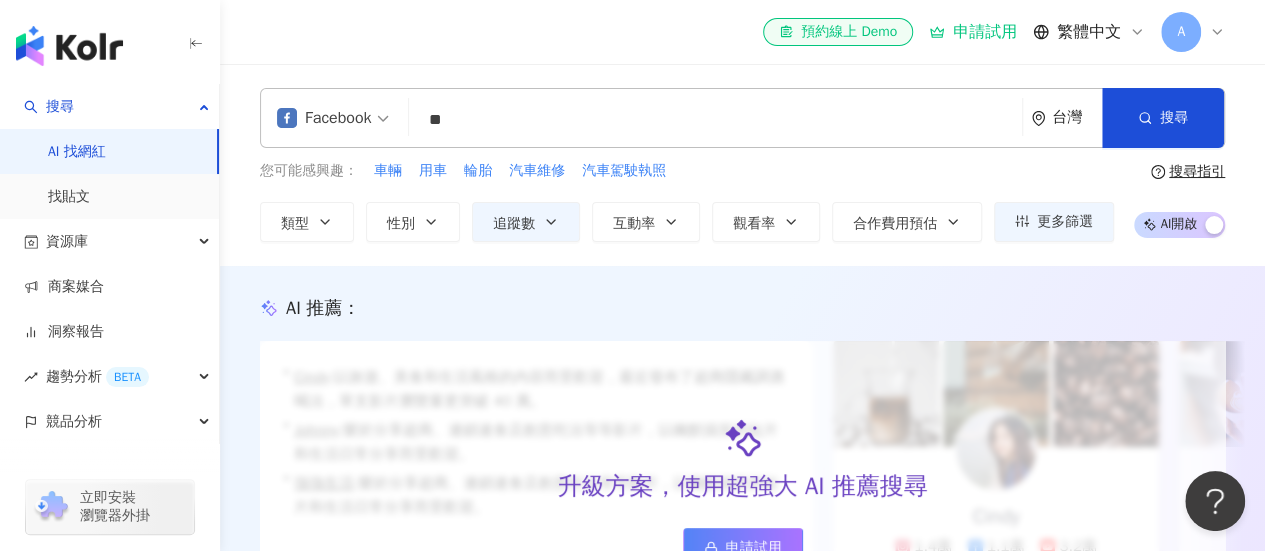 click on "**" at bounding box center (715, 120) 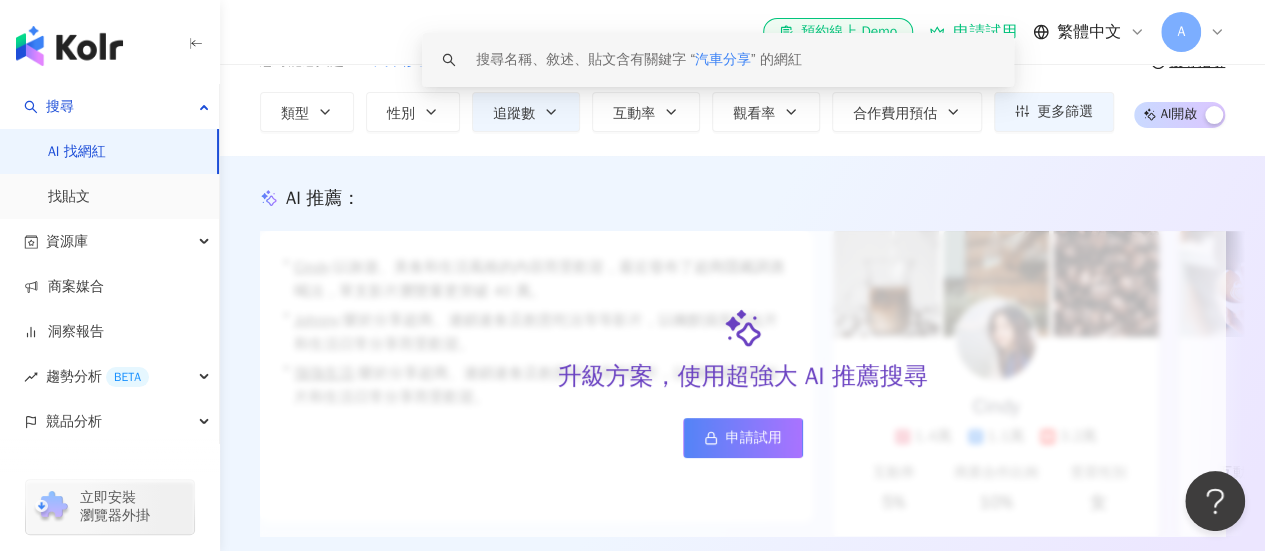 scroll, scrollTop: 0, scrollLeft: 0, axis: both 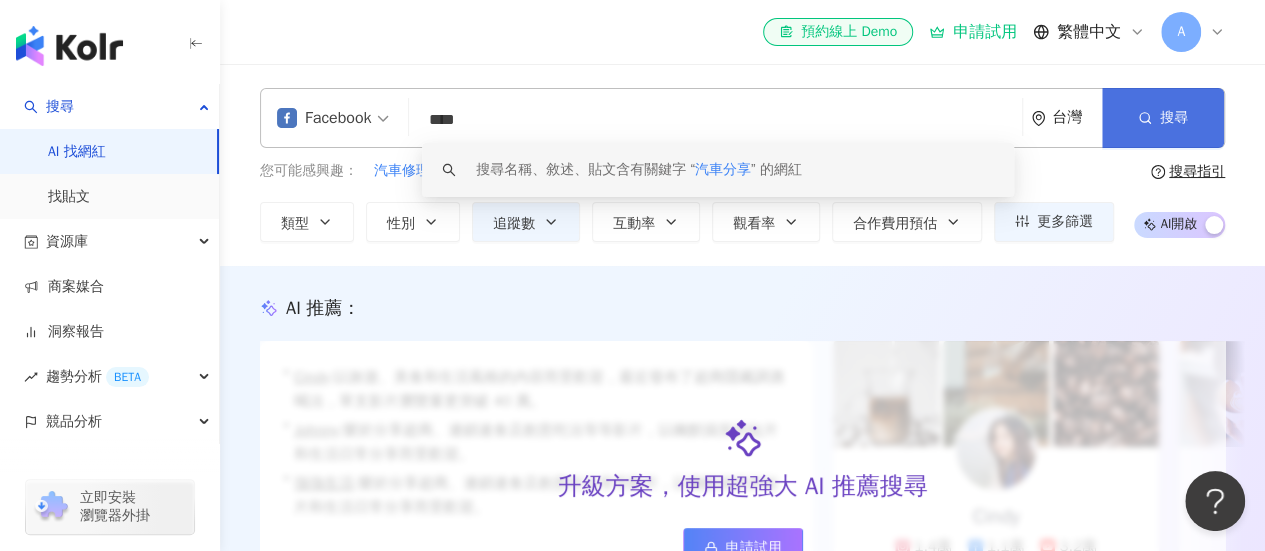 type on "****" 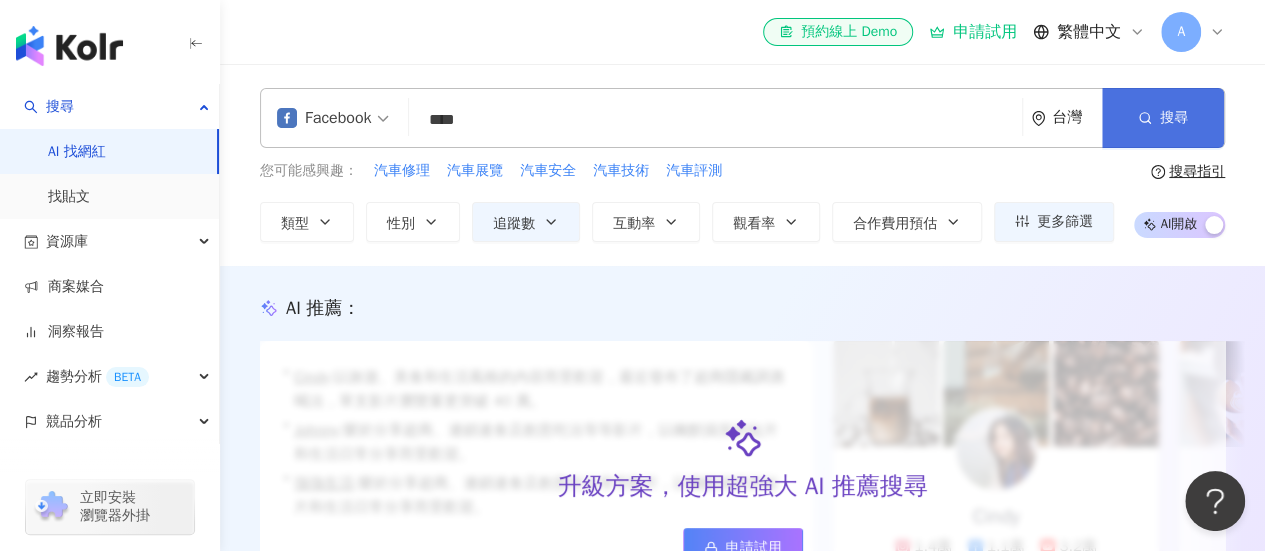 click on "搜尋" at bounding box center (1163, 118) 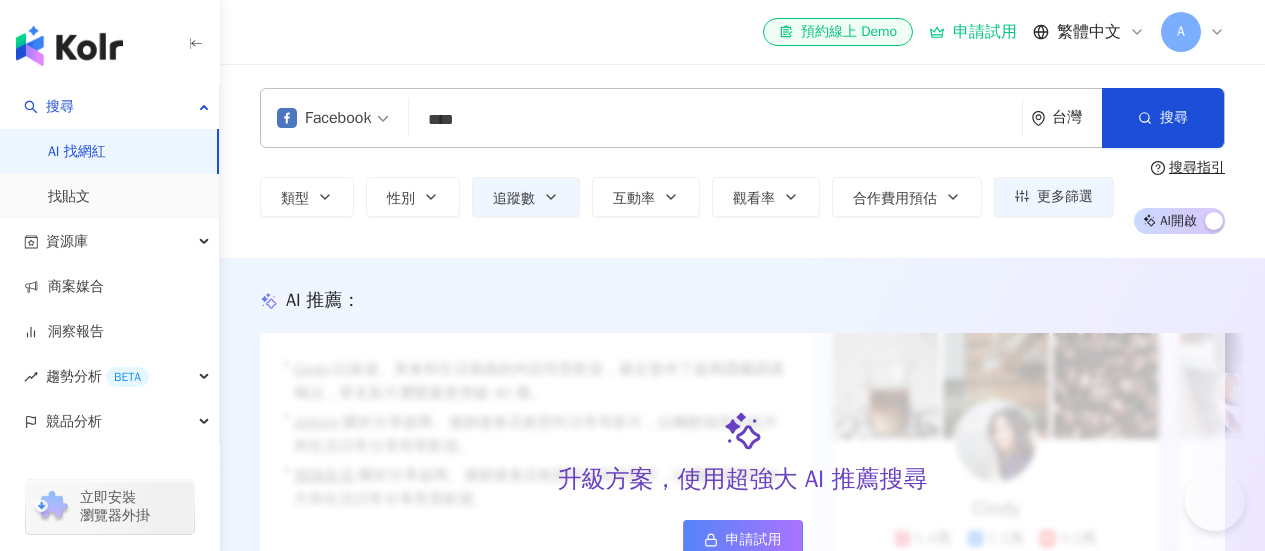 scroll, scrollTop: 0, scrollLeft: 0, axis: both 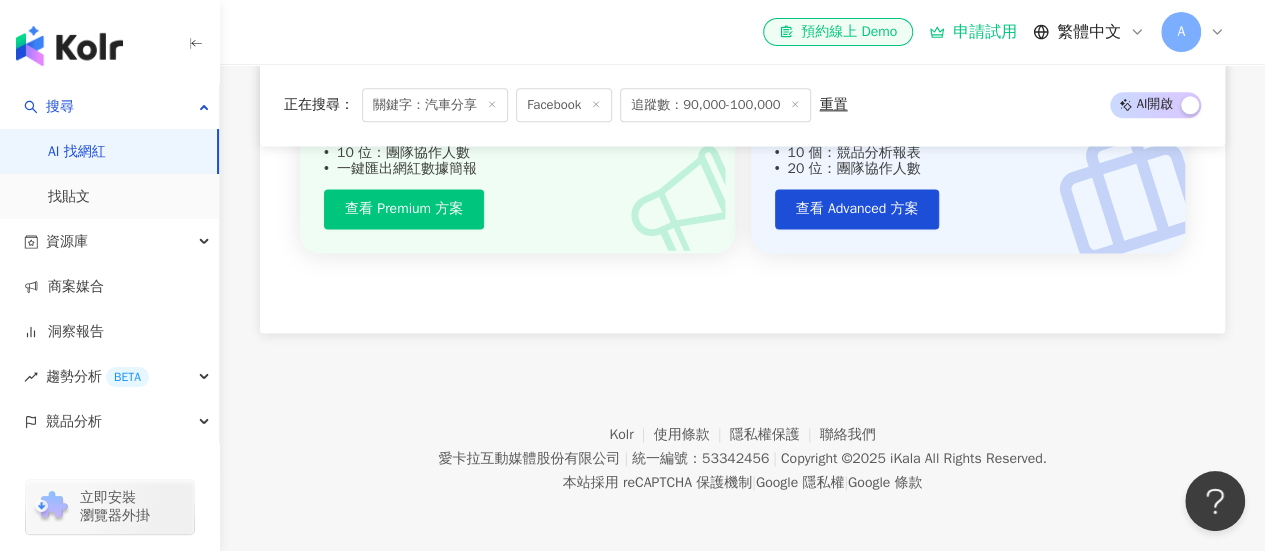 click on "正在搜尋 ： 關鍵字：汽車分享 Facebook 追蹤數：90,000-100,000 重置 AI  開啟 AI  關閉 AI 推薦 ： 猜您對提及 汽車分享 的網紅有興趣 對您有幫助嗎？ 升級方案，使用超強大 AI 推薦搜尋 申請試用 Cindy 營養與保健 總追蹤數 12.3萬 互動率 12.3% 符合關鍵字貼文共 3 筆 Johnny 營養與保健 總追蹤數 3.3萬 互動率 2.34% 符合關鍵字貼文共 4 筆 強強生活 營養與保健 總追蹤數 123.3萬 互動率 2.34% 符合關鍵字貼文共 5 筆 升級方案解鎖完整搜尋功能與結果 免費版用戶僅會顯示前四名搜尋結果，如需查看更多資料請選擇適合您的方案。 適合電商、品牌、中小型企業 Premium 方案  200 次 / 月 ：瀏覽完整網紅數據與檔案  不限量 ：網紅搜尋結果，包含 AI 搜尋功能  30 個 ：網紅收藏名單庫  5 個 ：洞察報告  10 位 ：團隊協作人數 一鍵匯出網紅數據簡報 查看 Premium 方案 適合品牌企業、廣告代理商" at bounding box center (742, -150) 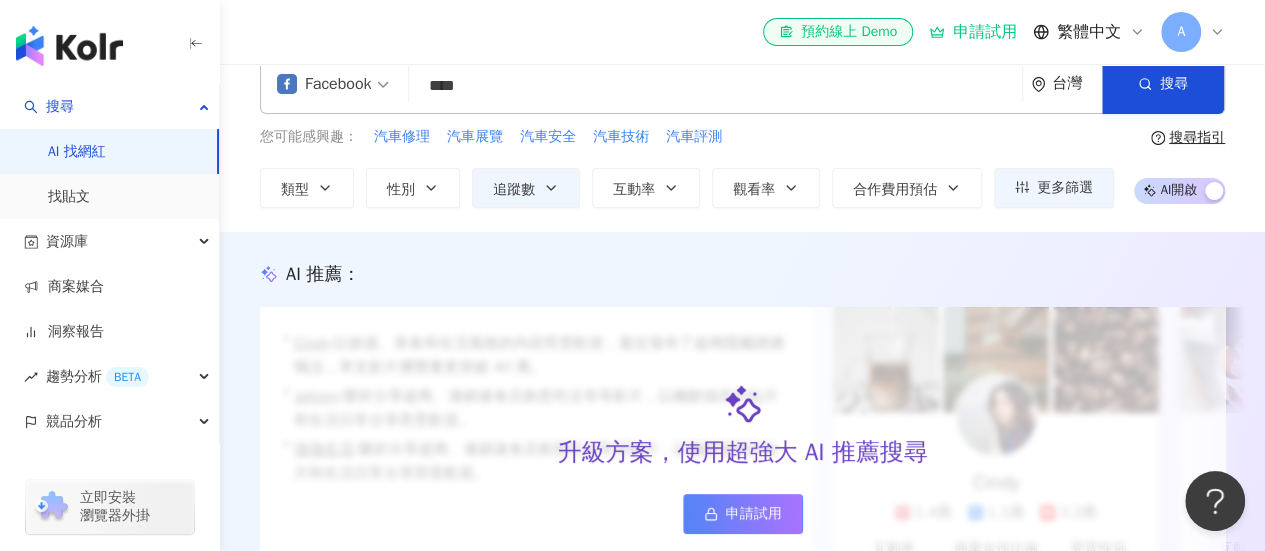 scroll, scrollTop: 0, scrollLeft: 0, axis: both 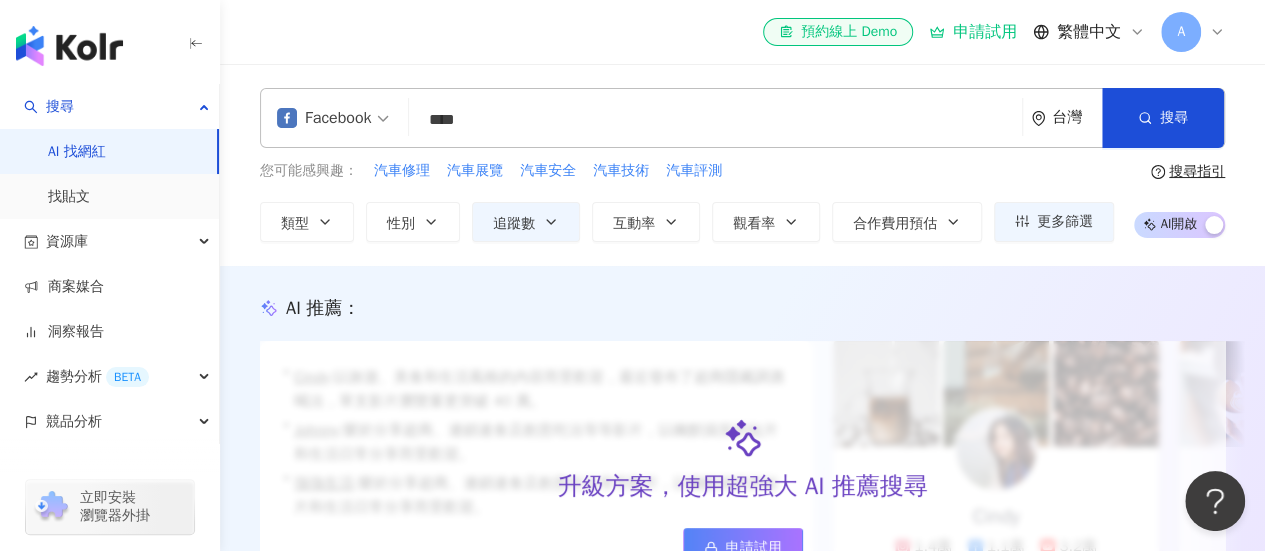 click at bounding box center [69, 46] 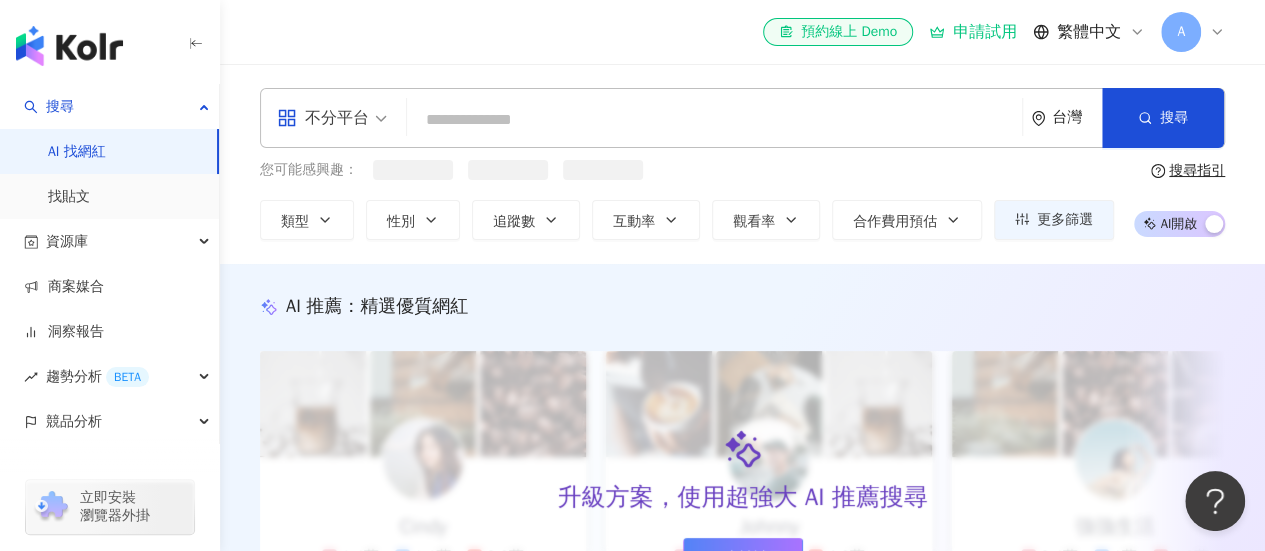 type 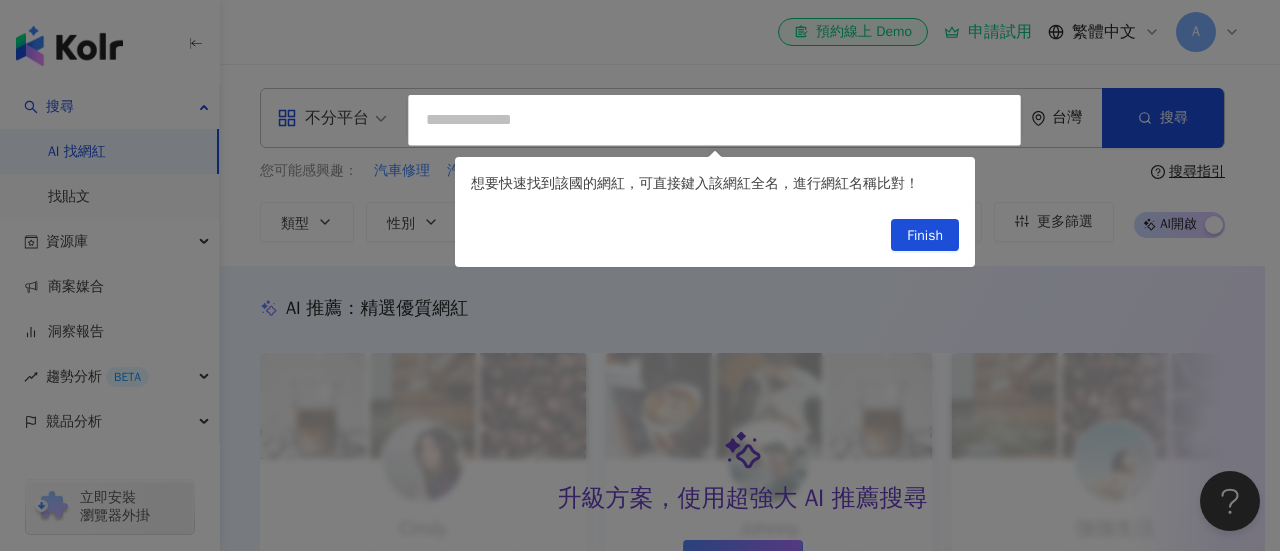 click on "Finish" at bounding box center [925, 236] 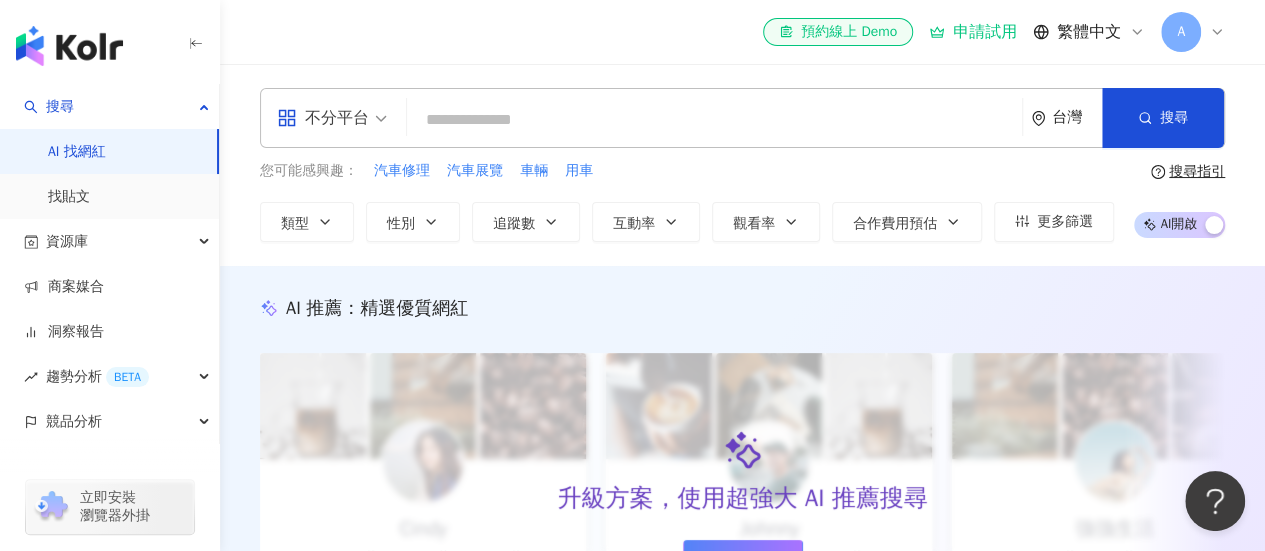 click on "不分平台" at bounding box center (332, 118) 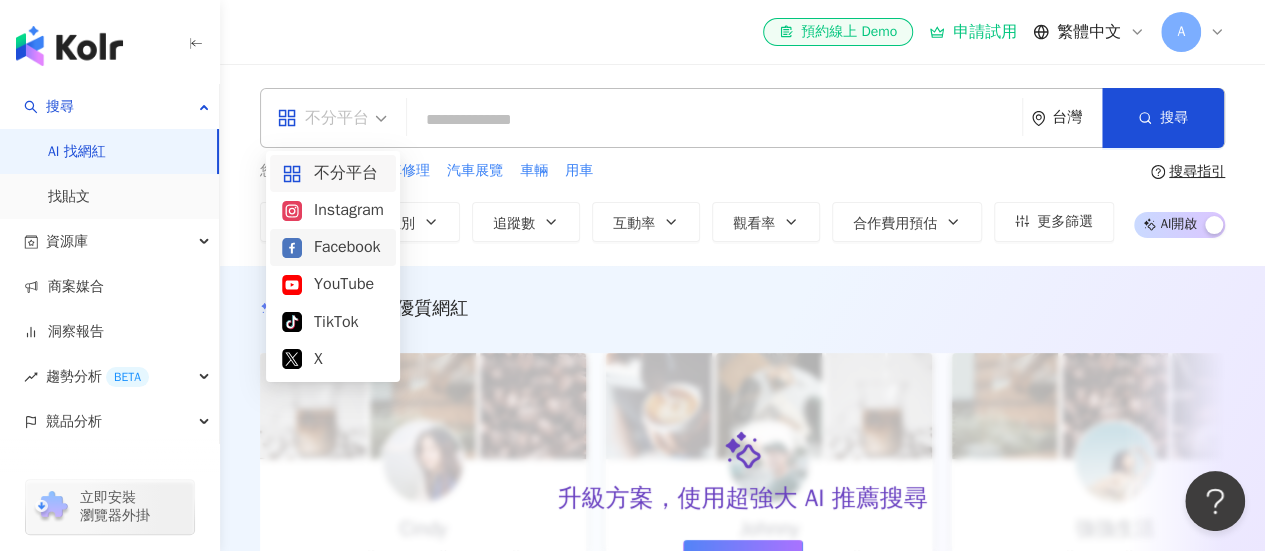 click on "Facebook" at bounding box center (333, 247) 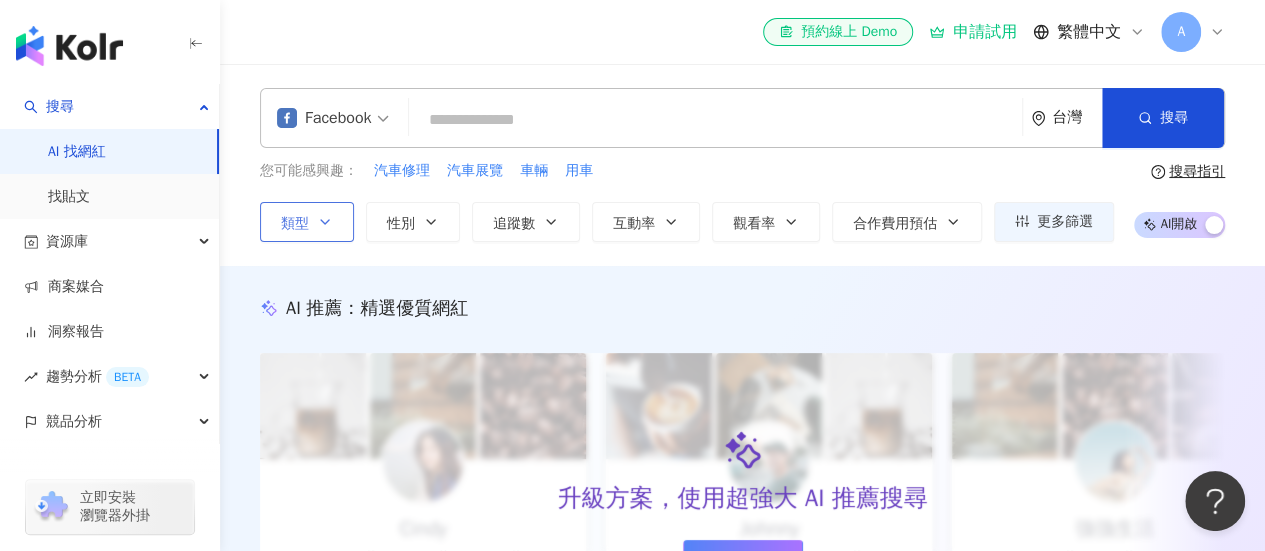 click on "類型" at bounding box center (295, 224) 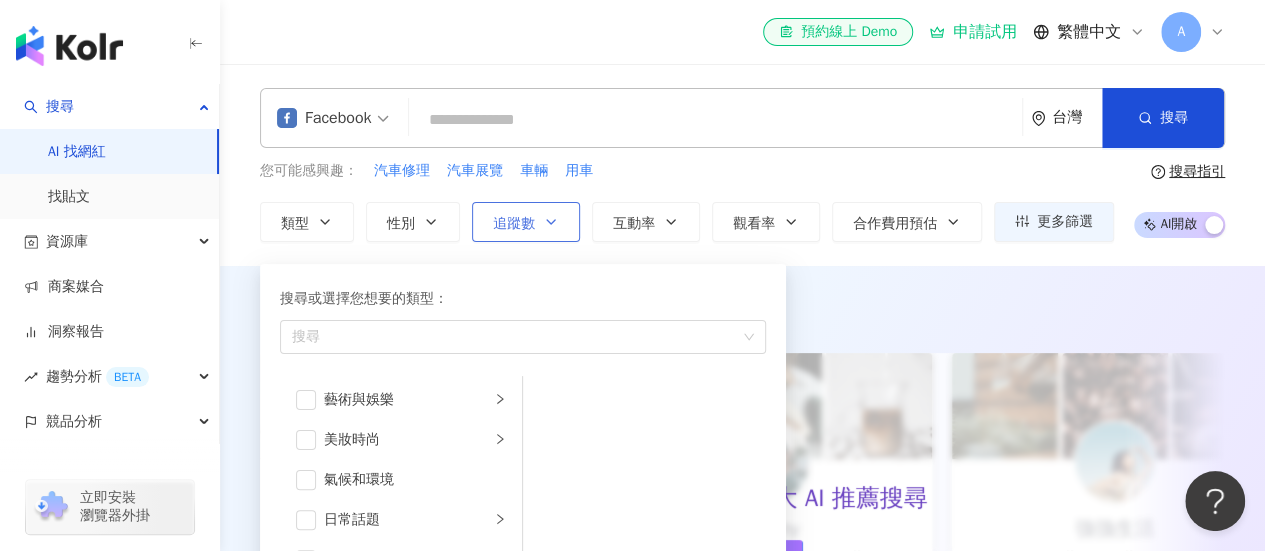 click on "追蹤數" at bounding box center (514, 224) 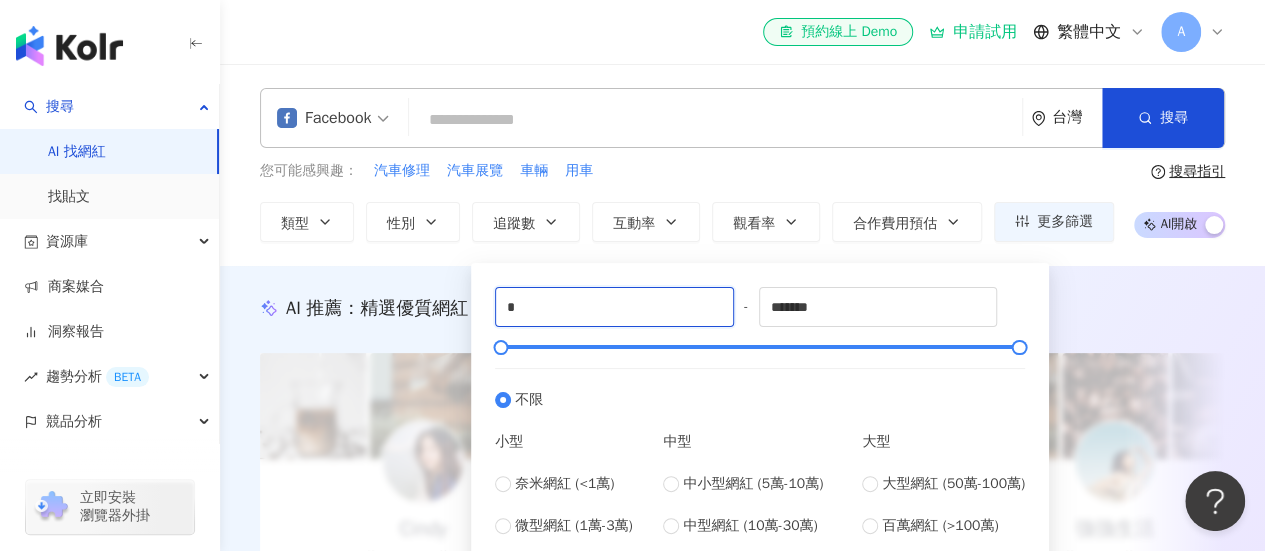 drag, startPoint x: 548, startPoint y: 300, endPoint x: 462, endPoint y: 312, distance: 86.833176 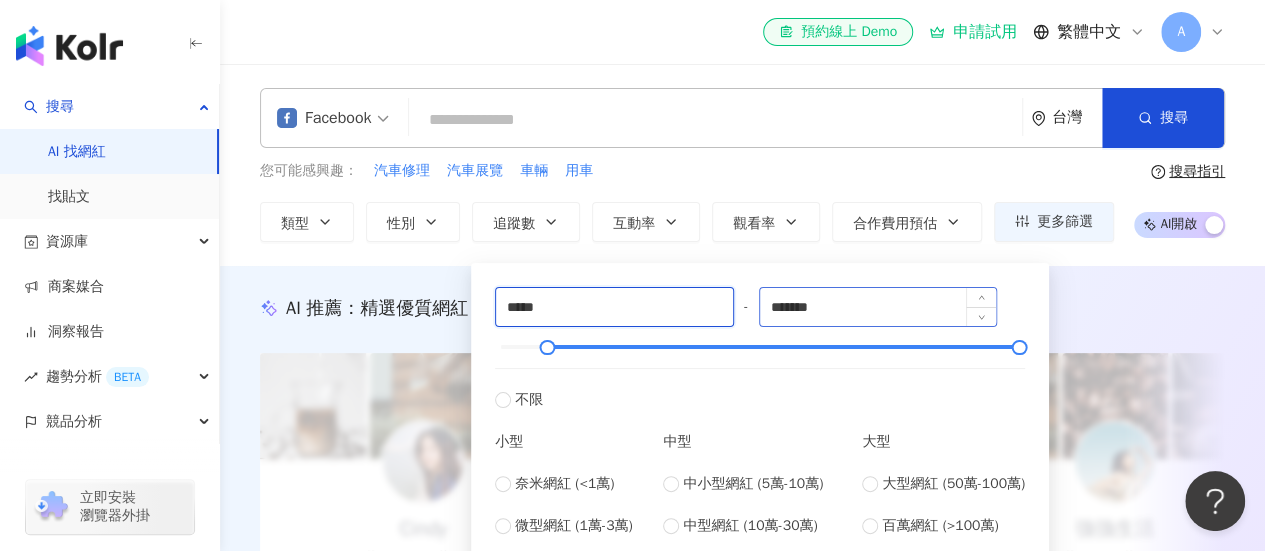 type on "*****" 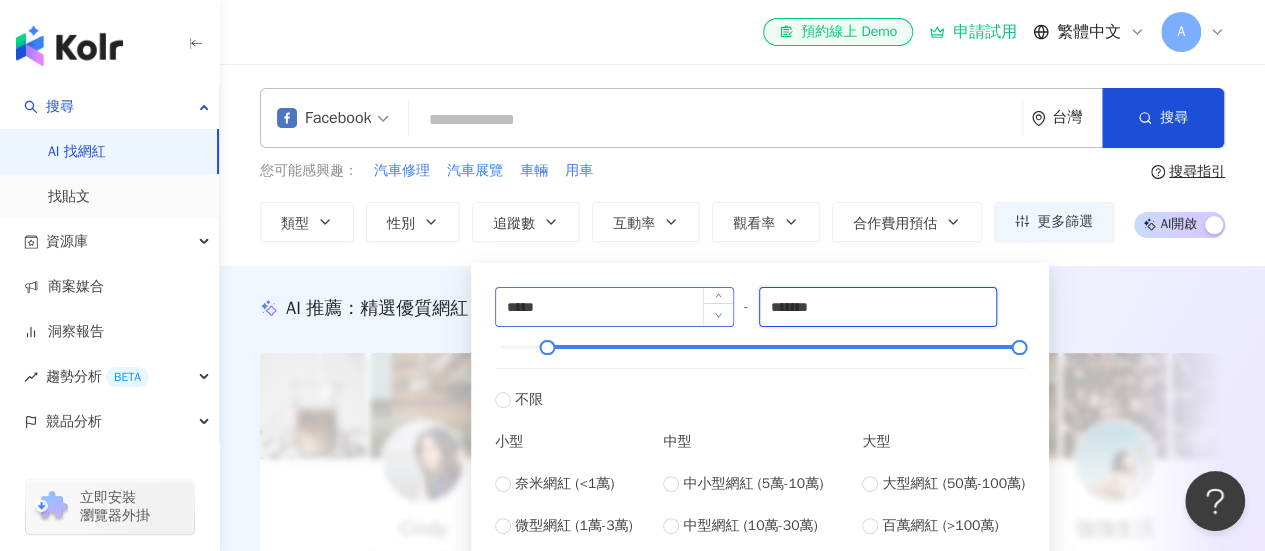 drag, startPoint x: 873, startPoint y: 321, endPoint x: 714, endPoint y: 320, distance: 159.00314 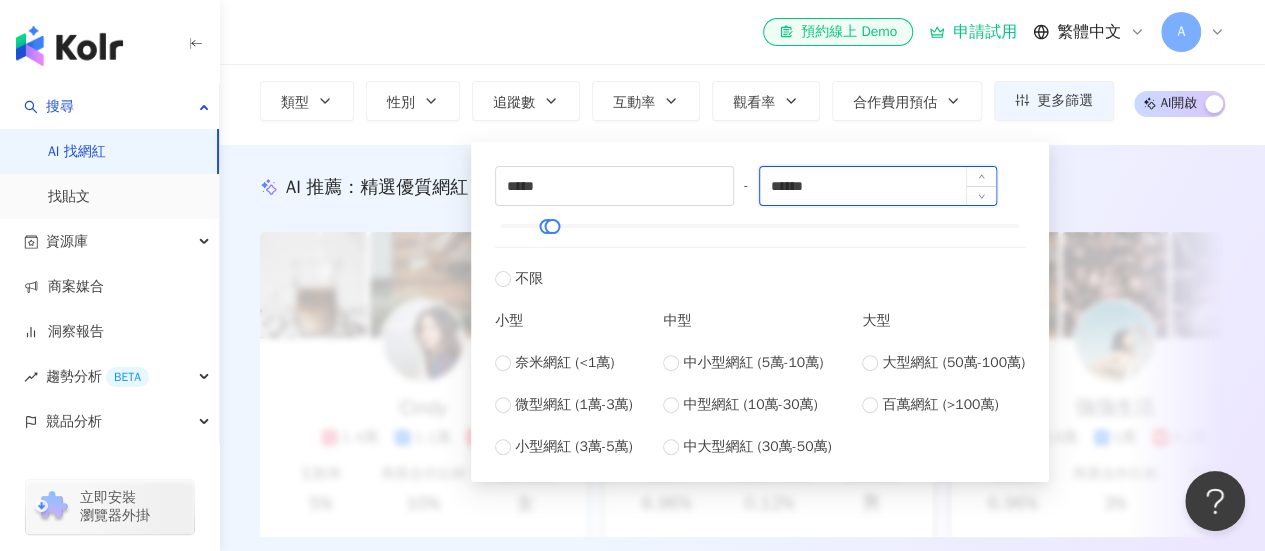 scroll, scrollTop: 0, scrollLeft: 0, axis: both 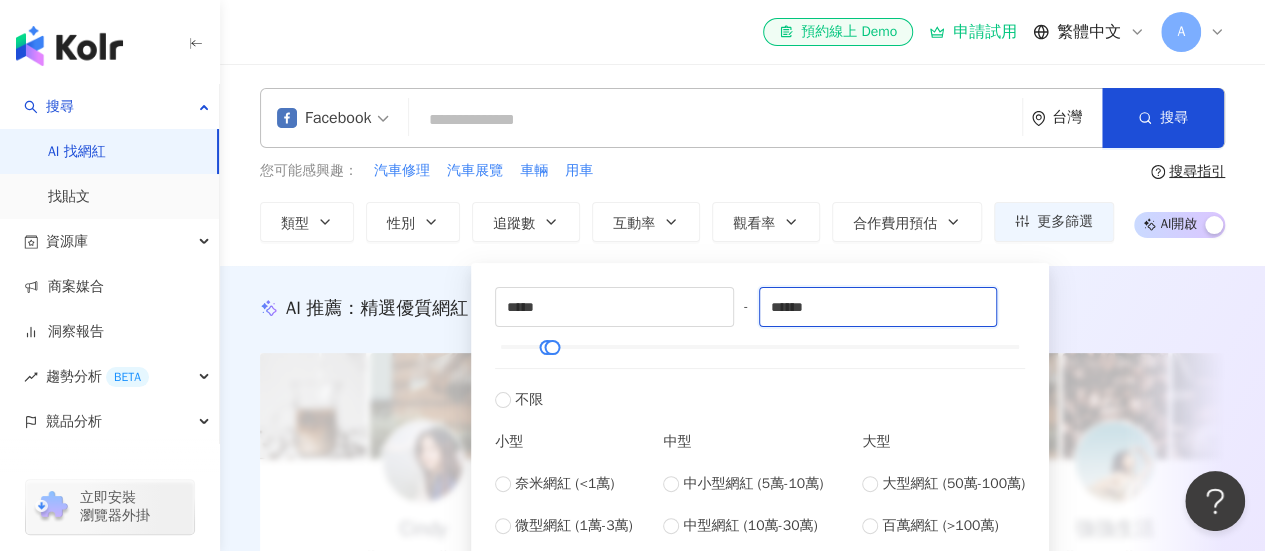 type on "******" 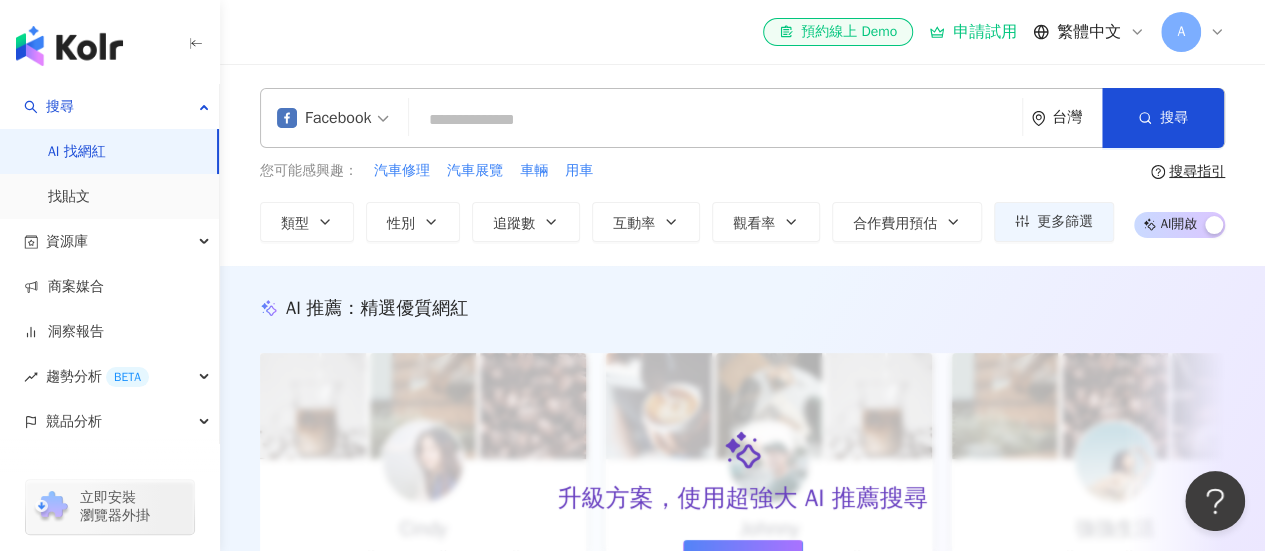 click at bounding box center [715, 120] 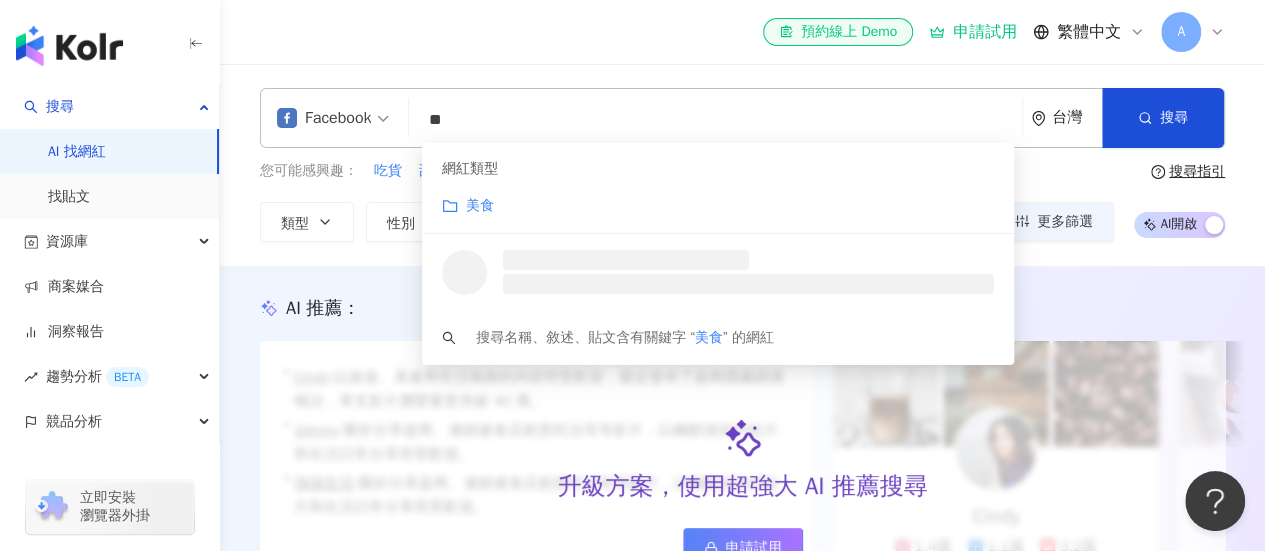 click on "美食" at bounding box center [718, 206] 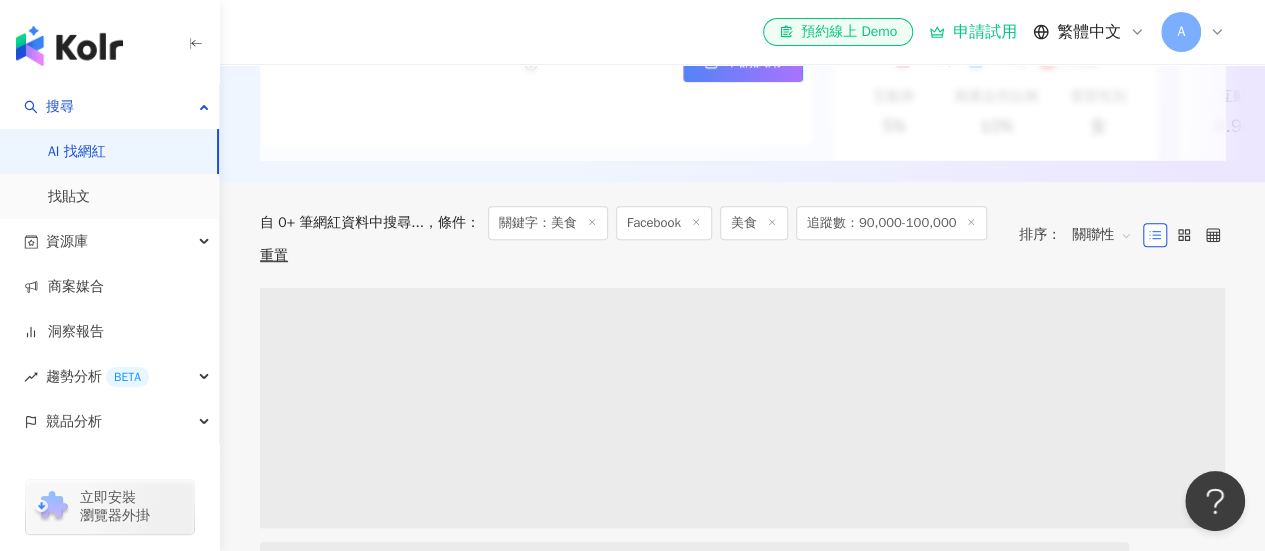 scroll, scrollTop: 600, scrollLeft: 0, axis: vertical 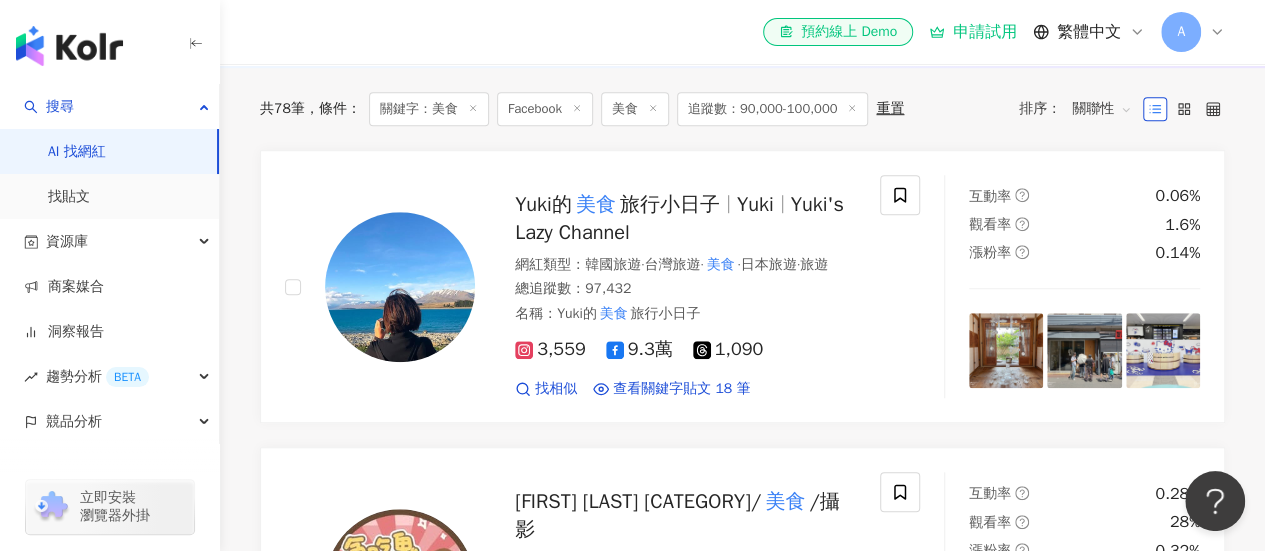 click on "共  78  筆 條件 ： 關鍵字：美食 Facebook 美食 追蹤數：90,000-100,000 重置 排序： 關聯性 Yuki的 美食 旅行小日子 Yuki Yuki's Lazy Channel 網紅類型 ： 韓國旅遊  ·  台灣旅遊  ·  美食  ·  日本旅遊  ·  旅遊 總追蹤數 ： 97,432 名稱 ： Yuki的 美食 旅行小日子 3,559 9.3萬 1,090 找相似 查看關鍵字貼文 18 筆 互動率 0.06% 觀看率 1.6% 漲粉率 0.14% 貪吃鬼熊熊  旅遊/ 美食 /攝影 網紅類型 ： 飲料  ·  美食 總追蹤數 ： 117,903 名稱 ： 貪吃鬼熊熊  旅遊/ 美食 /攝影 簡介 ： 2025年合作部落客  美食 住宿合作邀約、交流分享，歡迎私訊❤️ https://bearlovefood.com/ 1.6萬 9.5萬 945 5,901 找相似 查看關鍵字貼文 242 筆 互動率 0.28% 觀看率 28% 漲粉率 0.32% 瑄瑄大雜燴Hsuan TV hsuan_tv 網紅類型 ： 日常話題  ·  美食  ·  食譜 總追蹤數 ： 473,068 9,353 9.6萬 36.7萬 1,054 找相似 查看關鍵字貼文 1 筆 互動率 3.36% 觀看率 428%" at bounding box center (742, 1336) 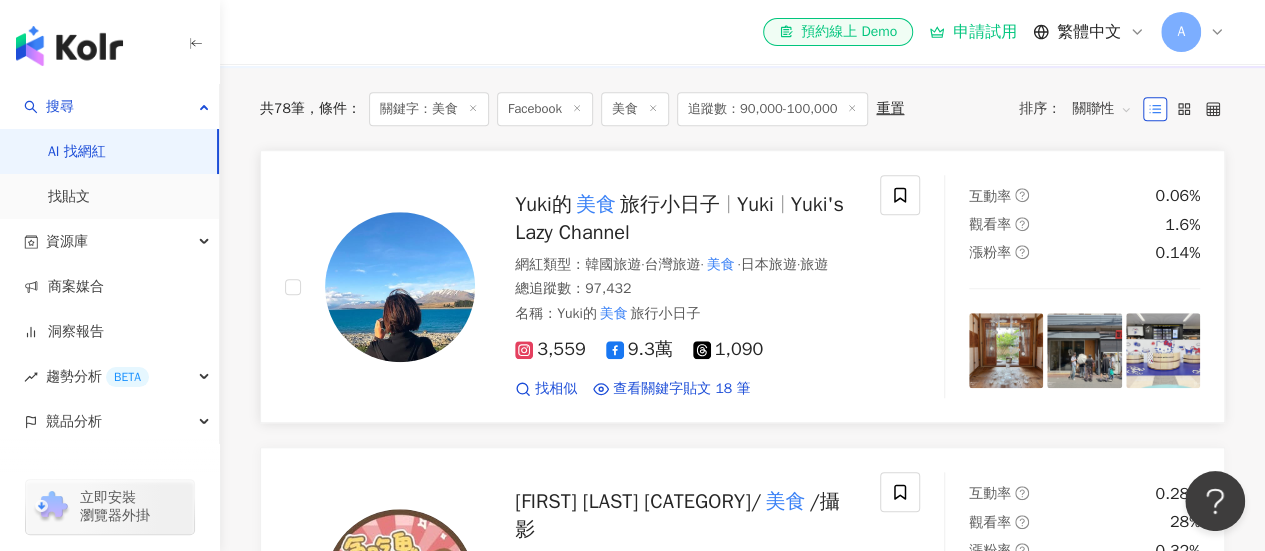 click on "美食" at bounding box center (596, 204) 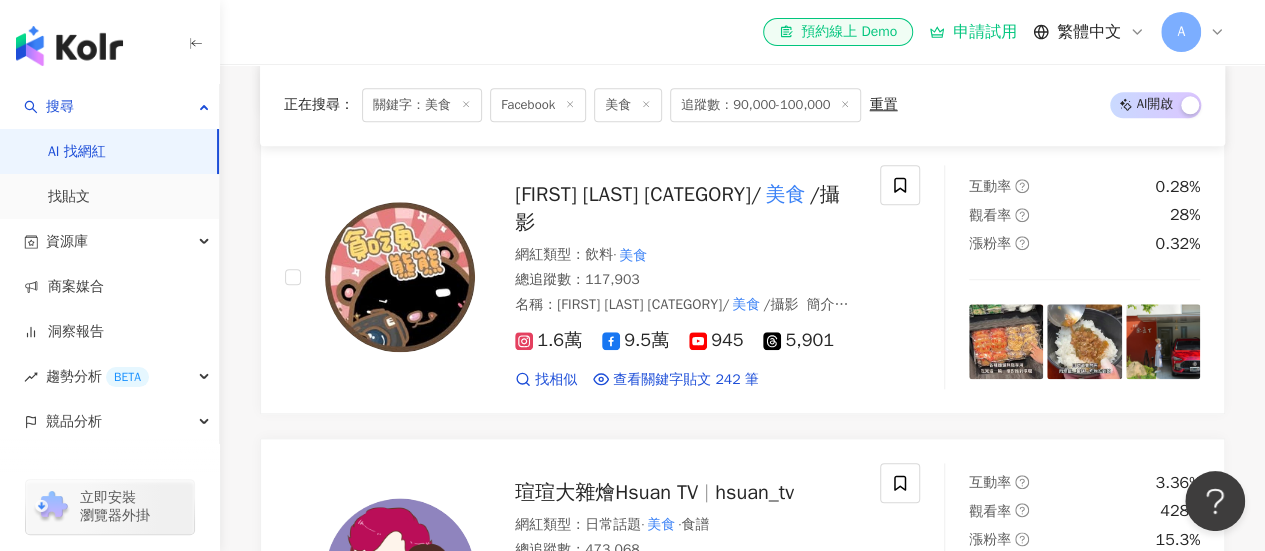 scroll, scrollTop: 1200, scrollLeft: 0, axis: vertical 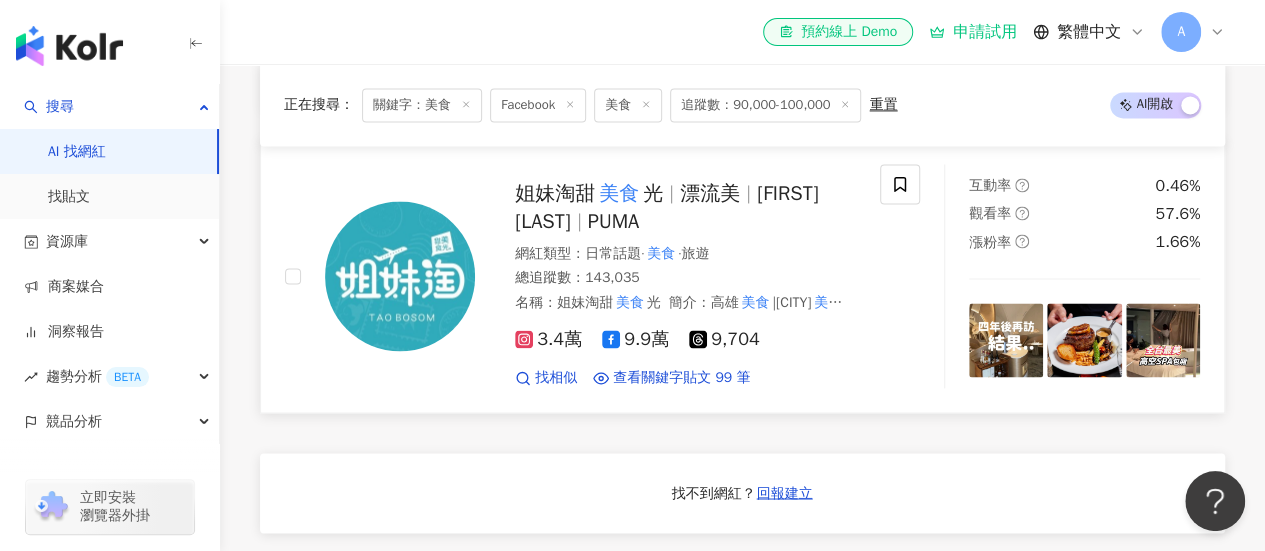click on "姐妹淘甜 美食 光 漂流美 犀利小姐 PUMA 網紅類型 ： 日常話題  ·  美食  ·  旅遊 總追蹤數 ： 143,035 名稱 ： 姐妹淘甜 美食 光 簡介 ： 高雄 美食 |台南 美食 |屏東 美食  https://www.bosomgirl.com/ 3.4萬 9.9萬 9,704 找相似 查看關鍵字貼文 99 筆" at bounding box center [582, 276] 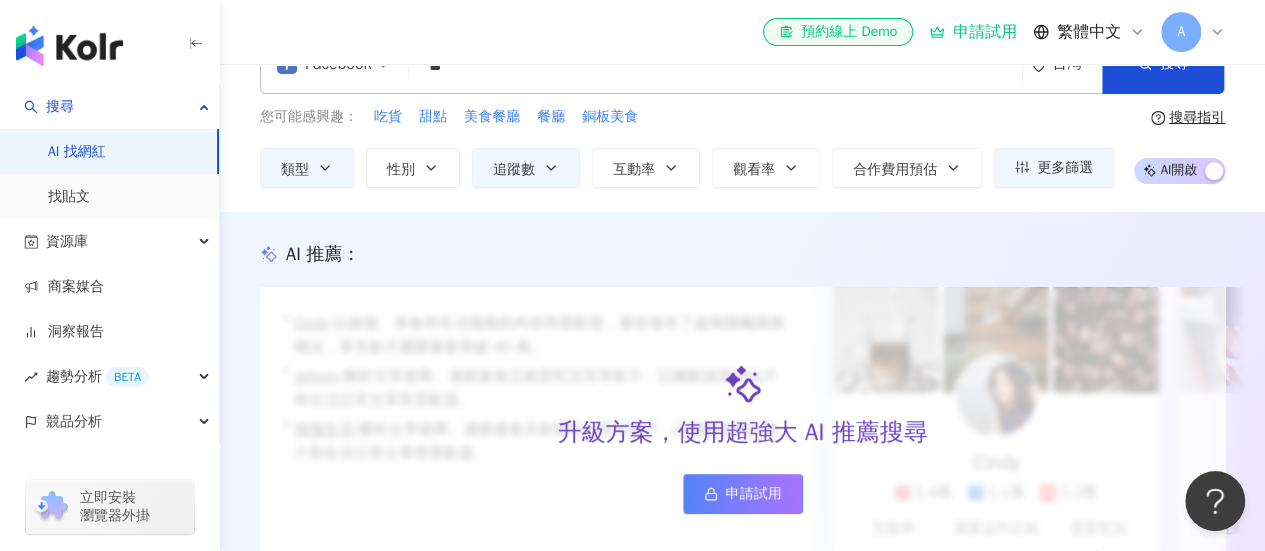 scroll, scrollTop: 0, scrollLeft: 0, axis: both 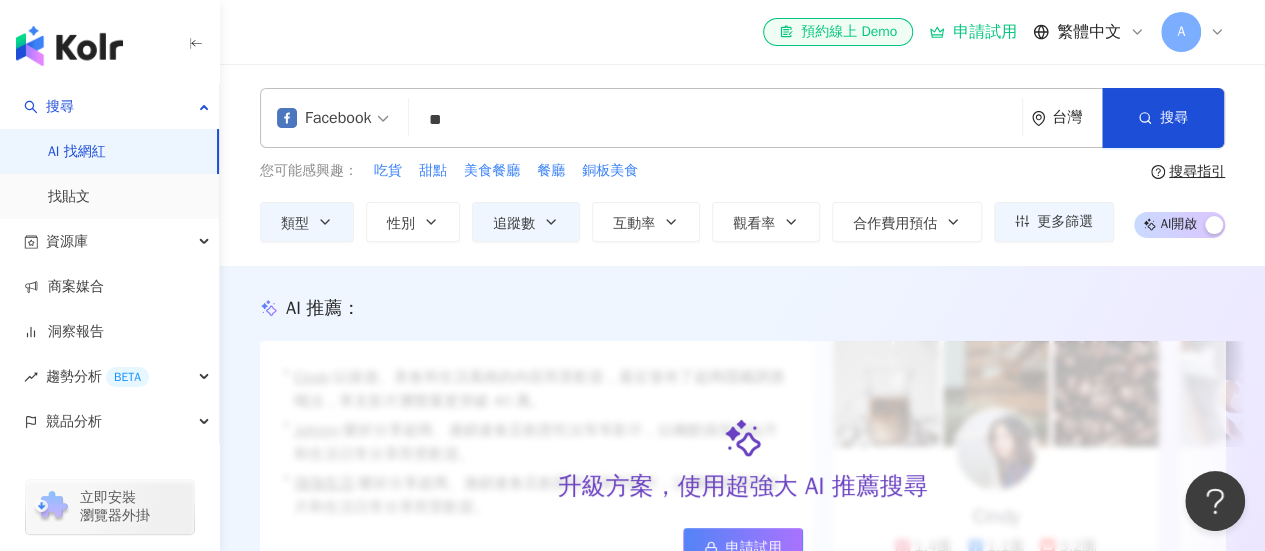 click on "**" at bounding box center (715, 120) 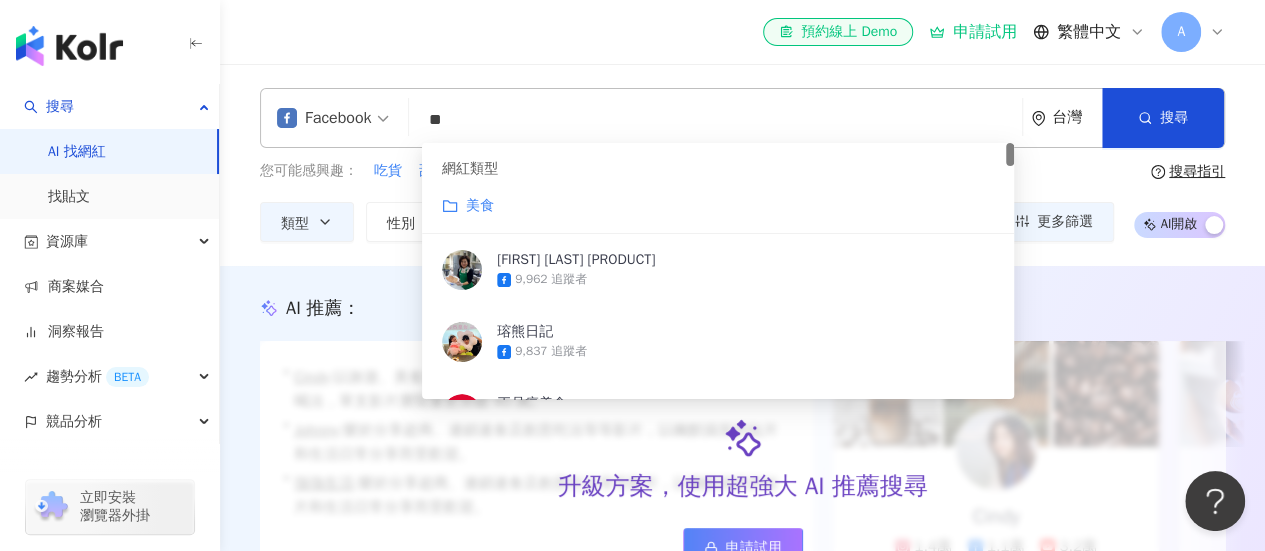 type on "*" 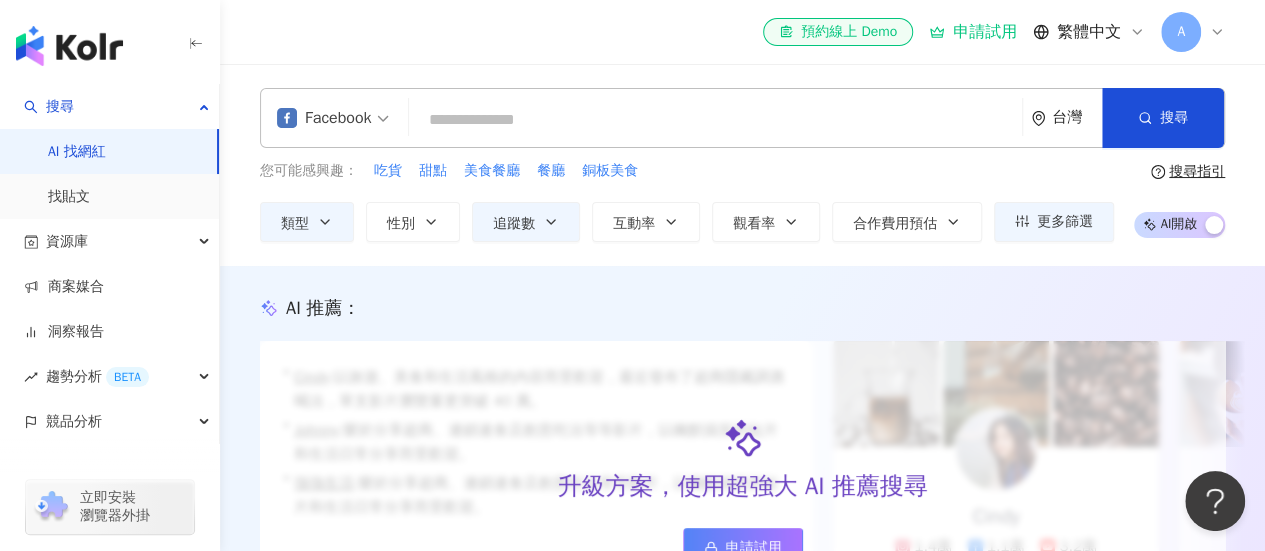 click at bounding box center (715, 120) 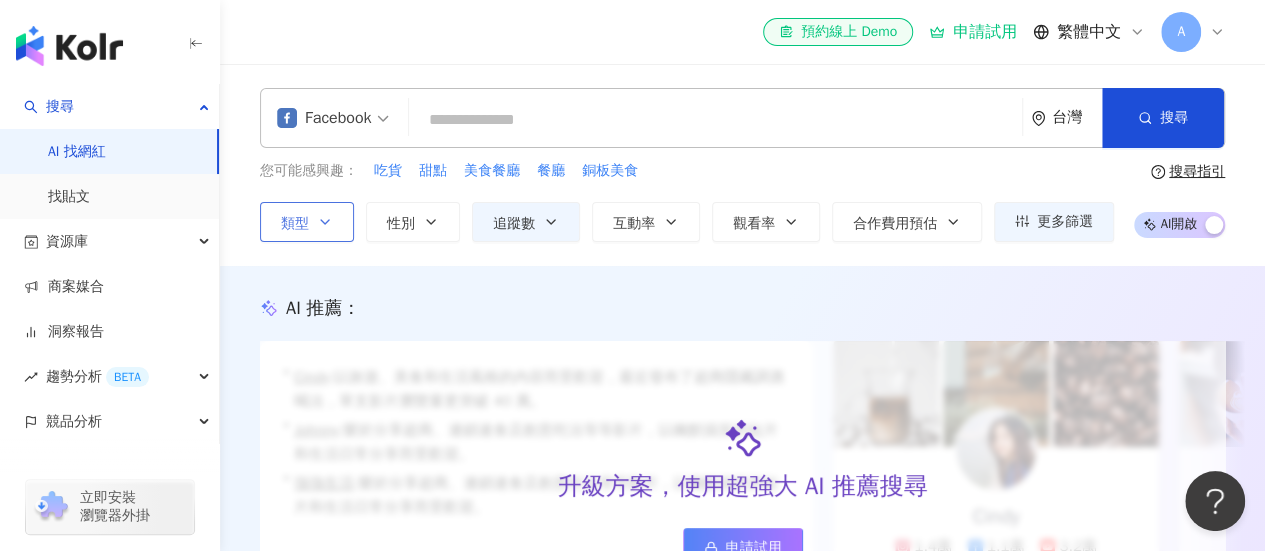 type 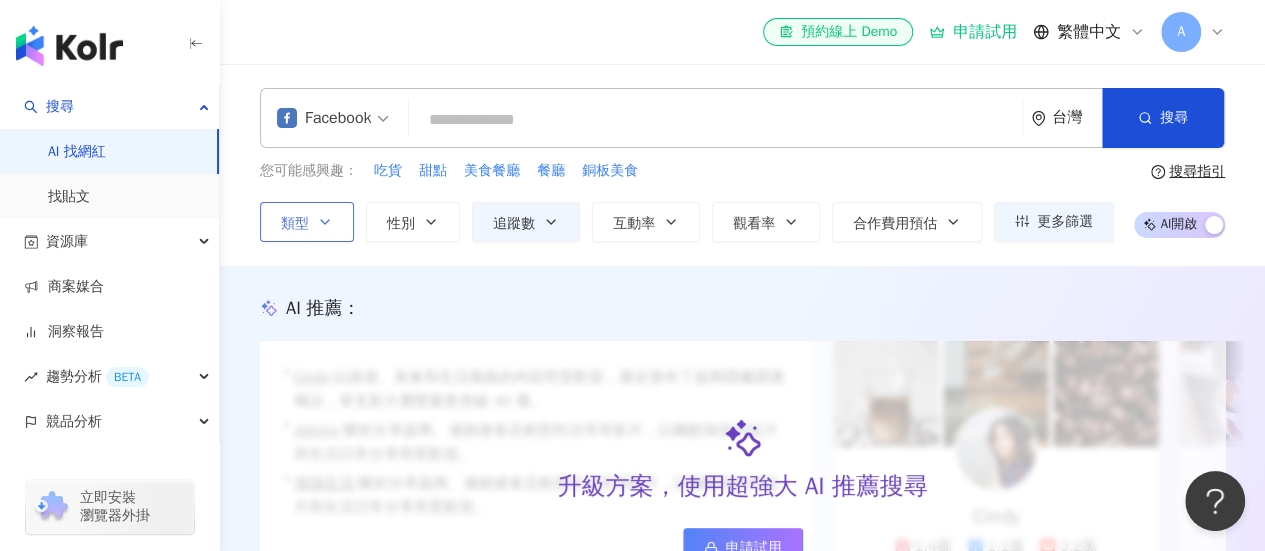 click on "類型" at bounding box center [295, 224] 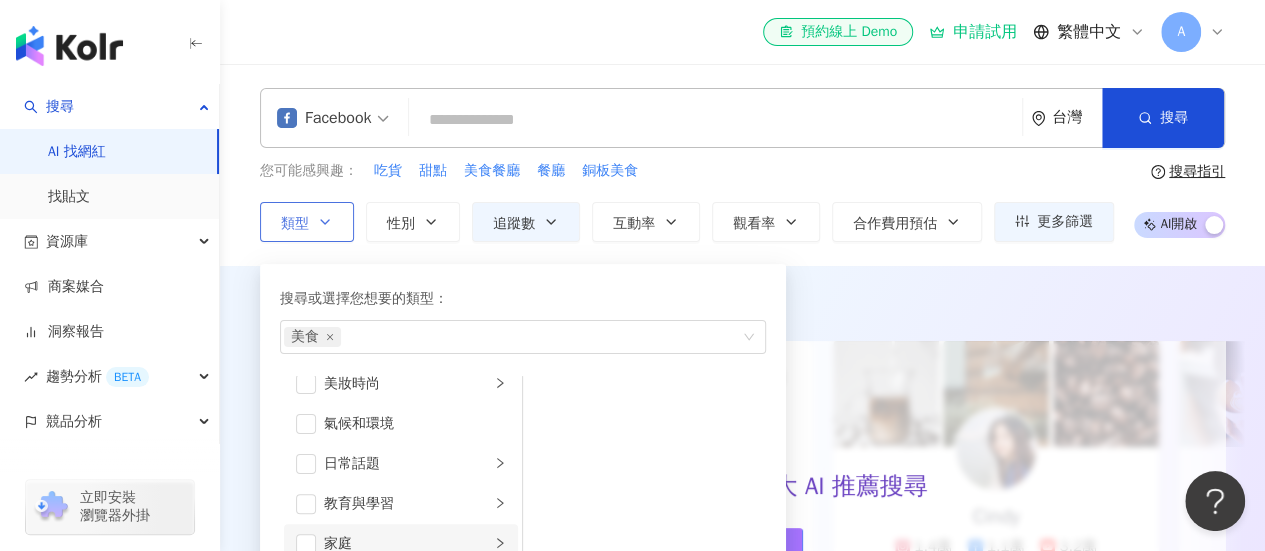 scroll, scrollTop: 100, scrollLeft: 0, axis: vertical 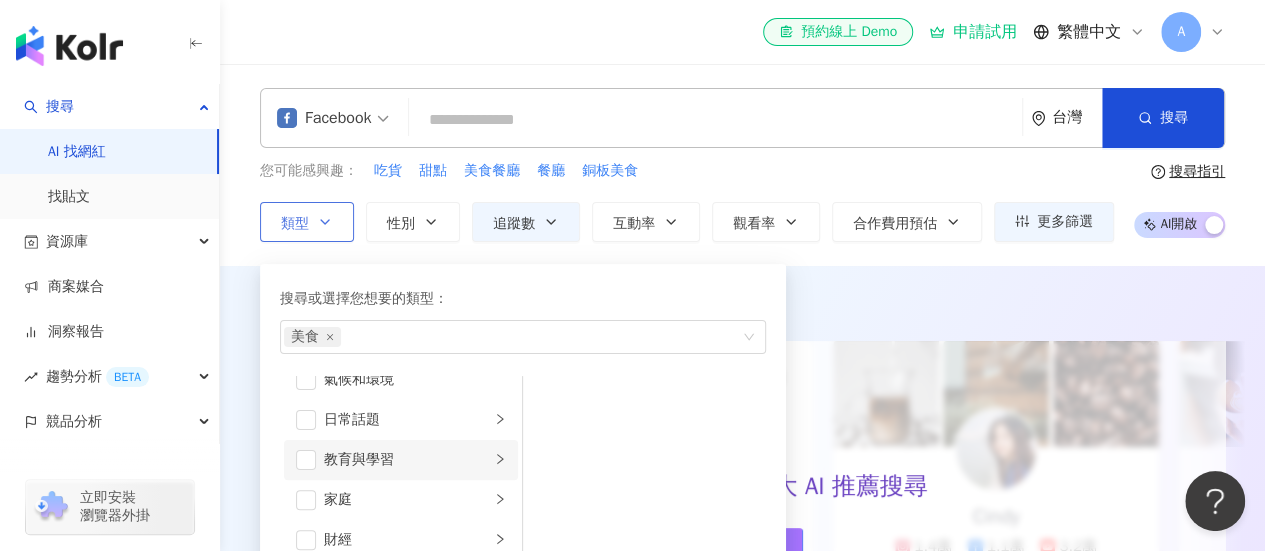 click on "教育與學習" at bounding box center [407, 460] 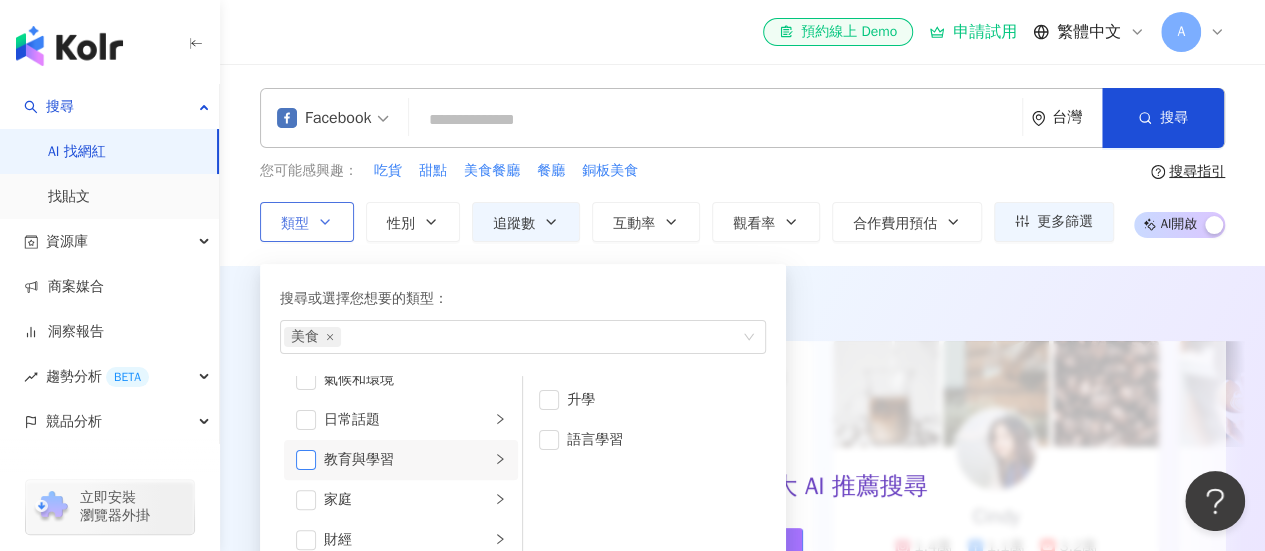 click at bounding box center [306, 460] 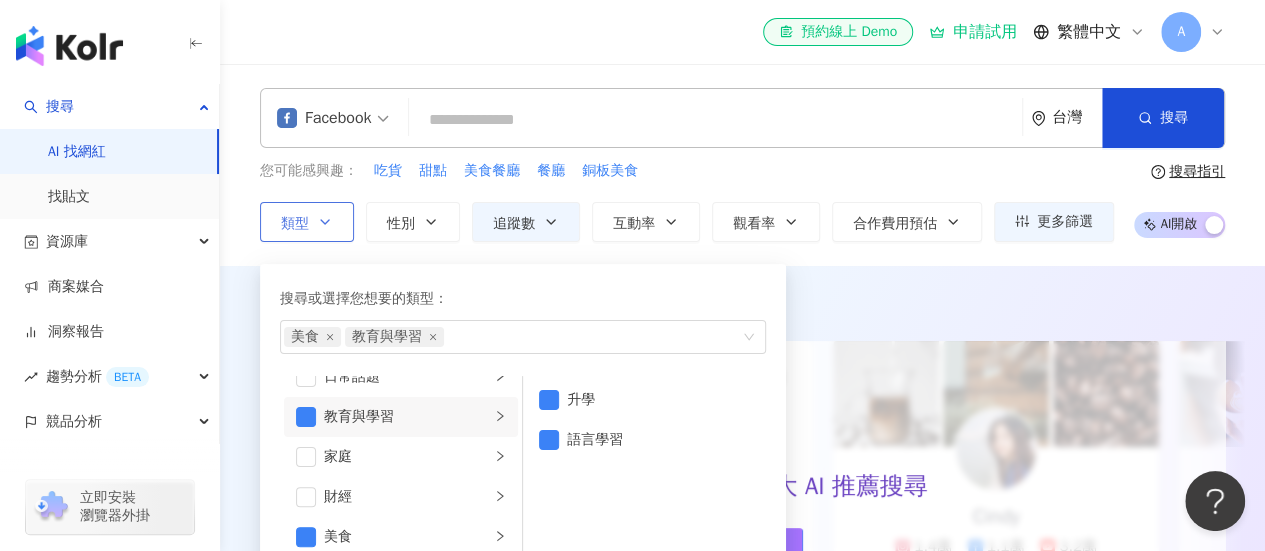 scroll, scrollTop: 100, scrollLeft: 0, axis: vertical 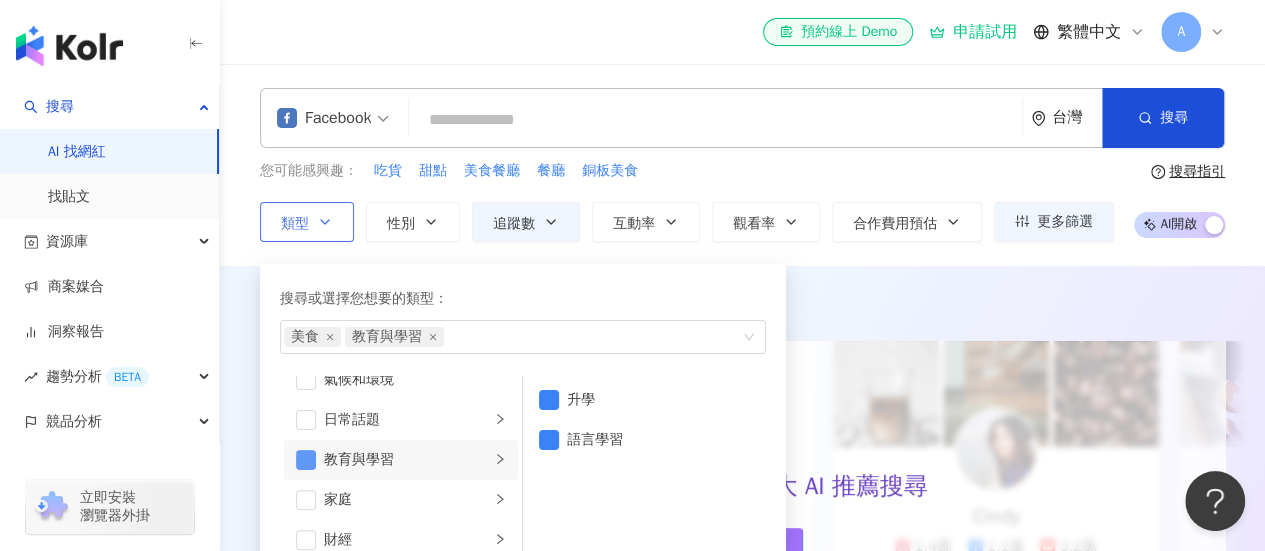 click at bounding box center (306, 460) 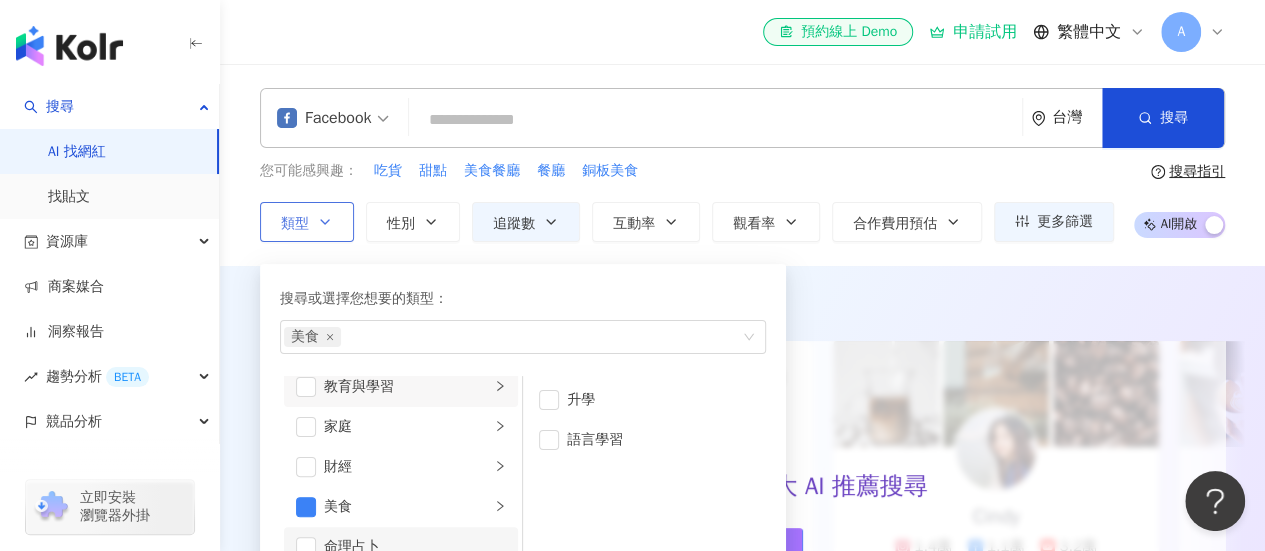scroll, scrollTop: 200, scrollLeft: 0, axis: vertical 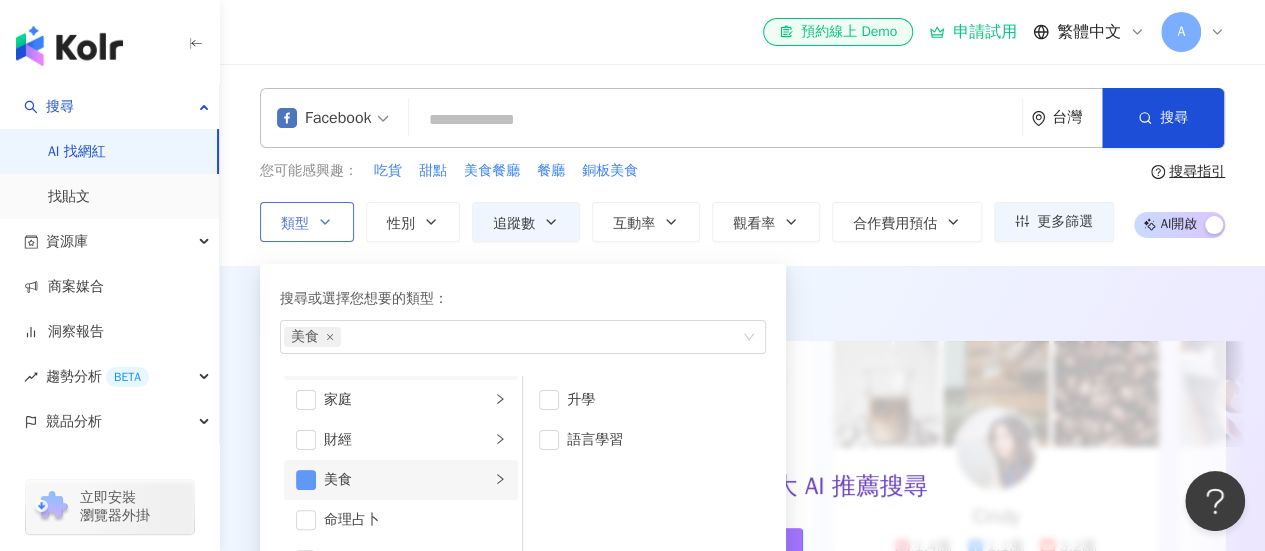 click at bounding box center [306, 480] 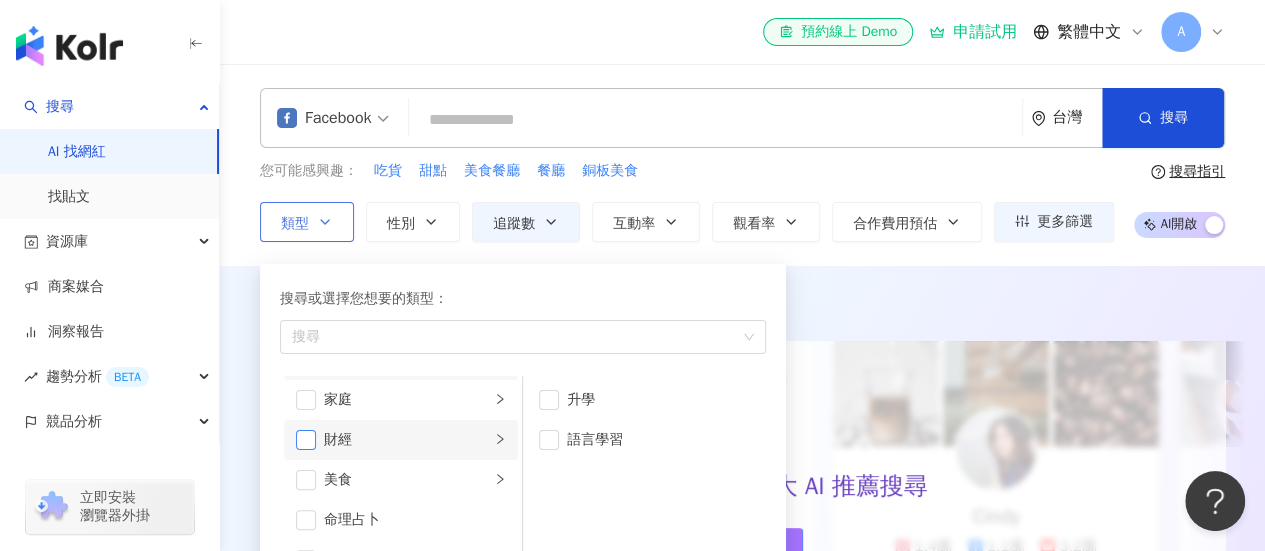 click at bounding box center [306, 440] 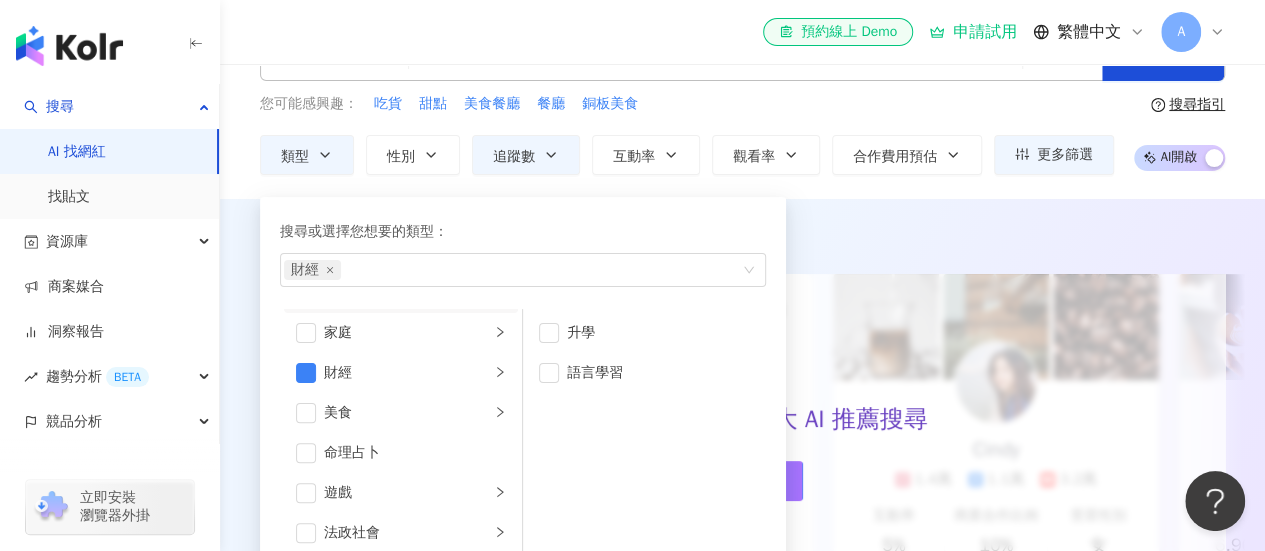 scroll, scrollTop: 0, scrollLeft: 0, axis: both 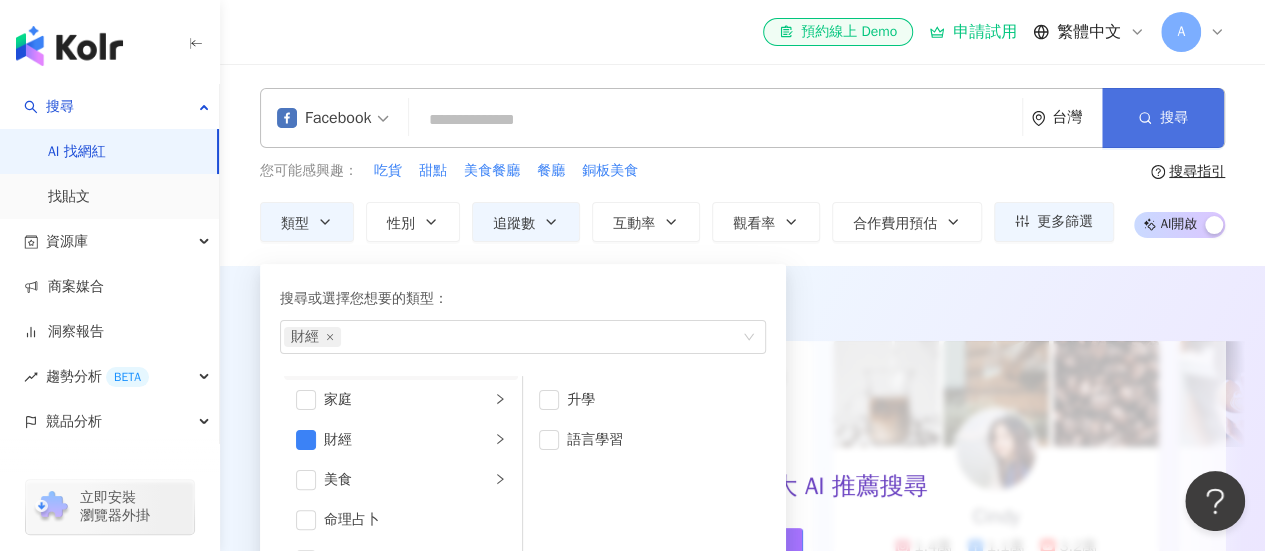 click on "搜尋" at bounding box center (1174, 118) 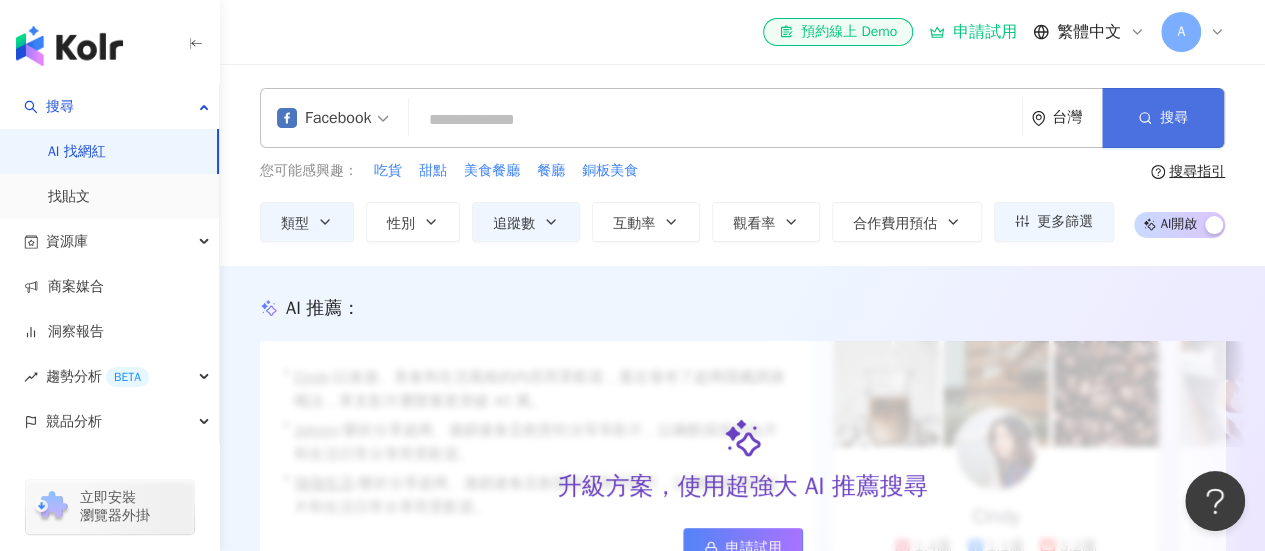 click on "搜尋" at bounding box center (1163, 118) 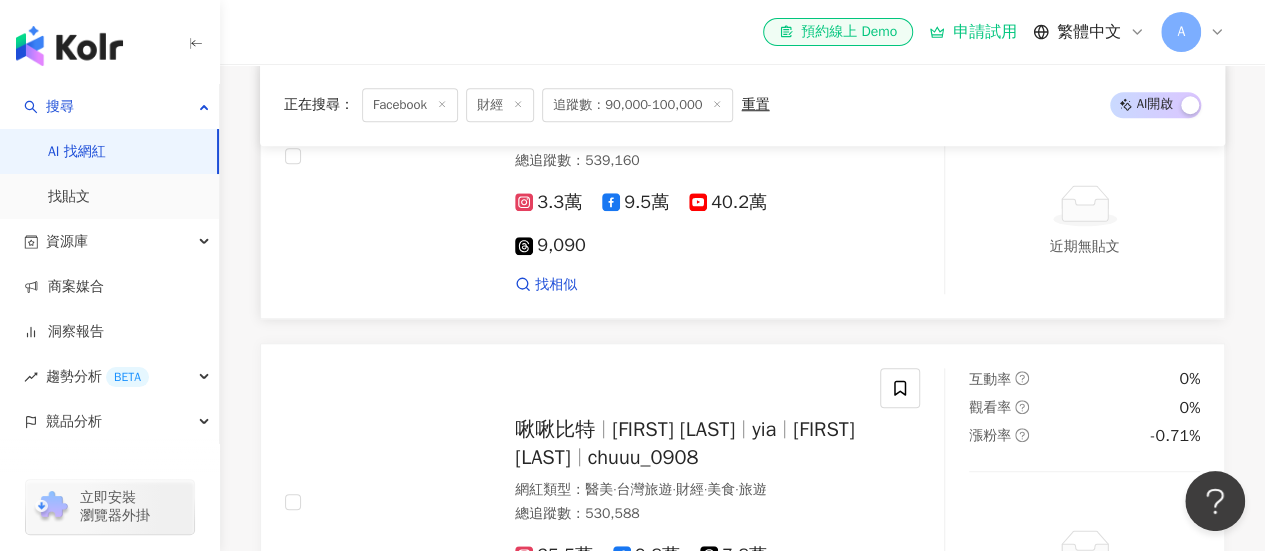 scroll, scrollTop: 600, scrollLeft: 0, axis: vertical 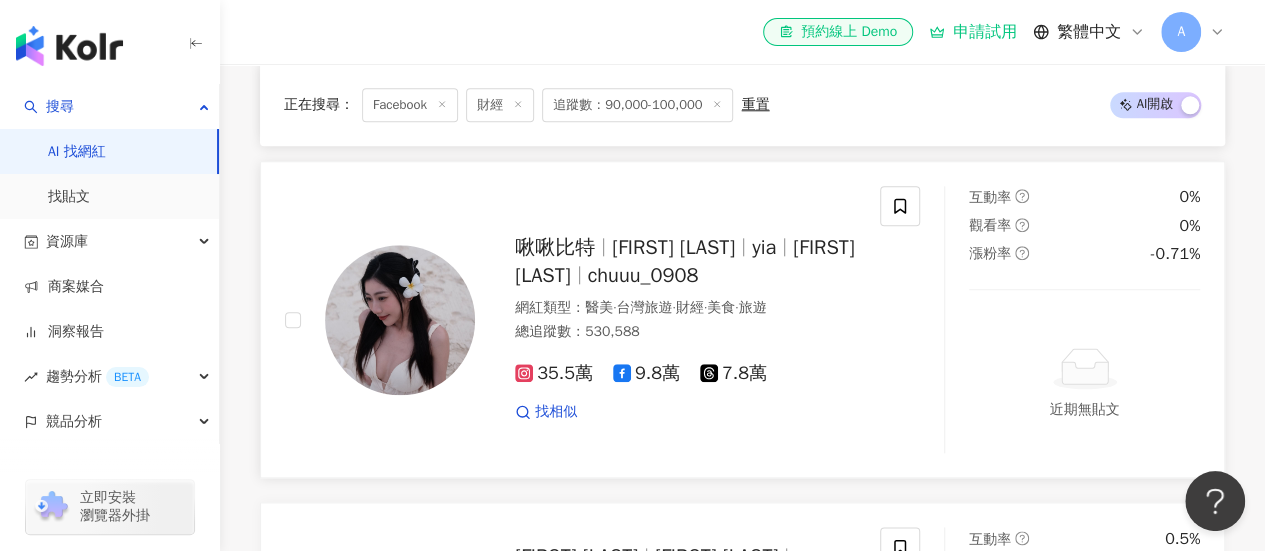 click on "張嘉庭" at bounding box center [673, 247] 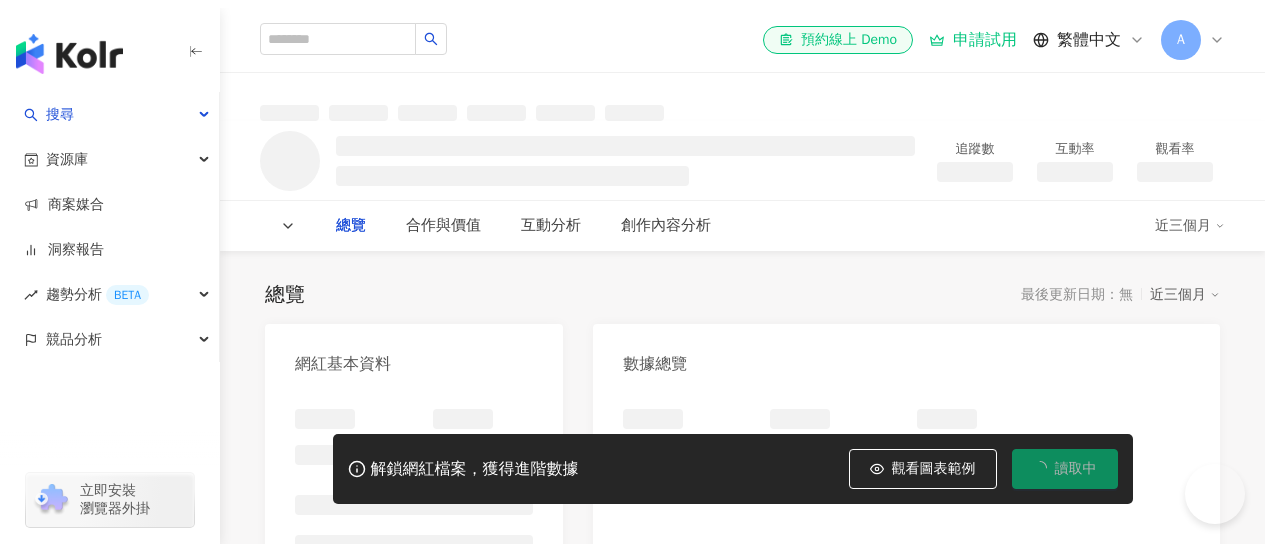 scroll, scrollTop: 0, scrollLeft: 0, axis: both 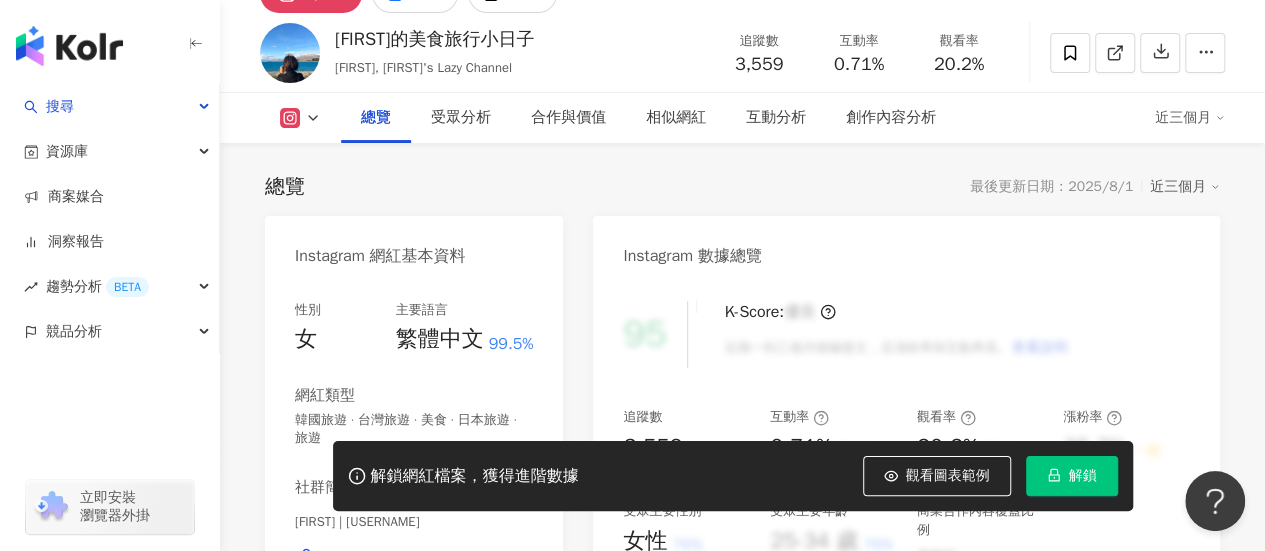 click at bounding box center (300, 118) 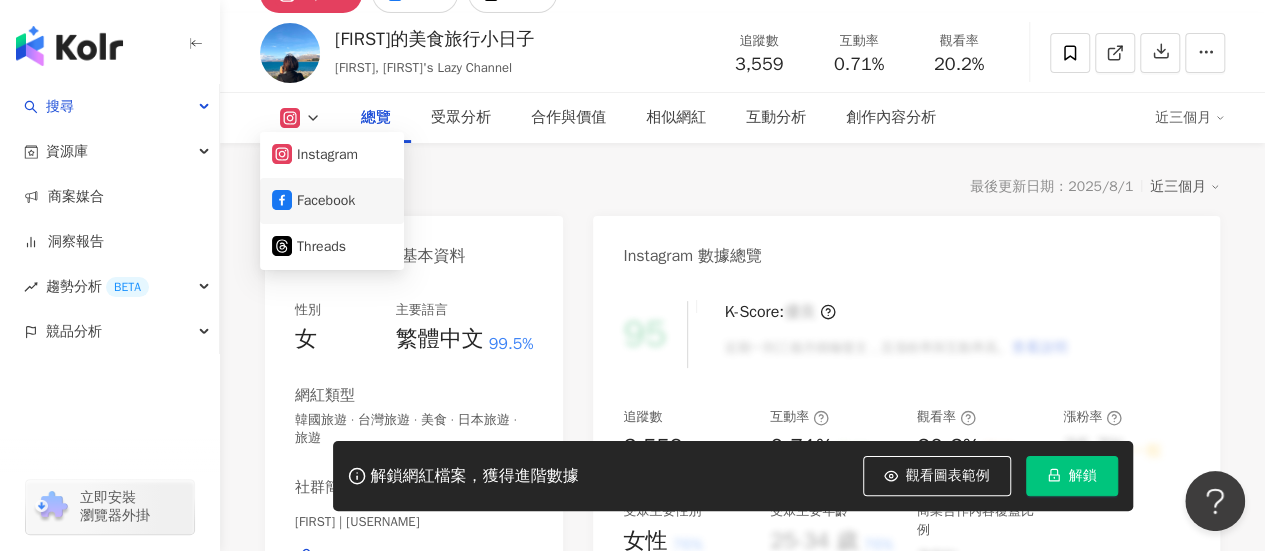 click on "Facebook" at bounding box center (332, 201) 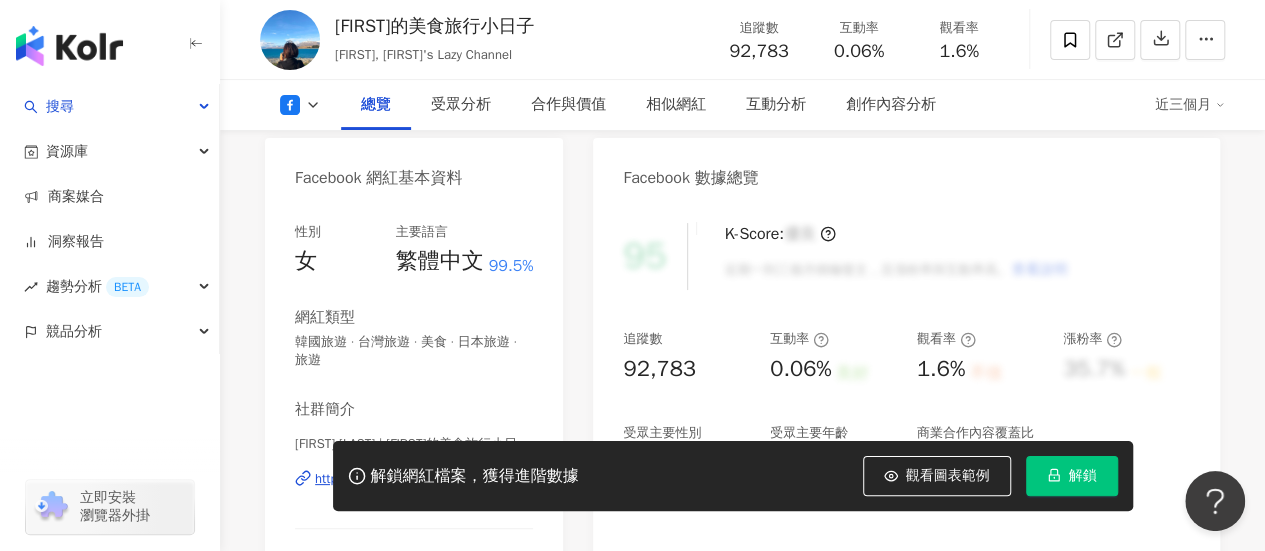scroll, scrollTop: 300, scrollLeft: 0, axis: vertical 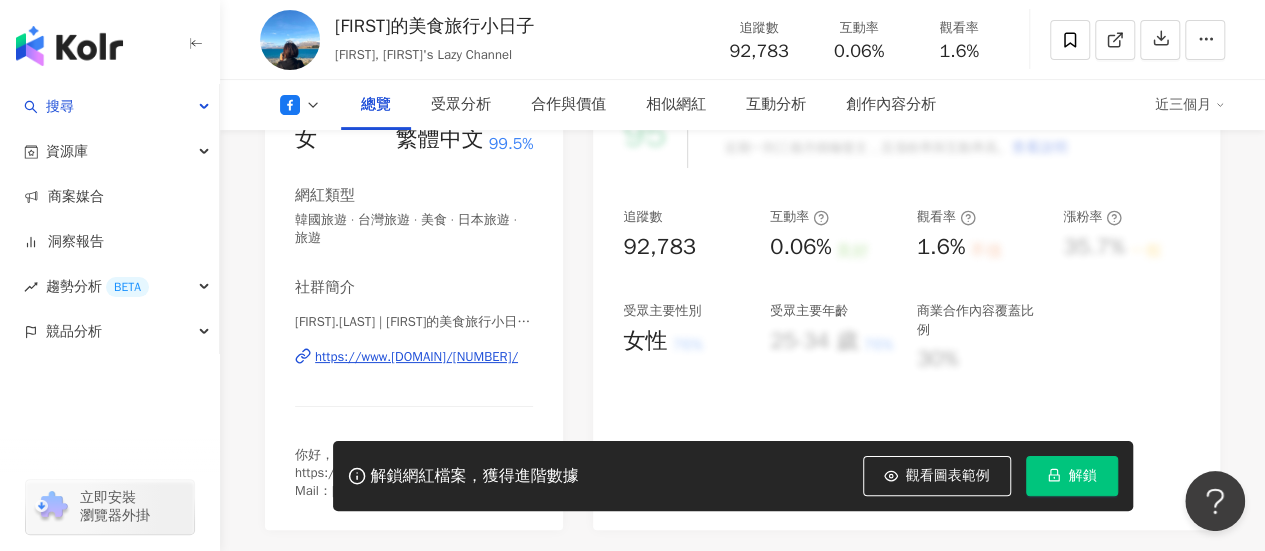 click on "https://www.facebook.com/126240080792150" at bounding box center (416, 357) 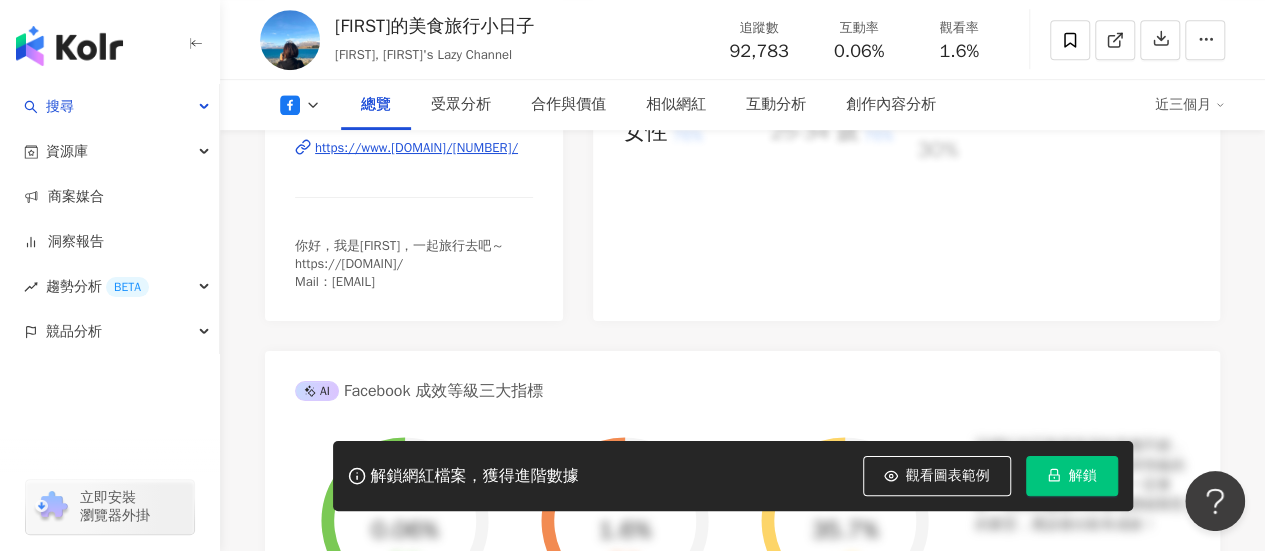 scroll, scrollTop: 300, scrollLeft: 0, axis: vertical 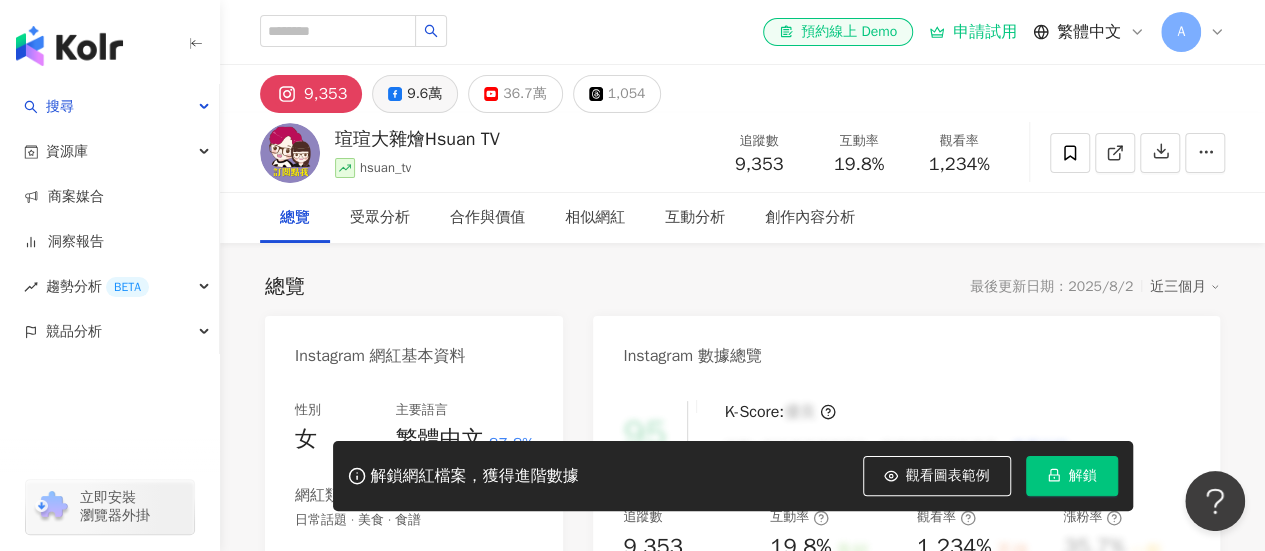 click on "9.6萬" at bounding box center [415, 94] 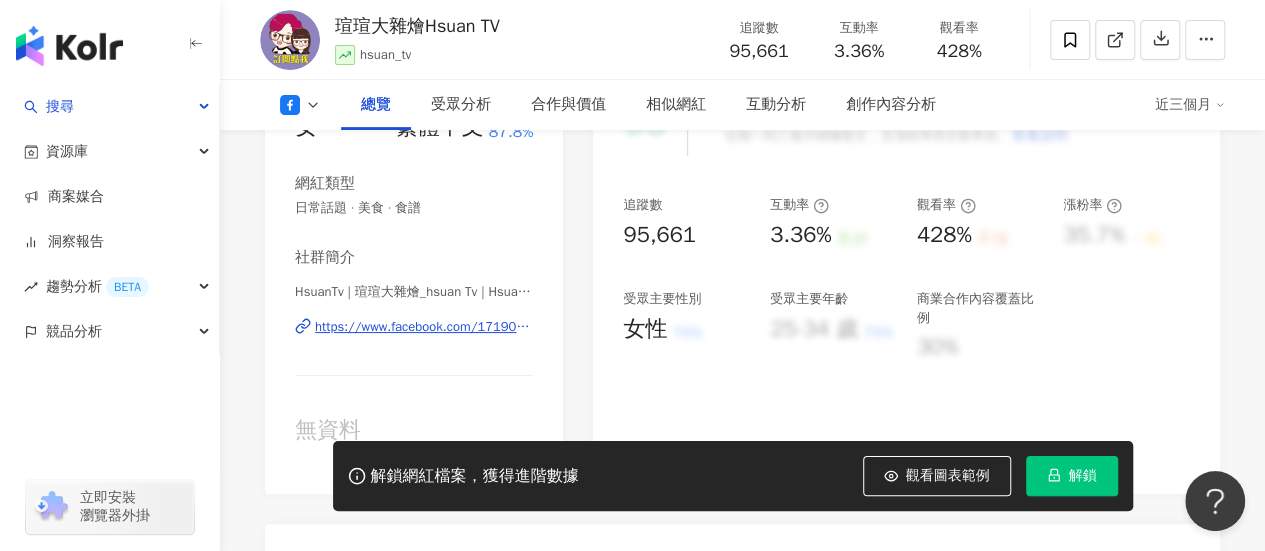 scroll, scrollTop: 400, scrollLeft: 0, axis: vertical 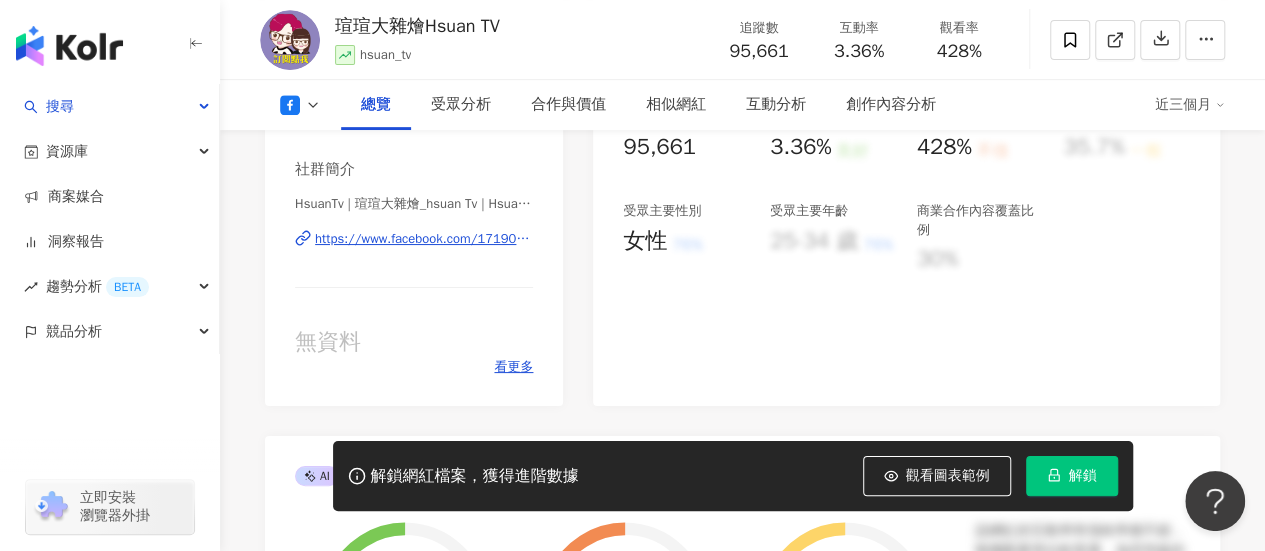 click on "https://www.facebook.com/1719079731453232" at bounding box center [424, 239] 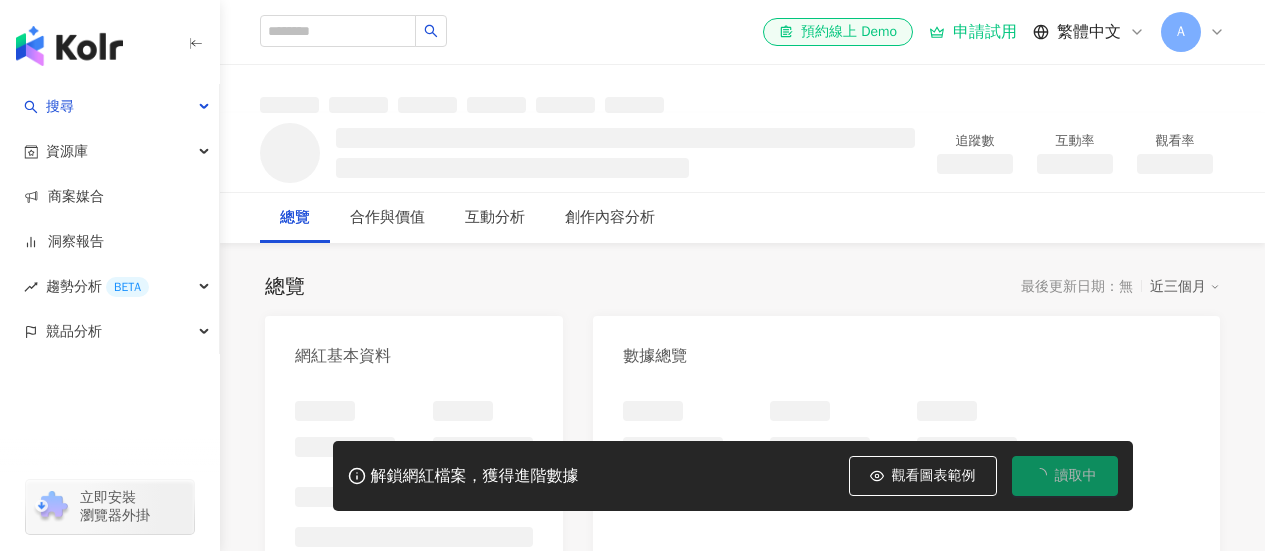 scroll, scrollTop: 0, scrollLeft: 0, axis: both 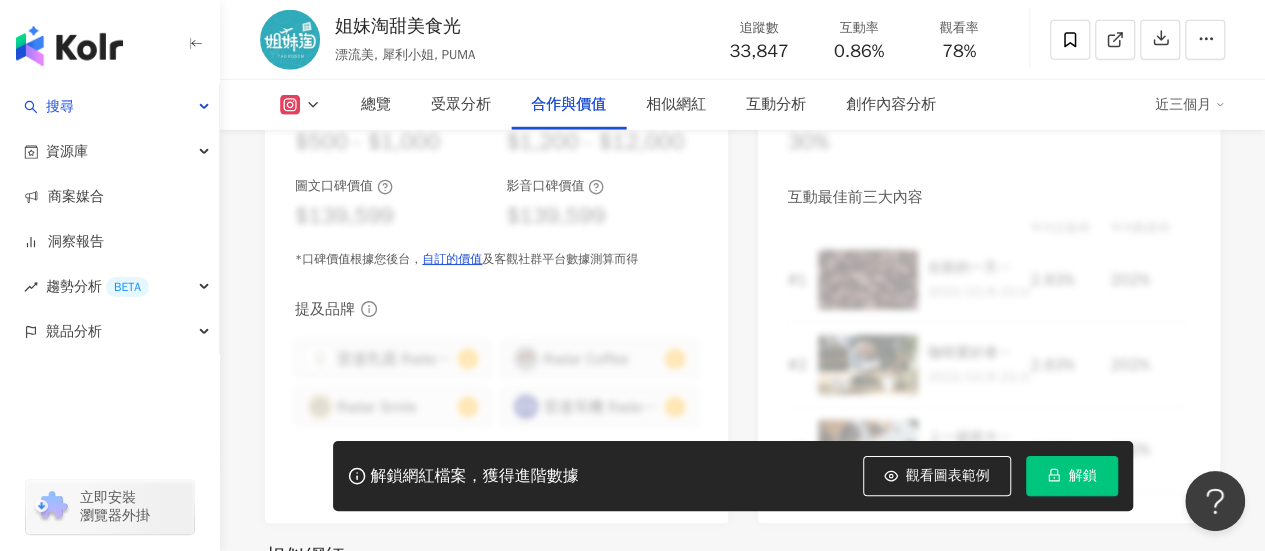 click at bounding box center [300, 105] 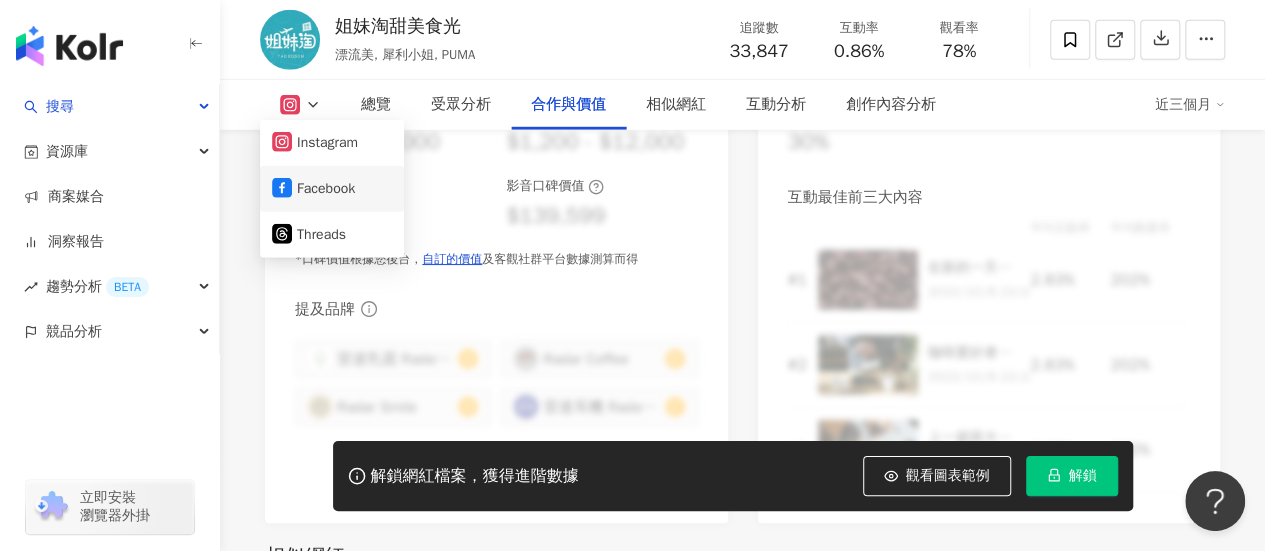 click on "Facebook" at bounding box center (332, 189) 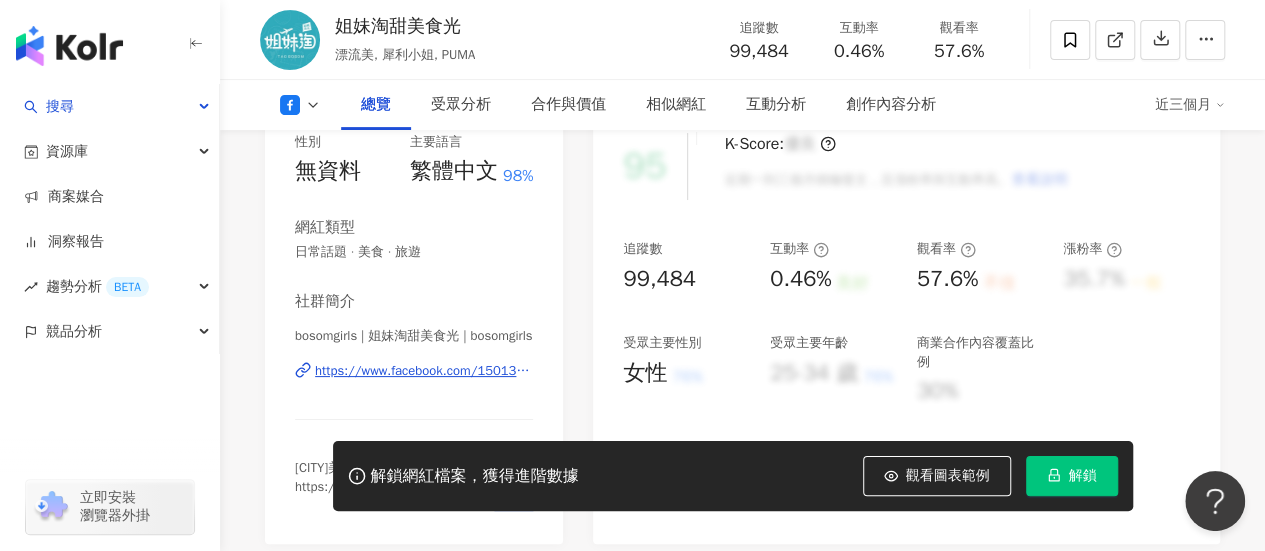 scroll, scrollTop: 300, scrollLeft: 0, axis: vertical 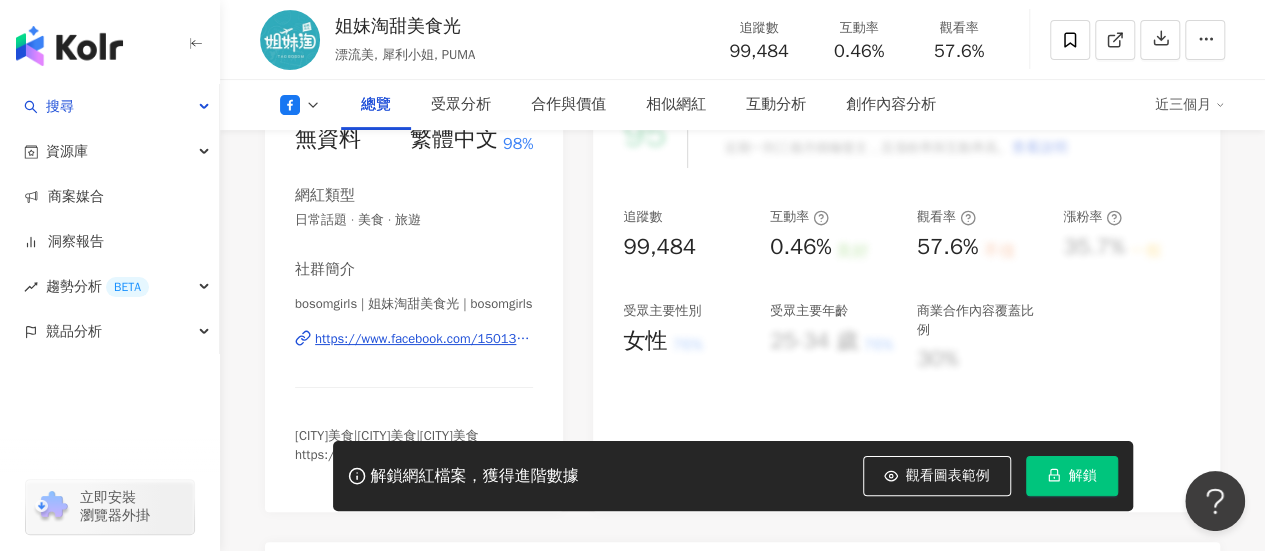 click on "https://www.facebook.com/1501389873432088" at bounding box center [424, 339] 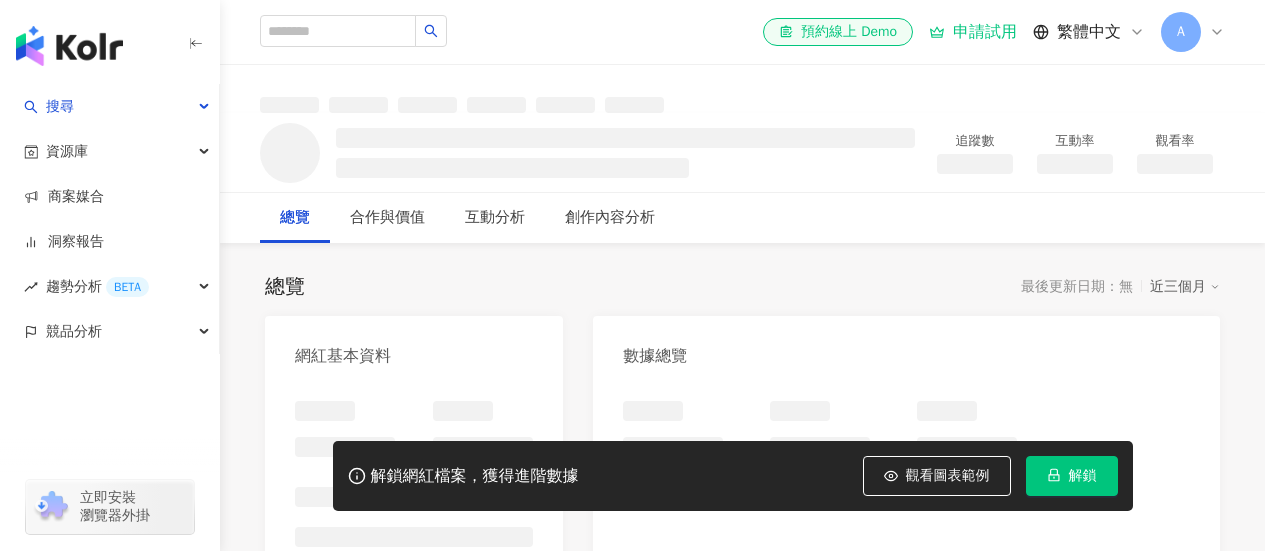 scroll, scrollTop: 0, scrollLeft: 0, axis: both 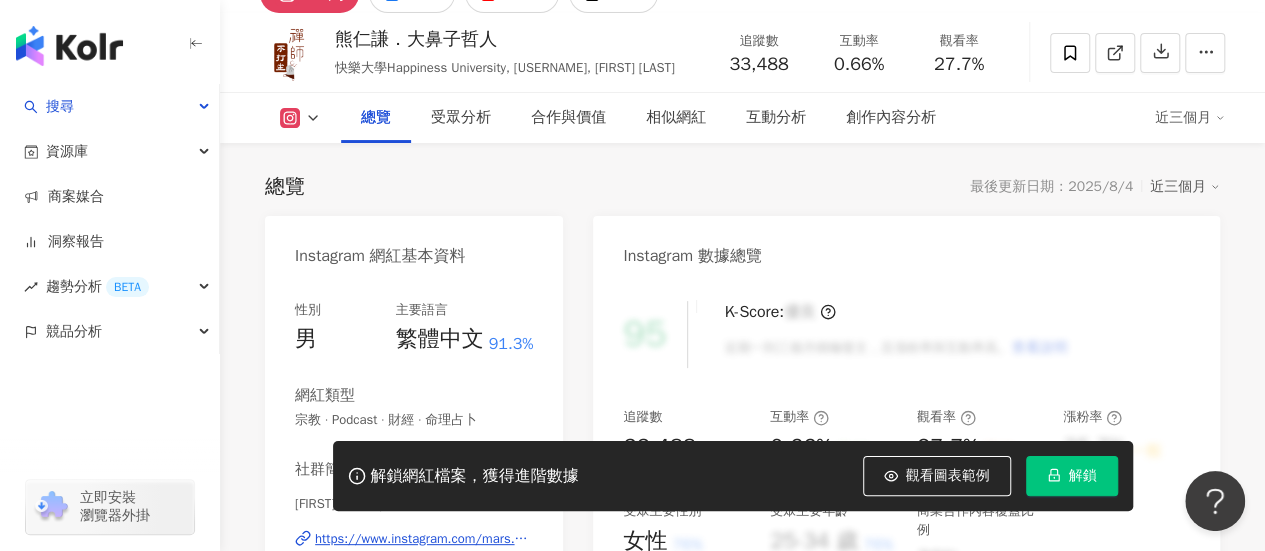 click 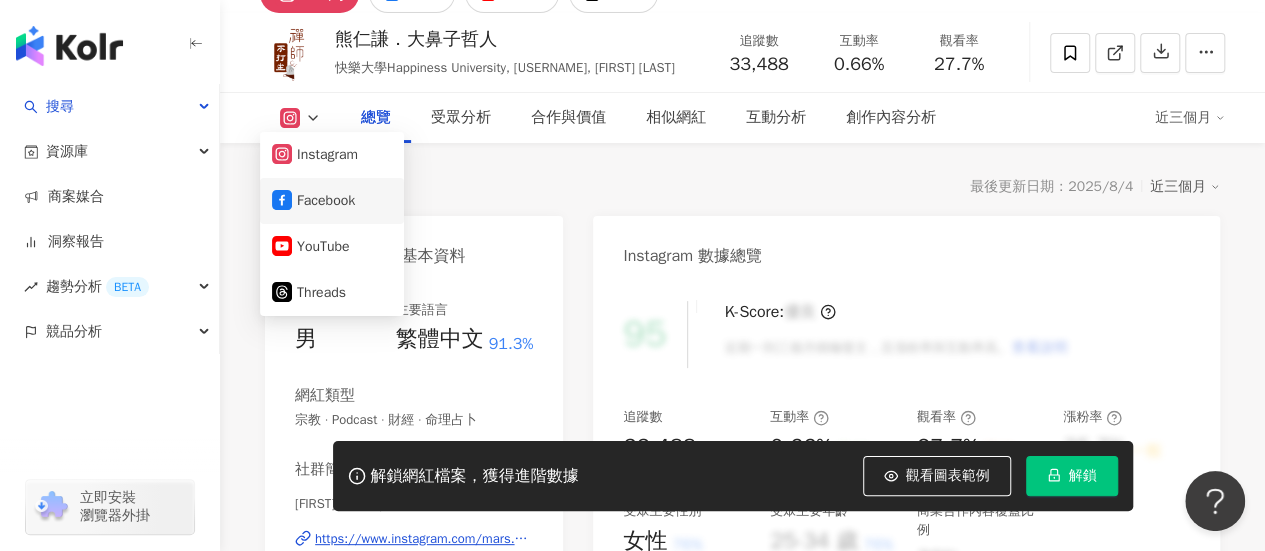 click on "Facebook" at bounding box center [332, 201] 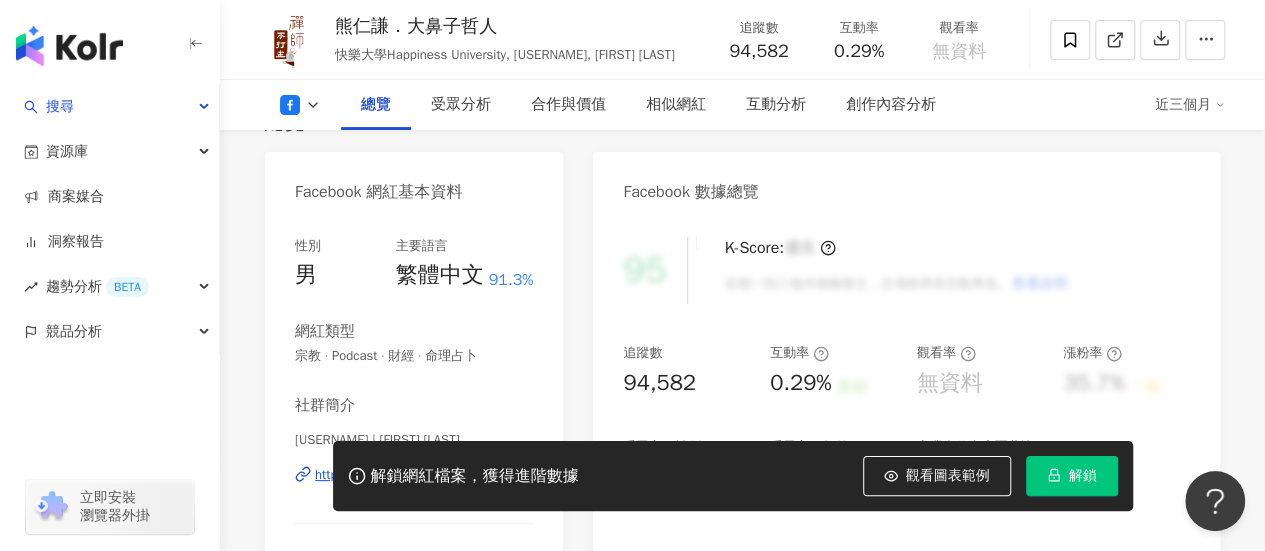 scroll, scrollTop: 300, scrollLeft: 0, axis: vertical 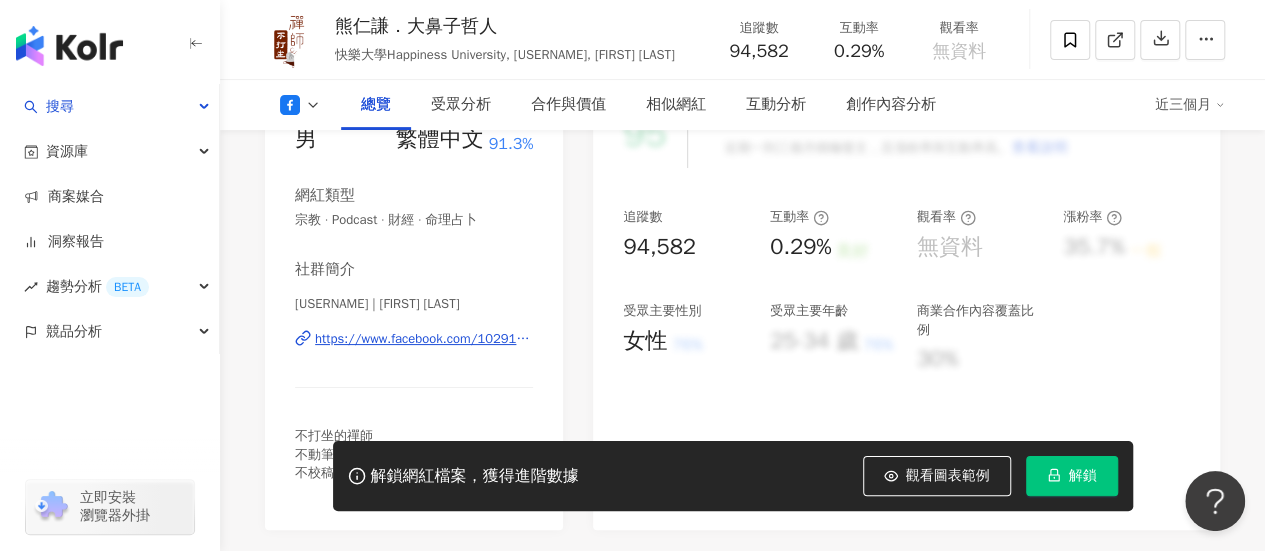 click on "https://www.facebook.com/1029136510569979" at bounding box center [424, 339] 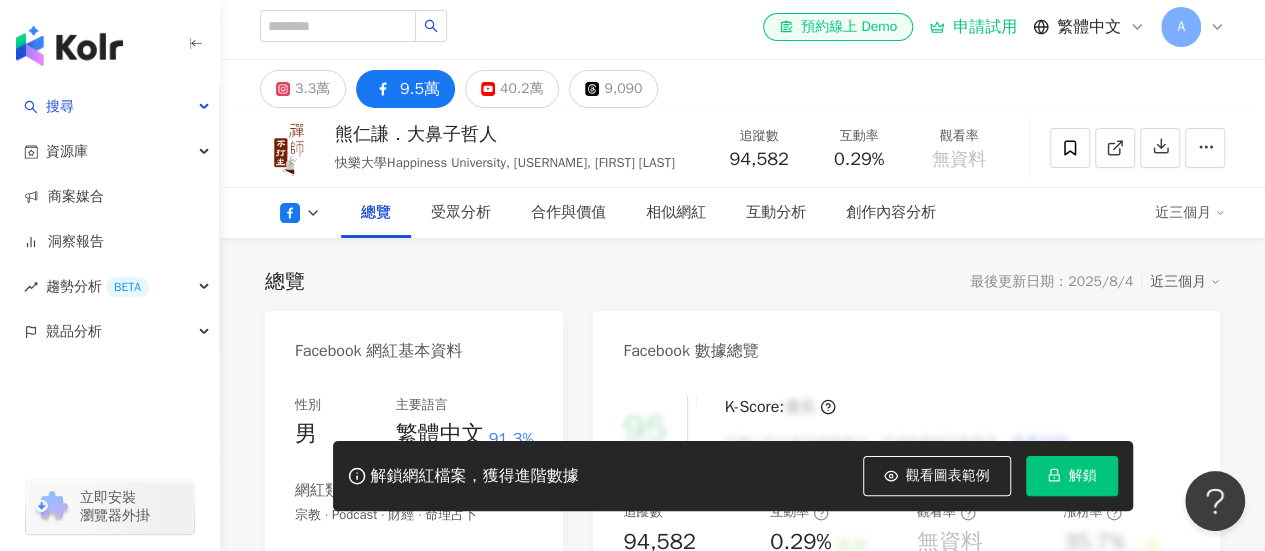 scroll, scrollTop: 0, scrollLeft: 0, axis: both 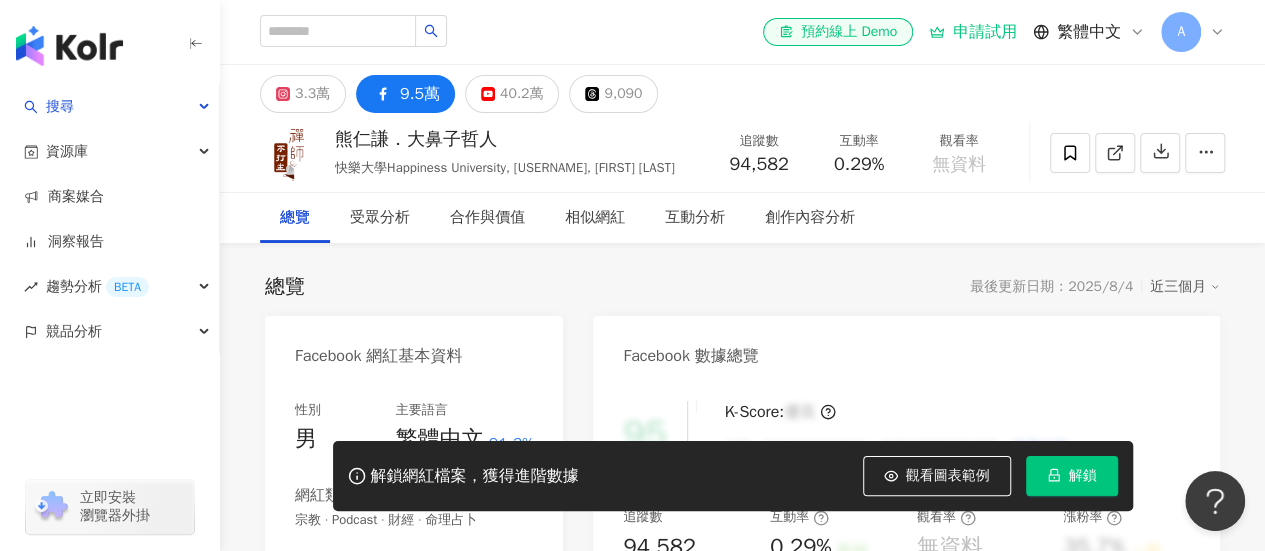 click on "熊仁謙．大鼻子哲人" at bounding box center [505, 139] 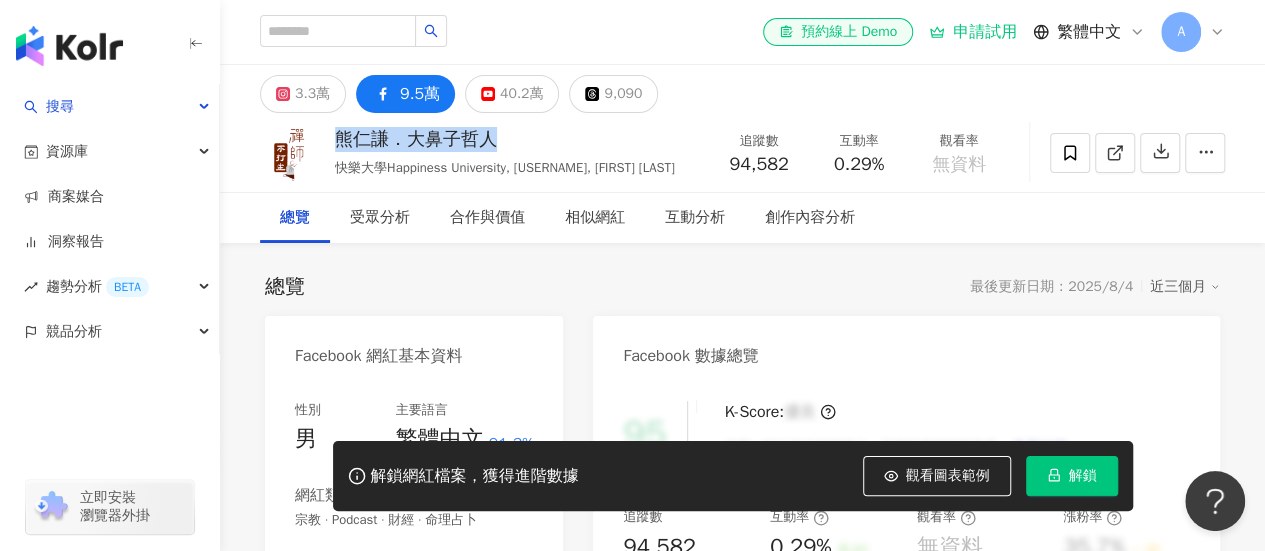 drag, startPoint x: 499, startPoint y: 139, endPoint x: 336, endPoint y: 147, distance: 163.1962 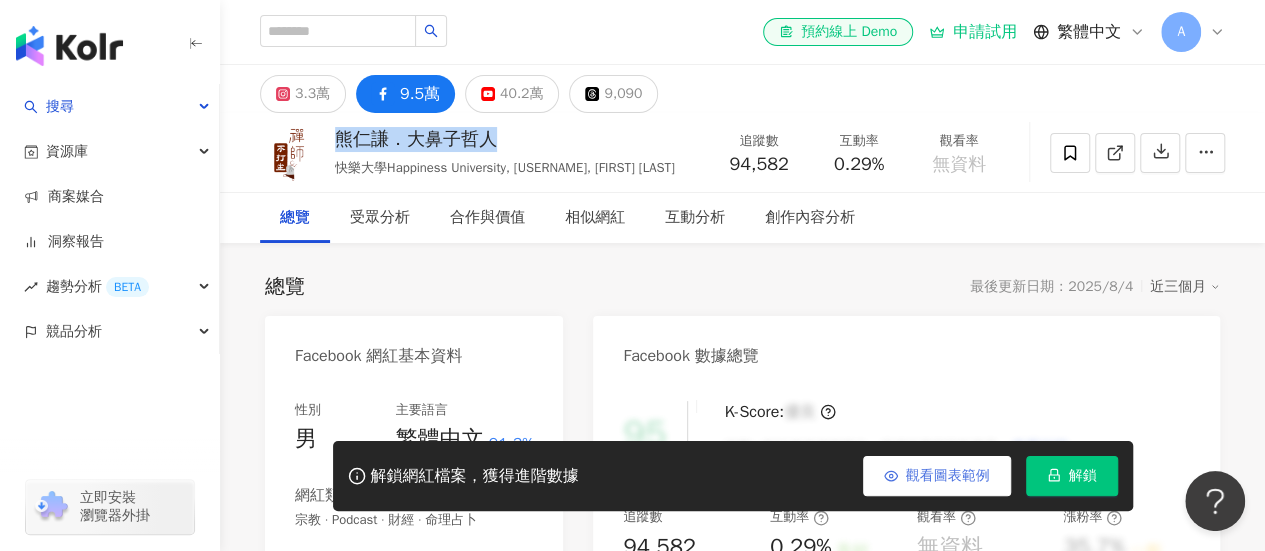 copy on "熊仁謙．大鼻子哲人" 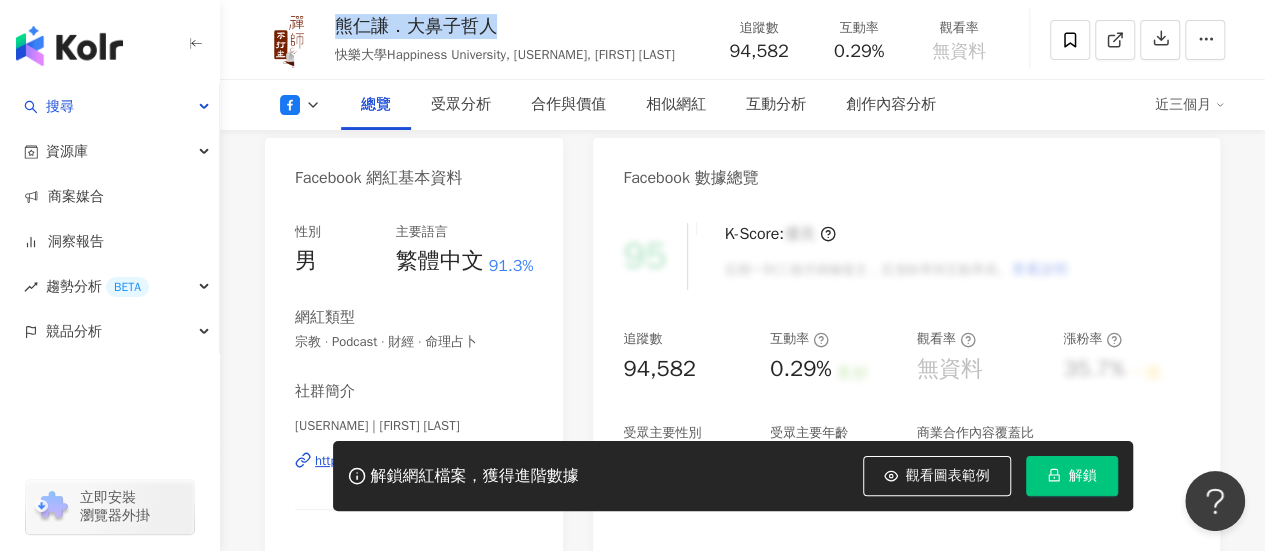 scroll, scrollTop: 300, scrollLeft: 0, axis: vertical 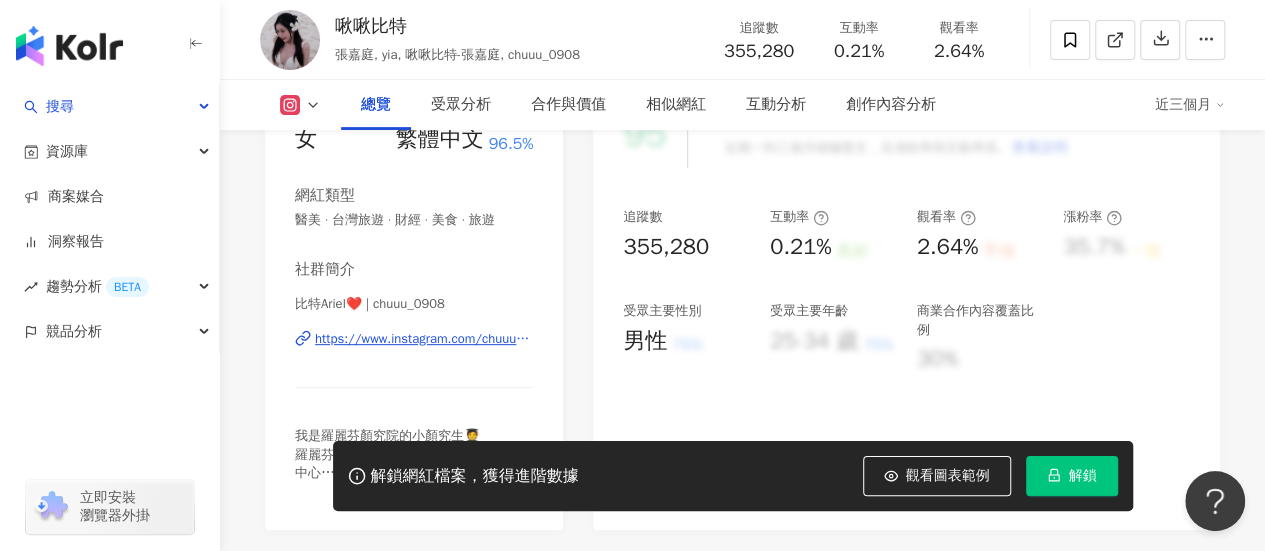 click at bounding box center (300, 105) 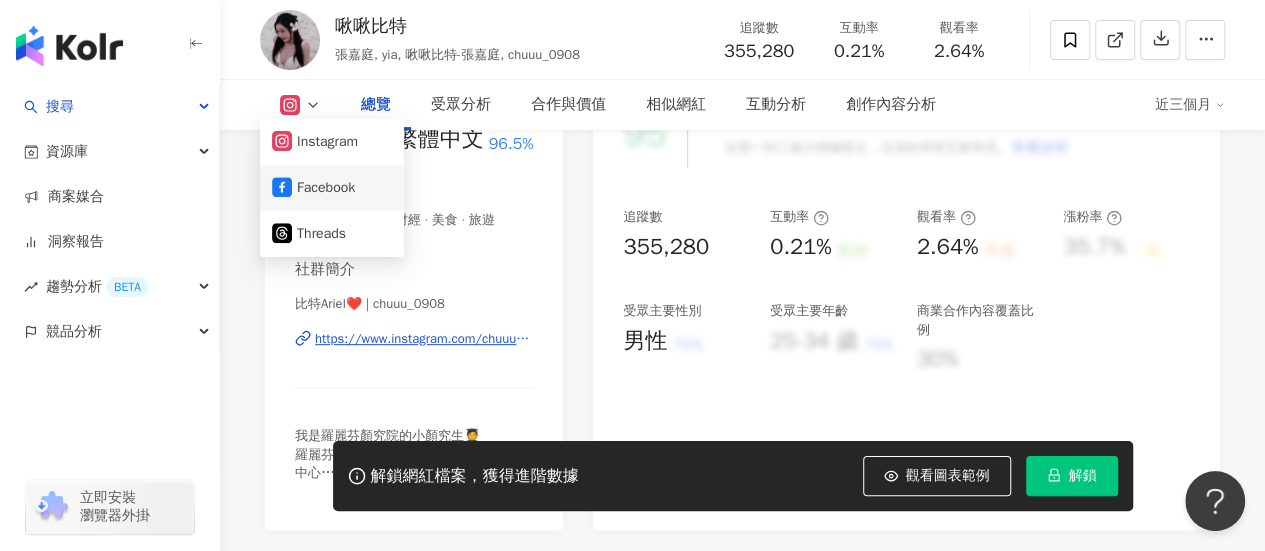 click on "Facebook" at bounding box center (332, 188) 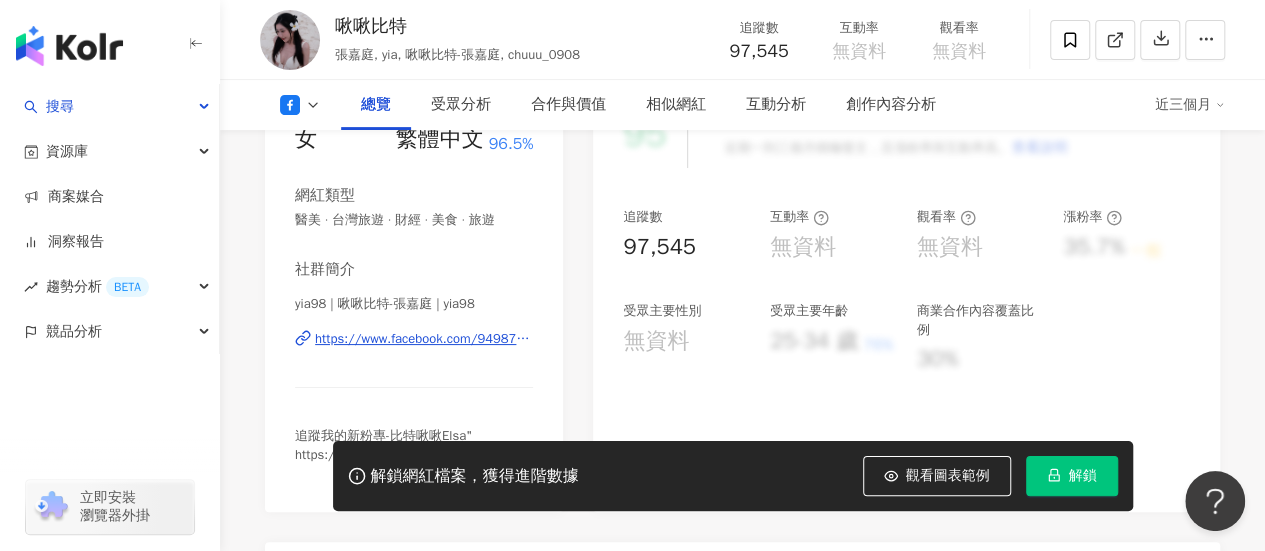 click on "https://www.facebook.com/949875258371869" at bounding box center (424, 339) 